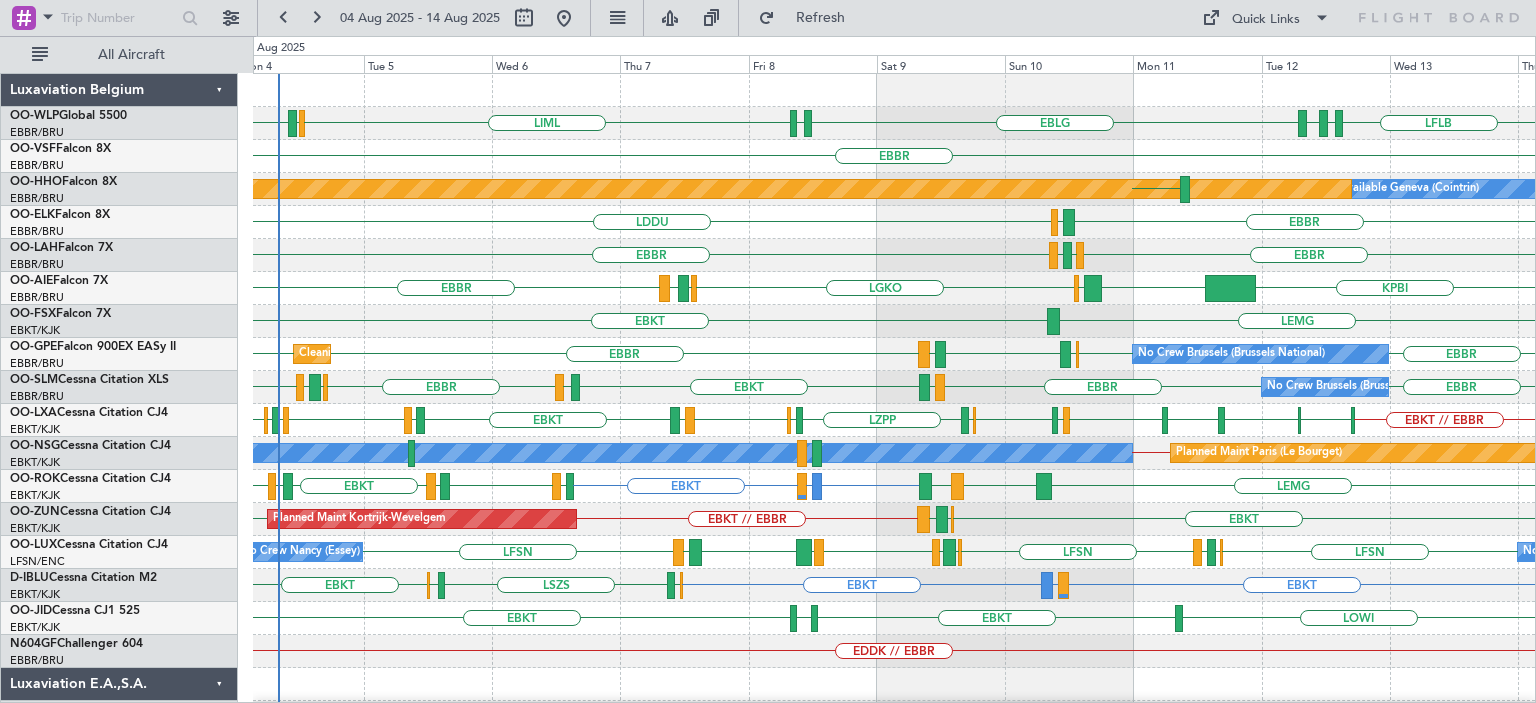 scroll, scrollTop: 0, scrollLeft: 0, axis: both 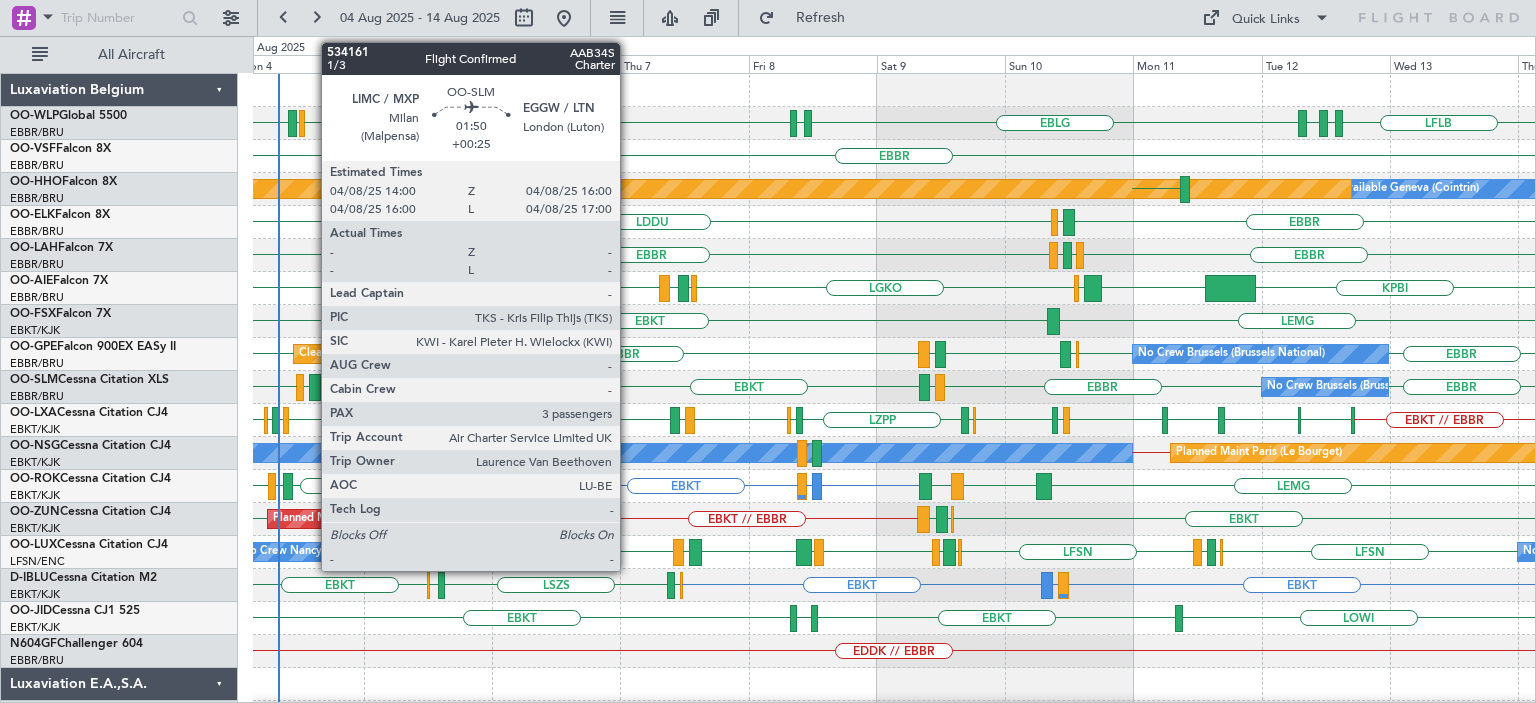 click 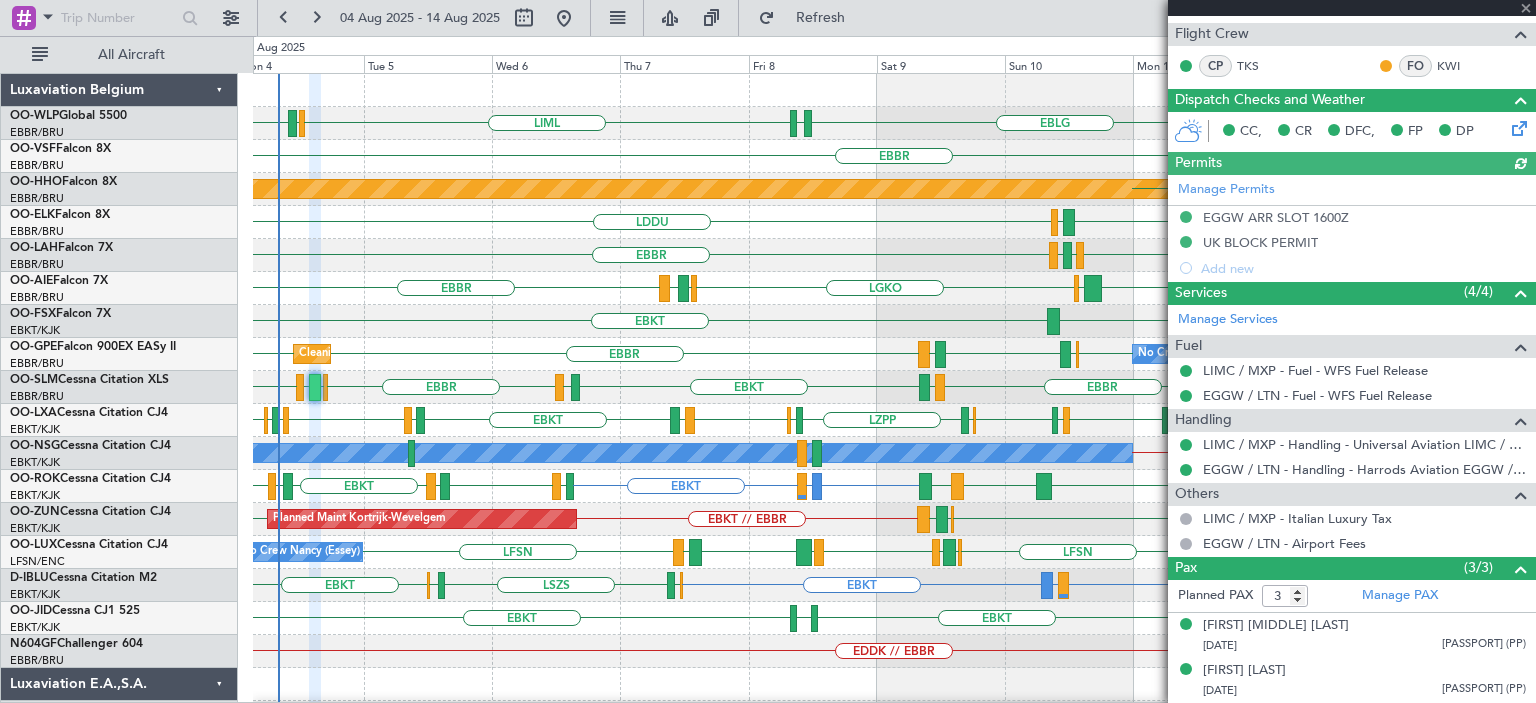 scroll, scrollTop: 441, scrollLeft: 0, axis: vertical 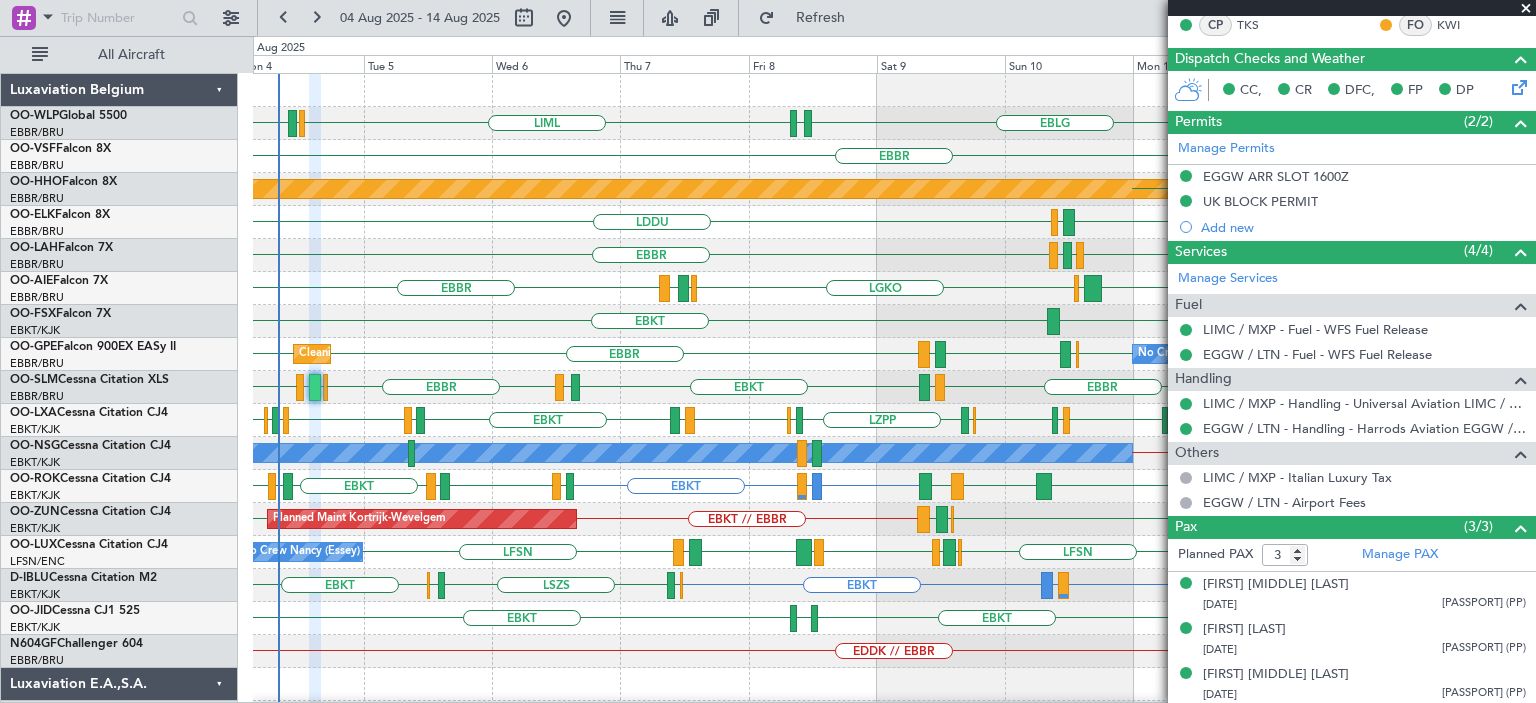 click at bounding box center (1526, 9) 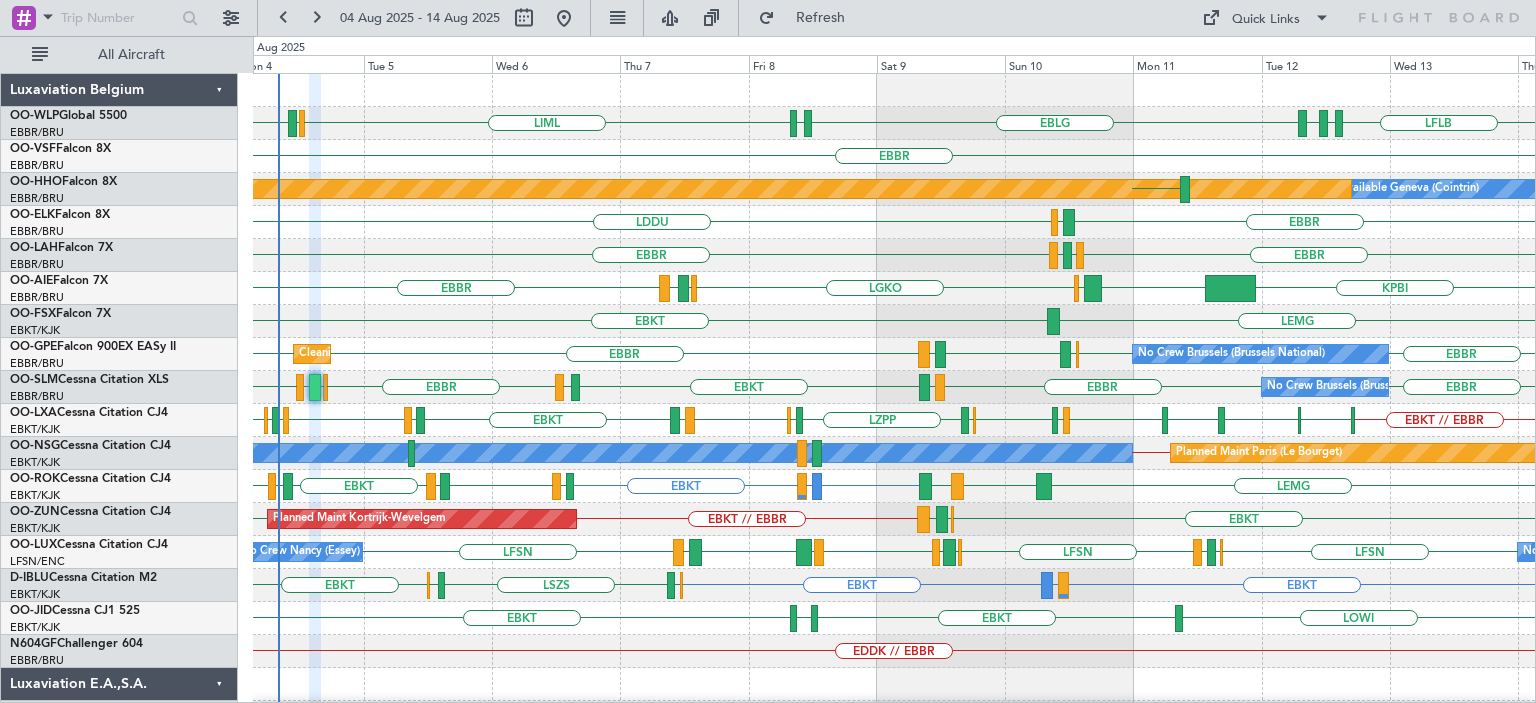 type on "0" 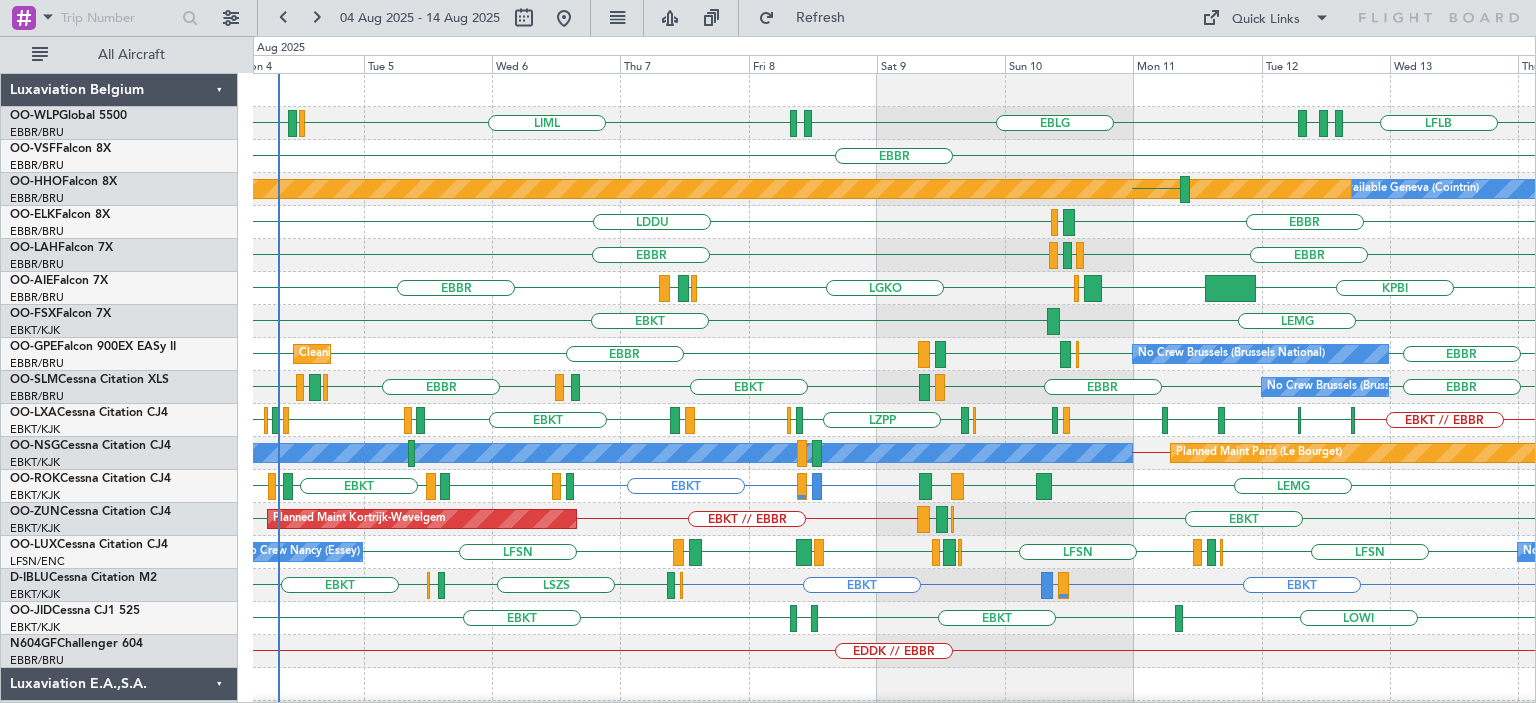 scroll, scrollTop: 0, scrollLeft: 0, axis: both 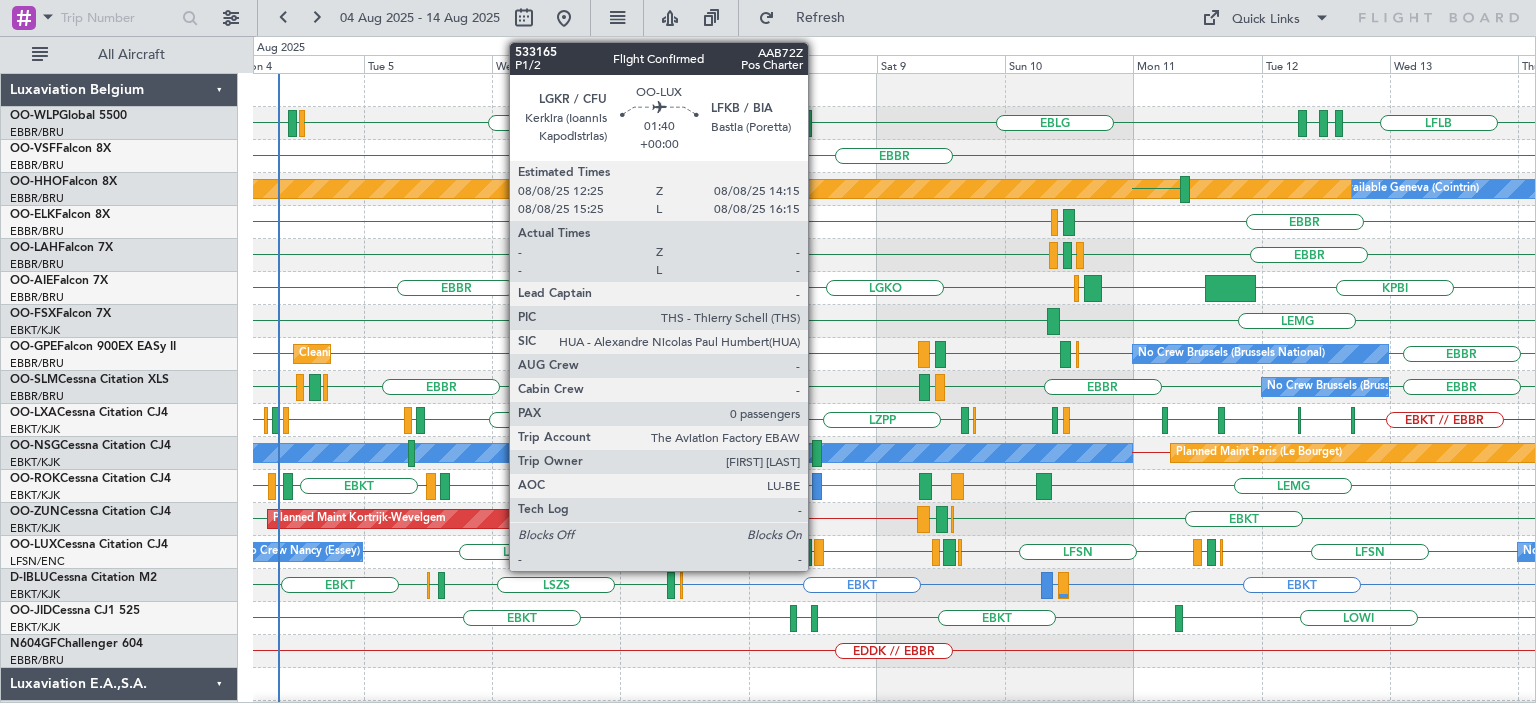 click 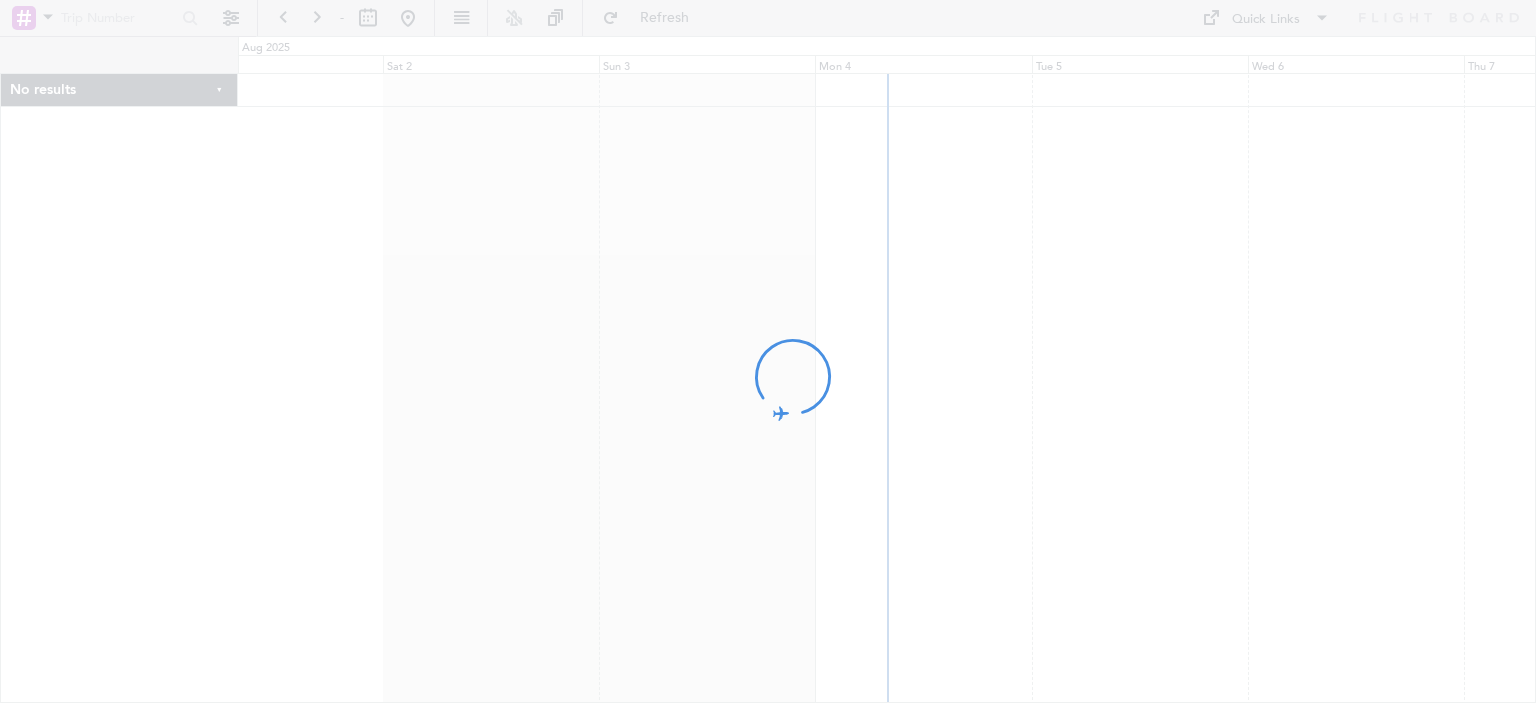 scroll, scrollTop: 0, scrollLeft: 0, axis: both 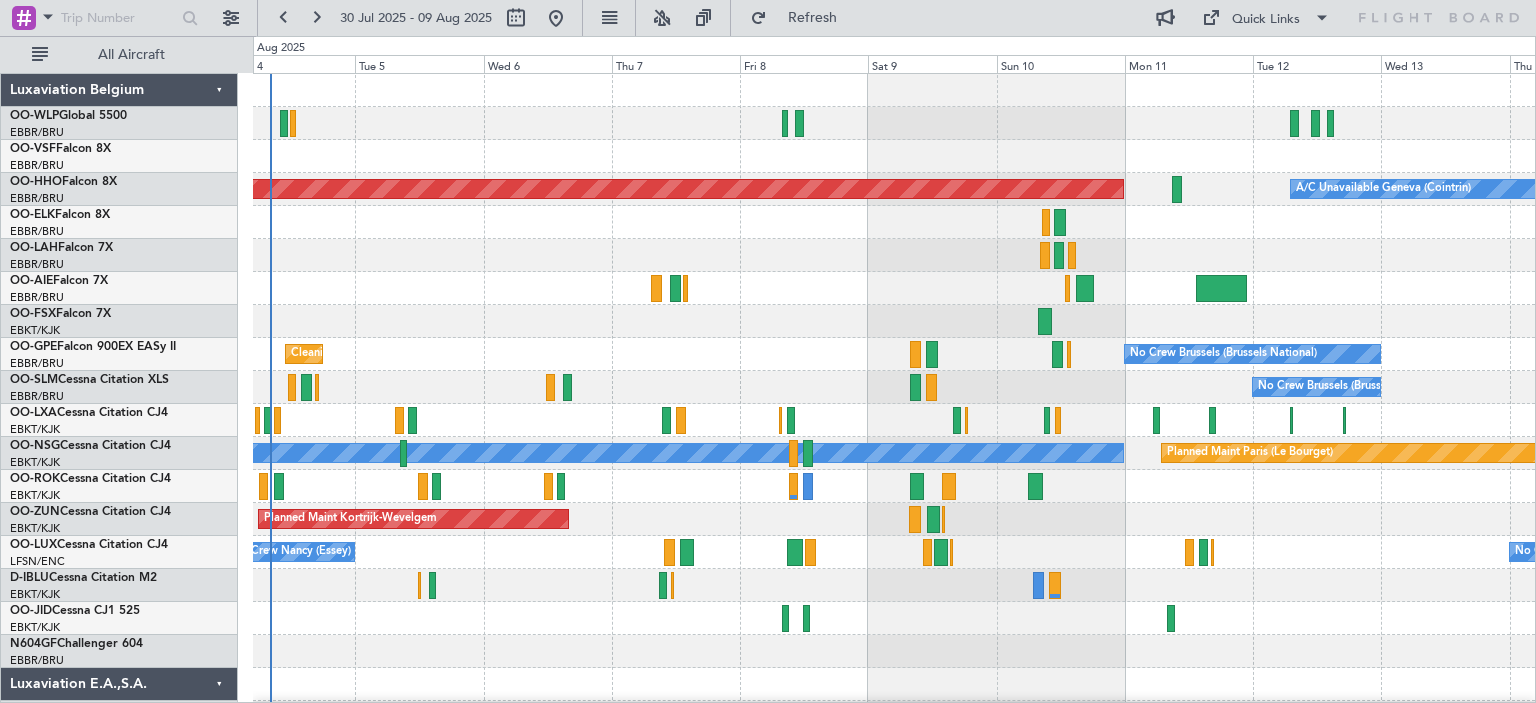 click on "Planned Maint [CITY] ([CITY])
A/C Unavailable [CITY] ([CITY])
Cleaning [CITY] ([CITY])
No Crew [CITY] ([CITY])
No Crew [CITY] ([CITY])
No Crew [CITY] ([CITY])
Planned Maint [CITY] ([CITY])
A/CUnavailable
Planned Maint [CITY] ([CITY])
Planned Maint [CITY]
No Crew [CITY] ([CITY])
No Crew [CITY] ([CITY])
Planned Maint [CITY] ([CITY])
No Crew [CITY] ([CITY])
No Crew
Planned Maint
No Crew" 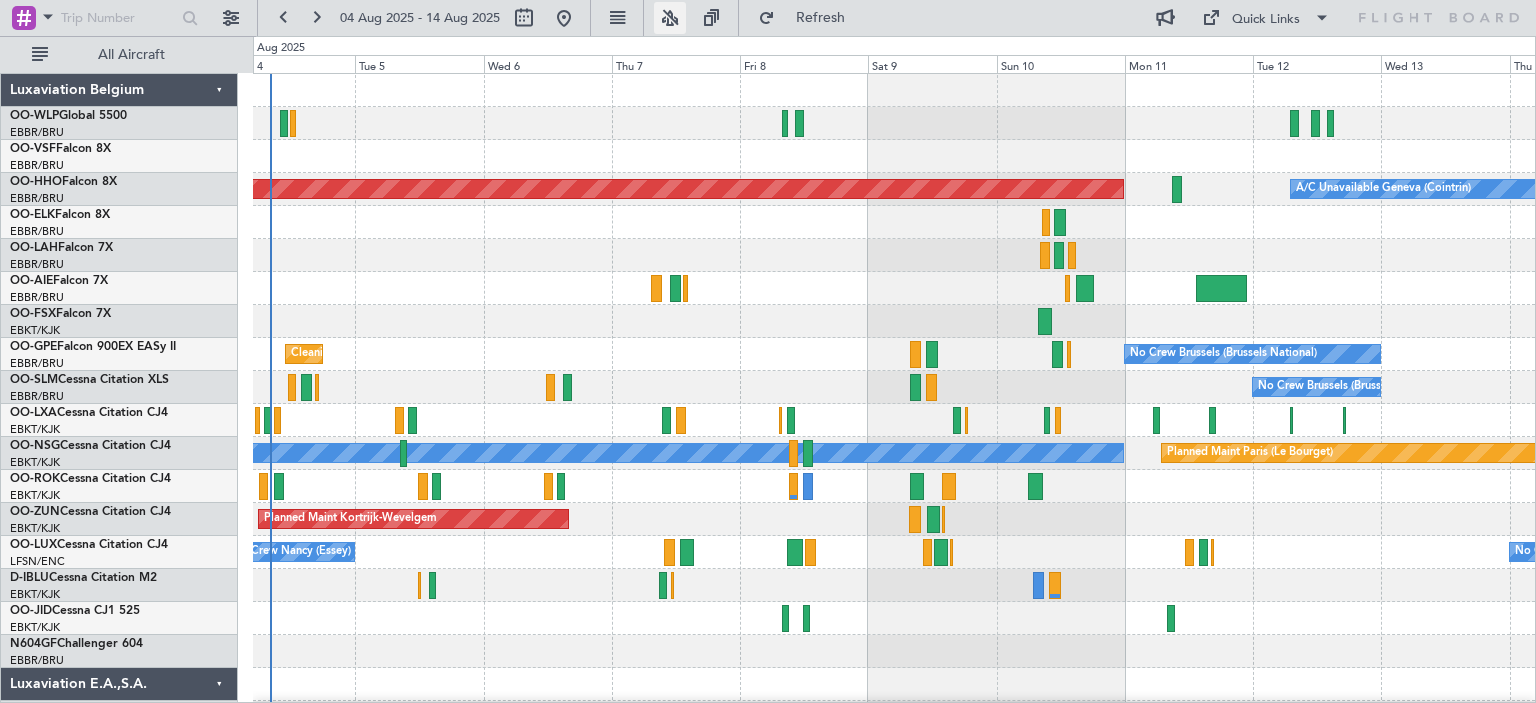 click 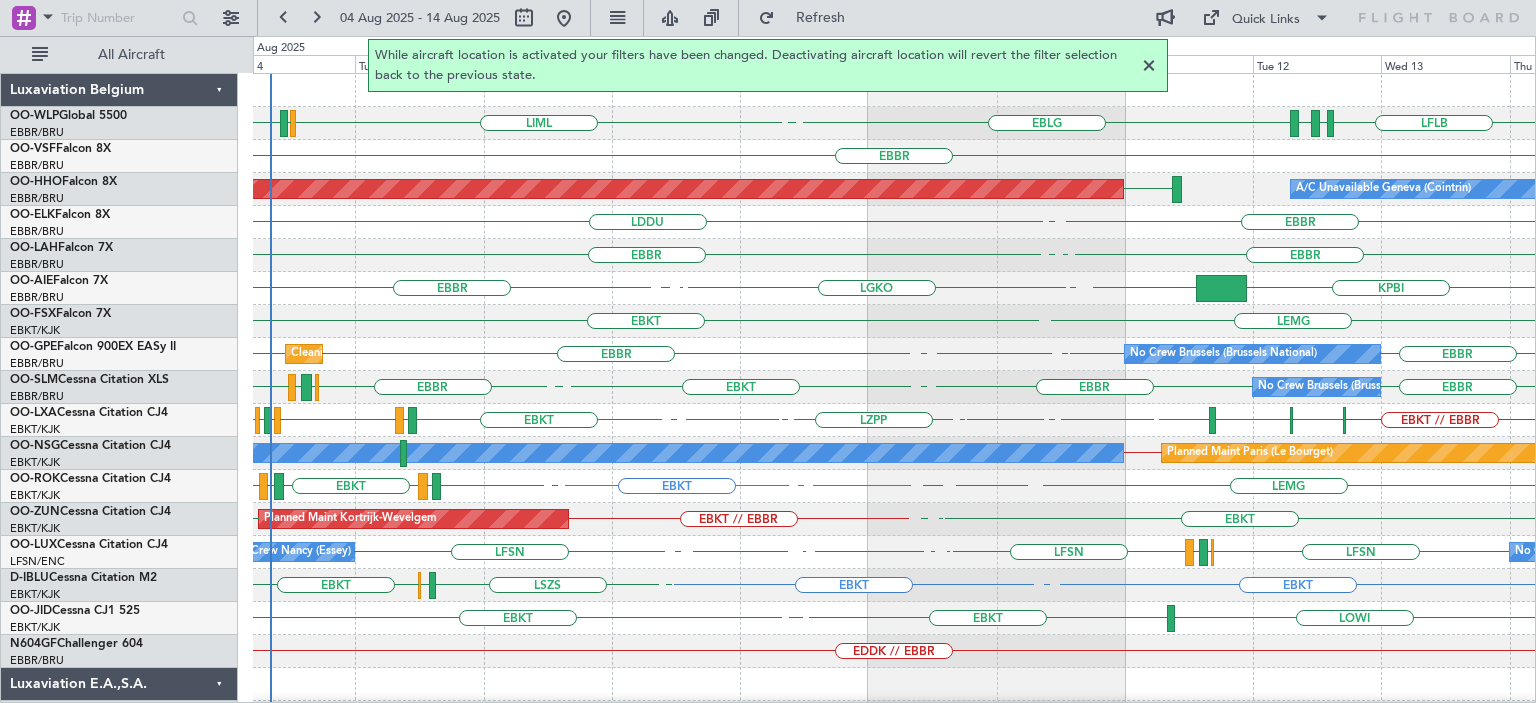 click 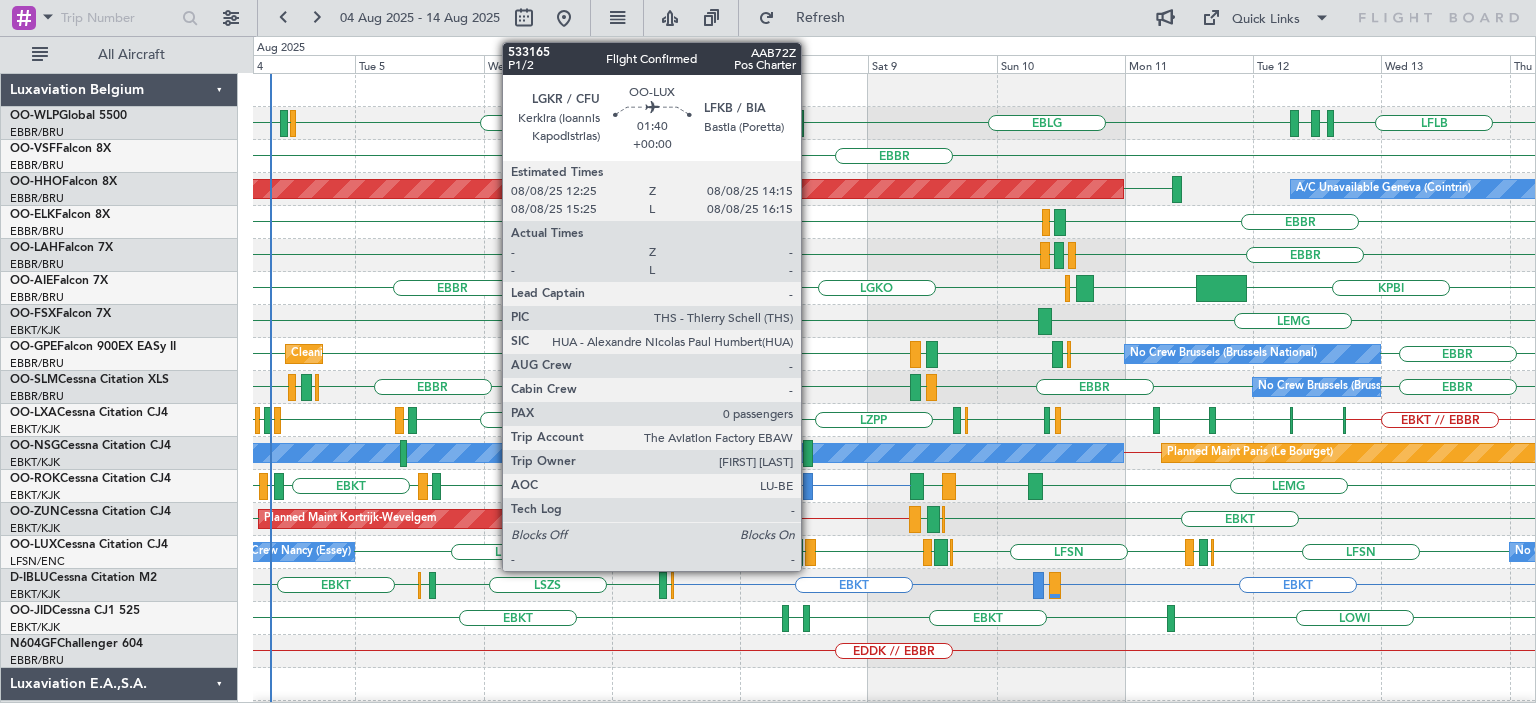 click 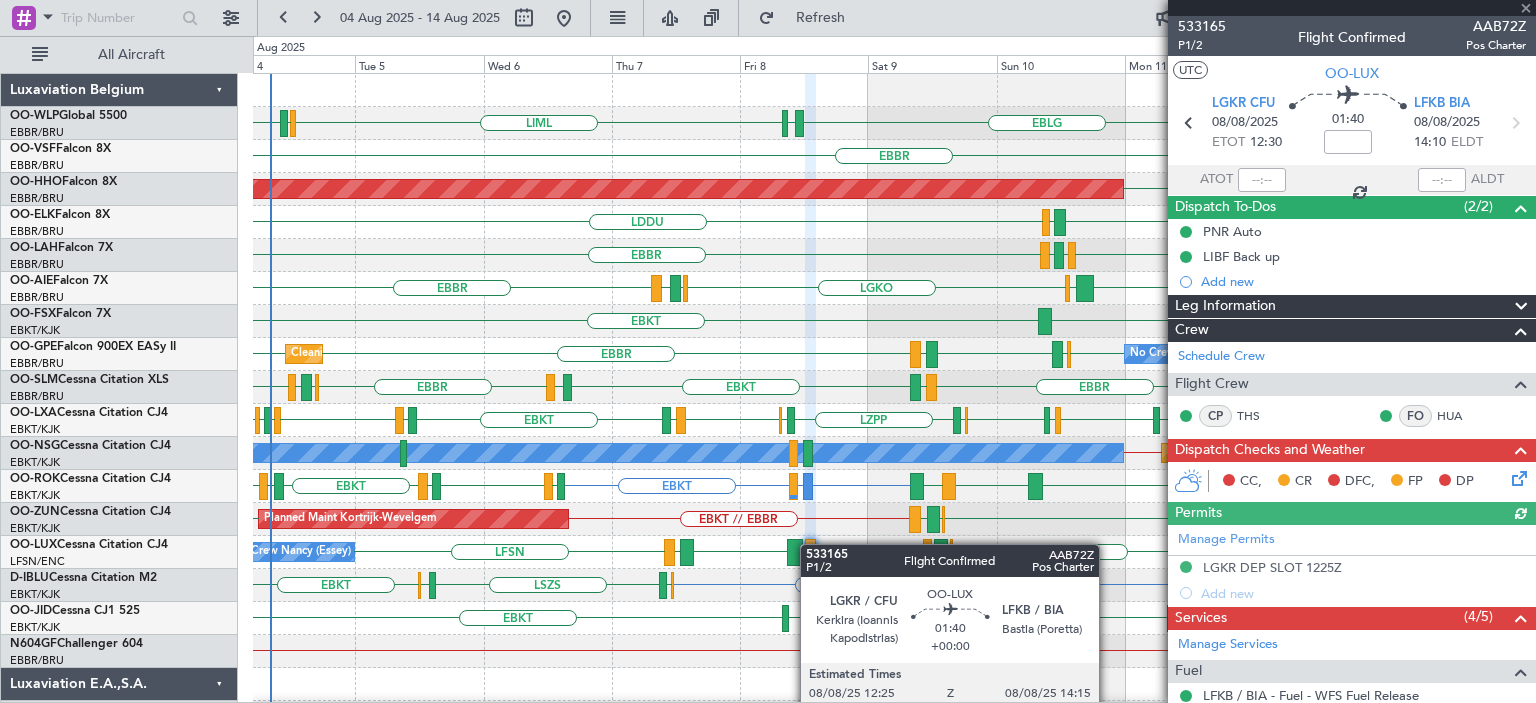 click 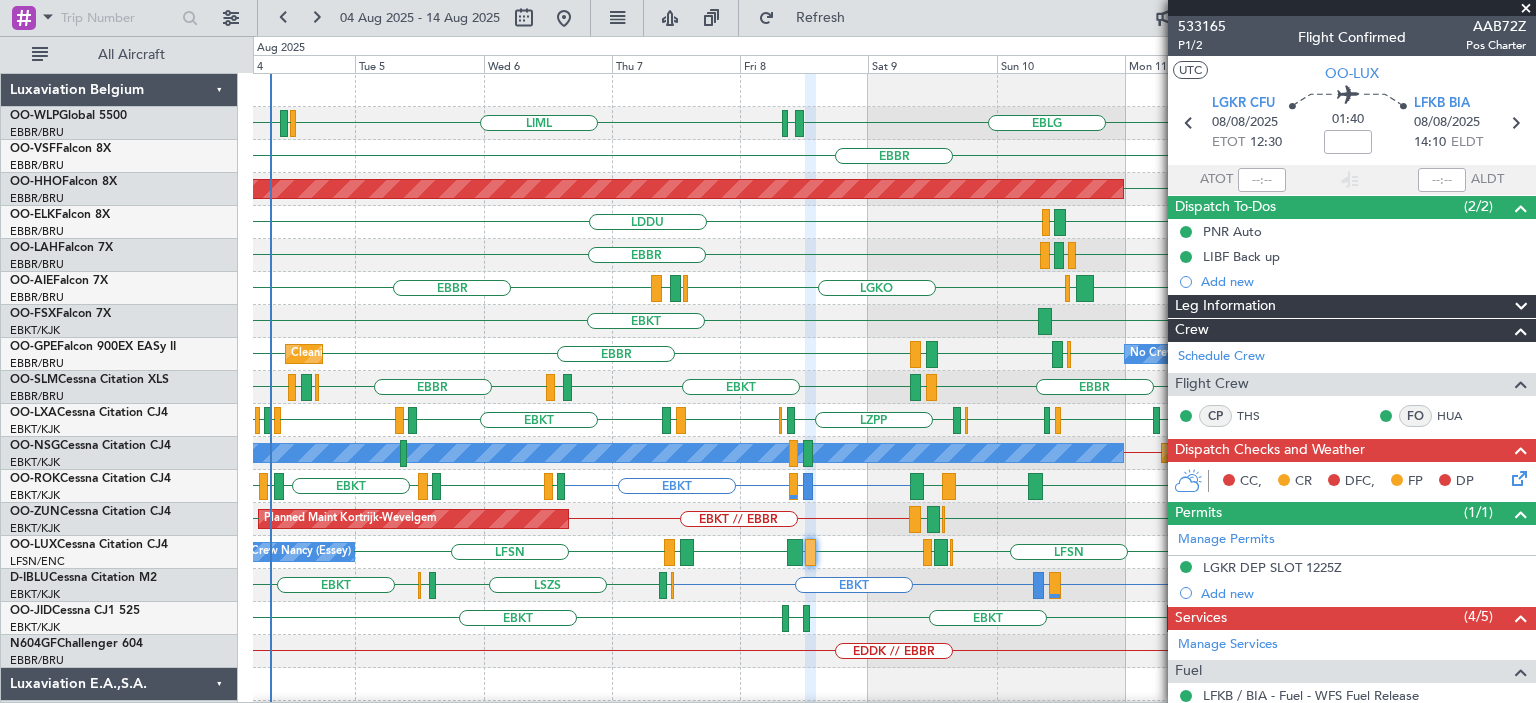 click at bounding box center [1526, 9] 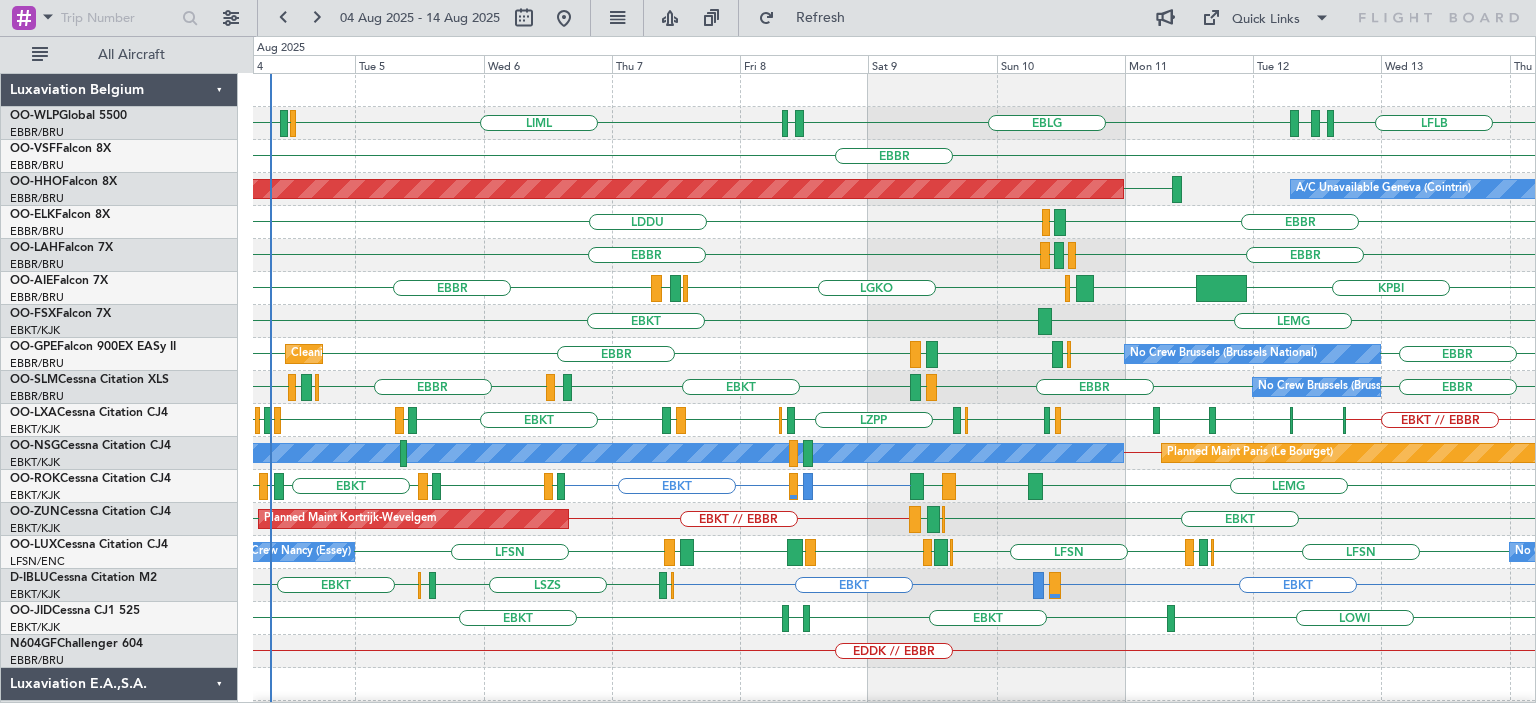 click 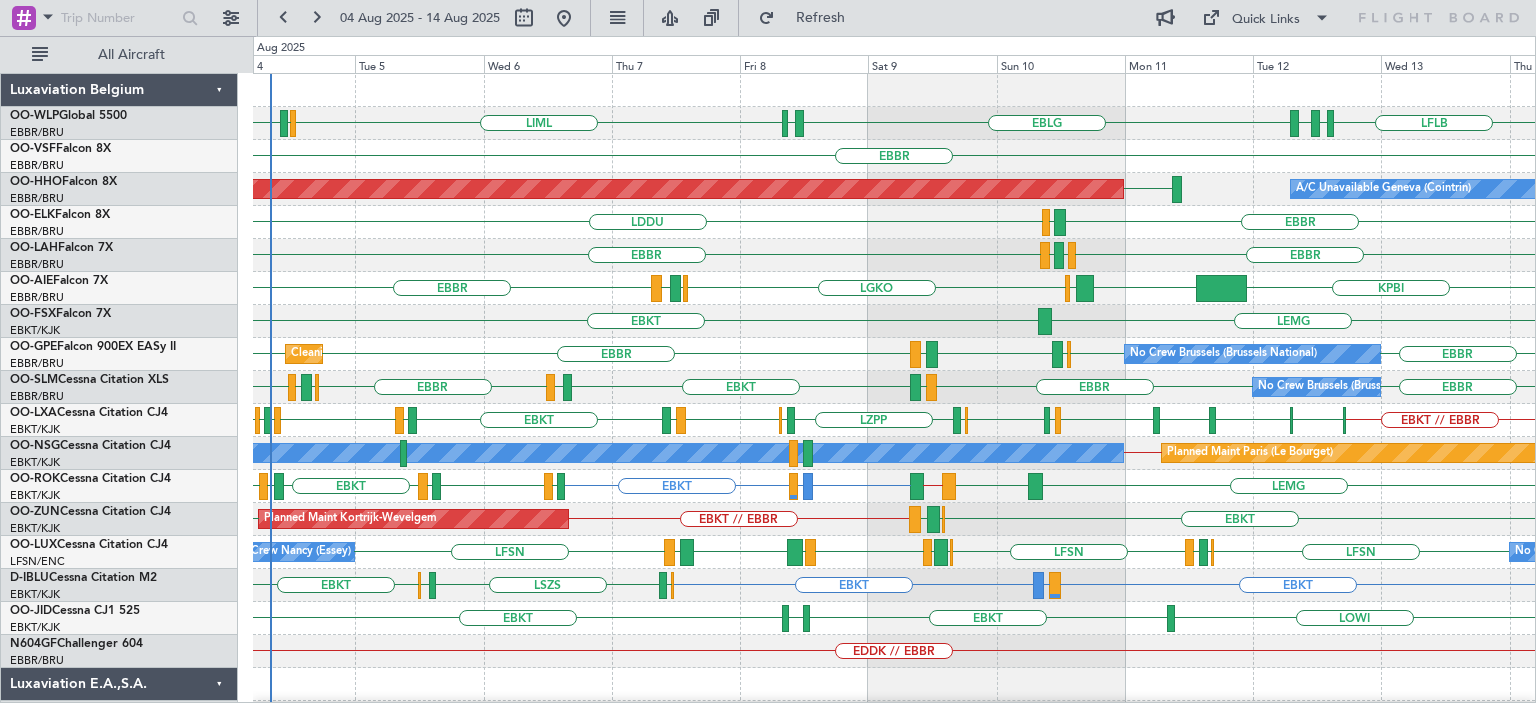 click on "EBKT
LEMG" 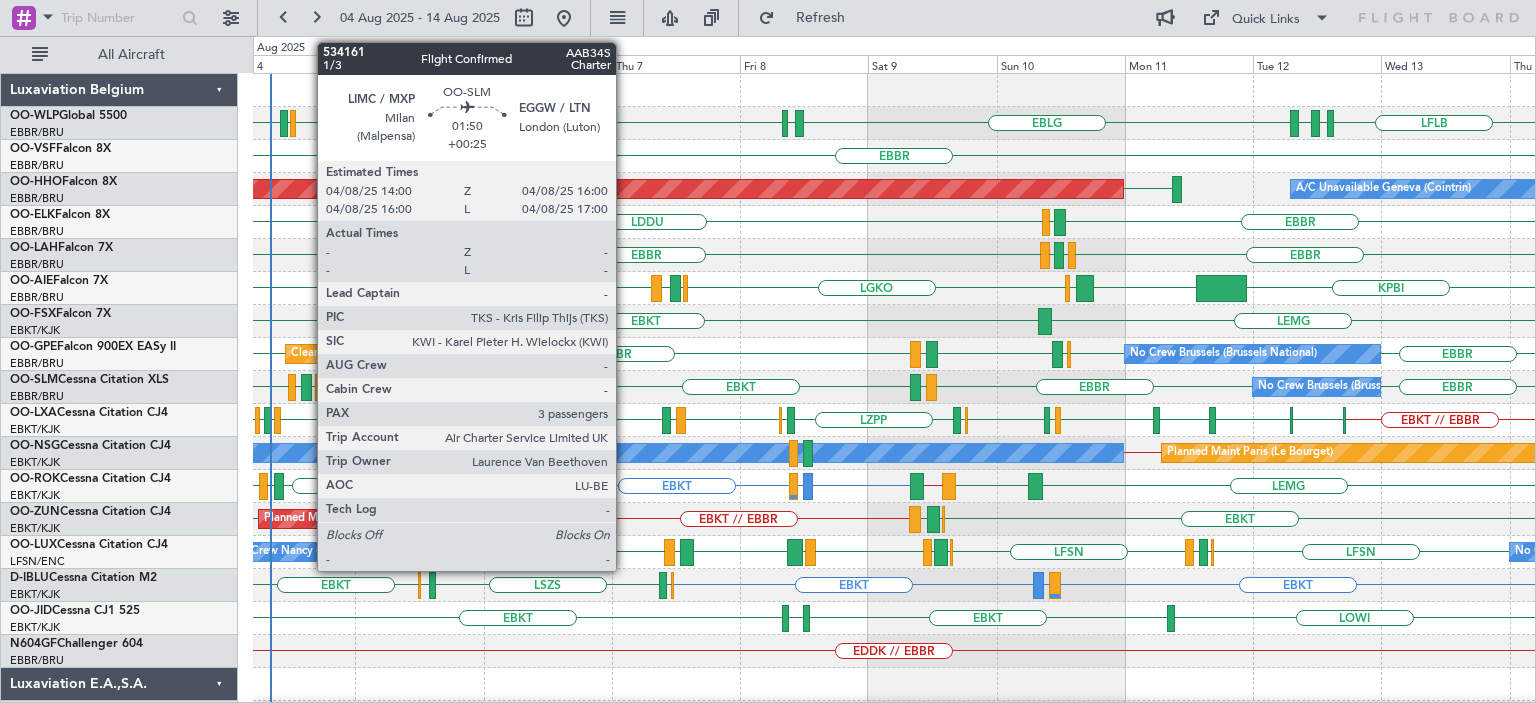 click 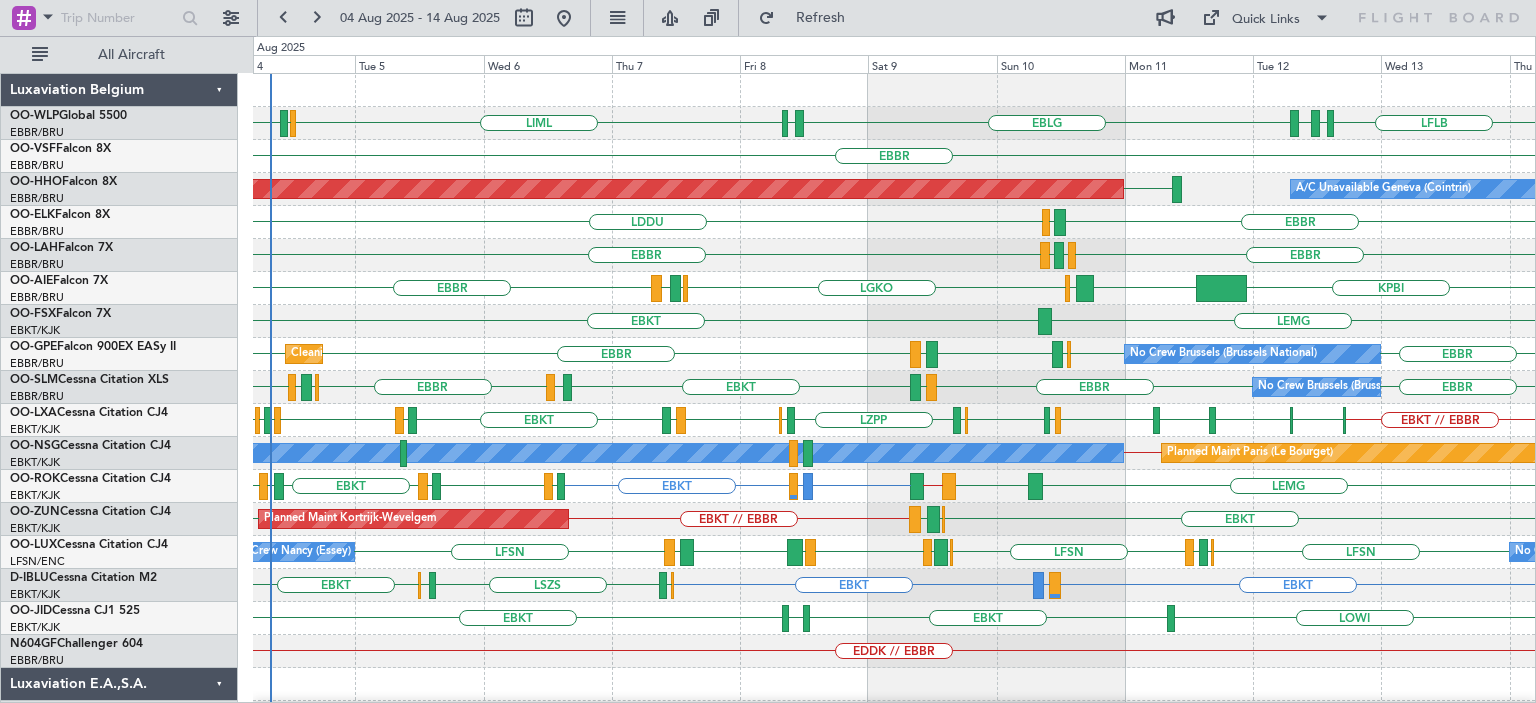 click on "EBBR
EGLF
LGAV
LGKO
LGAV
LIEO
KPBI" 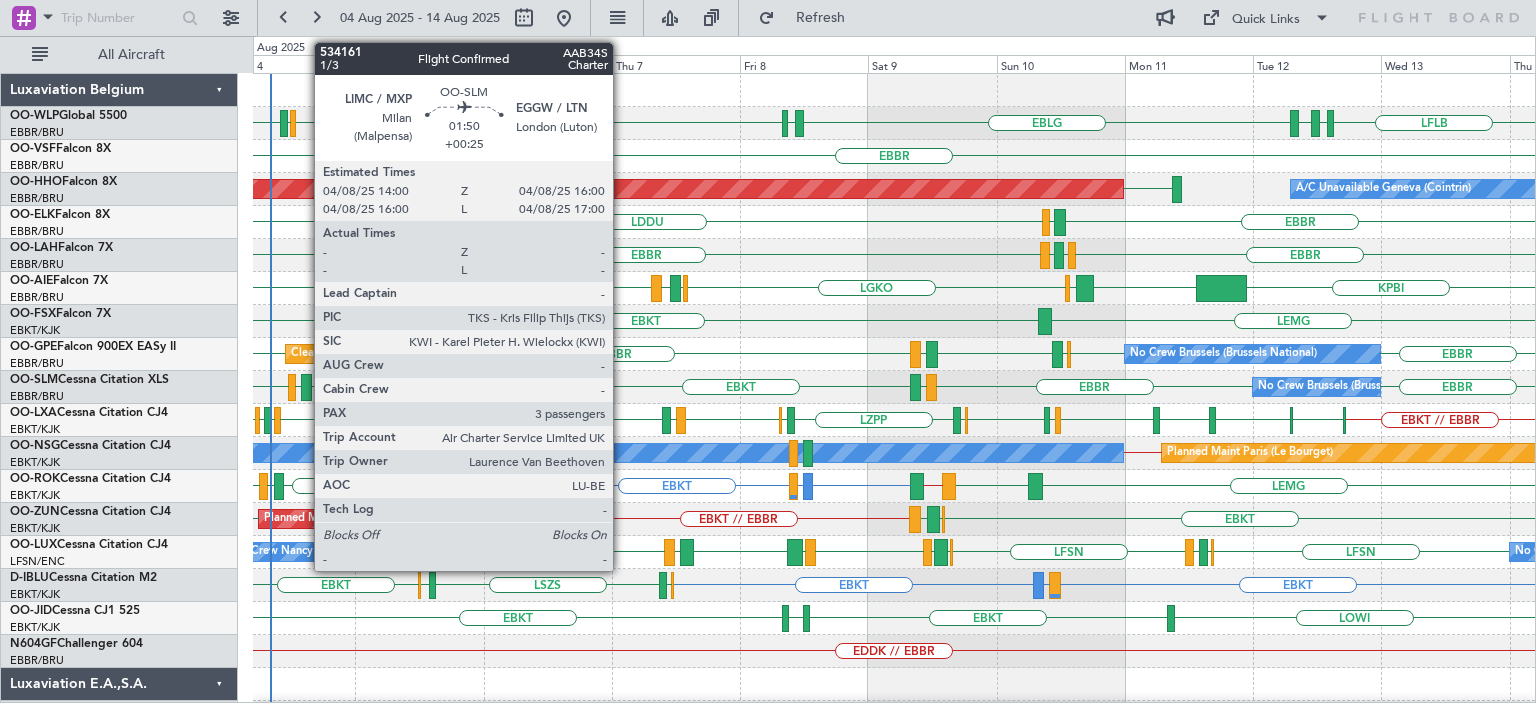click 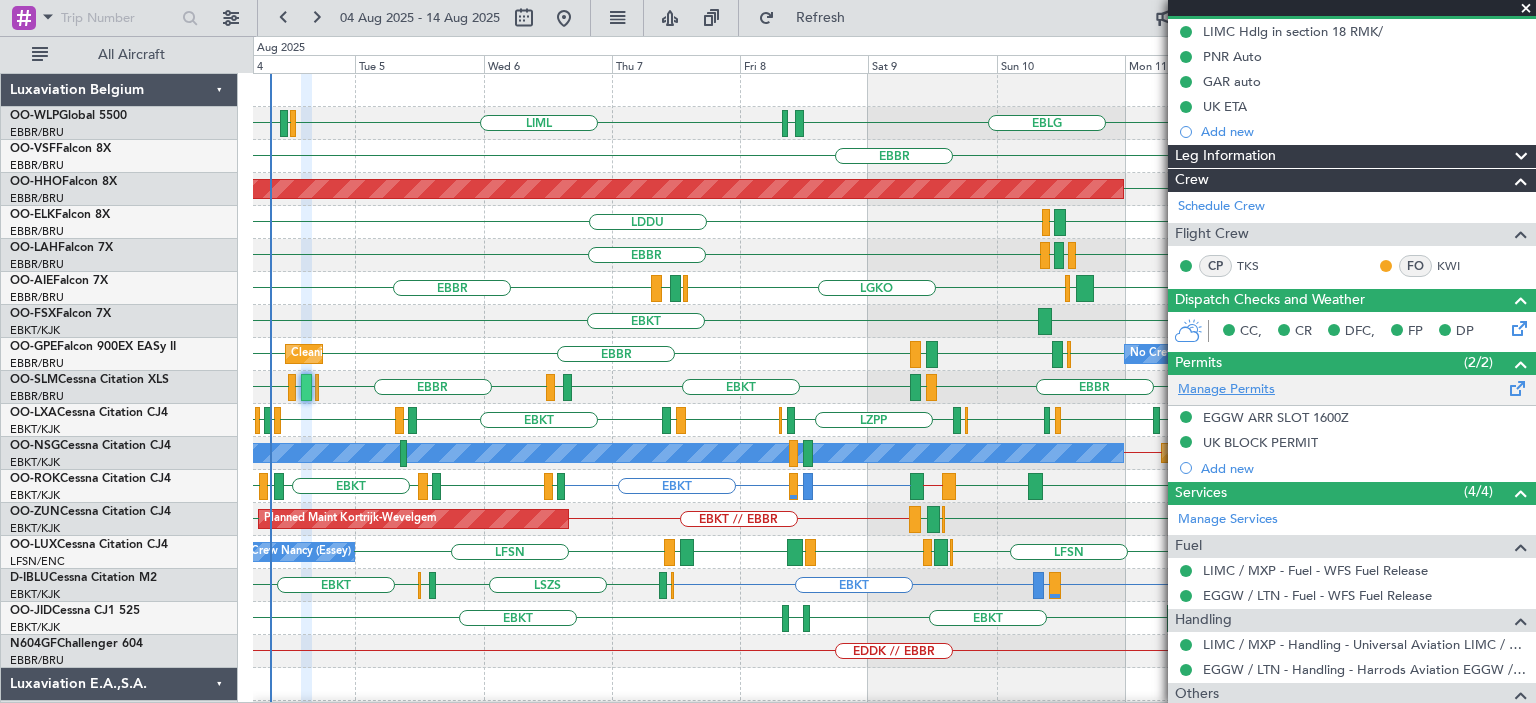 scroll, scrollTop: 300, scrollLeft: 0, axis: vertical 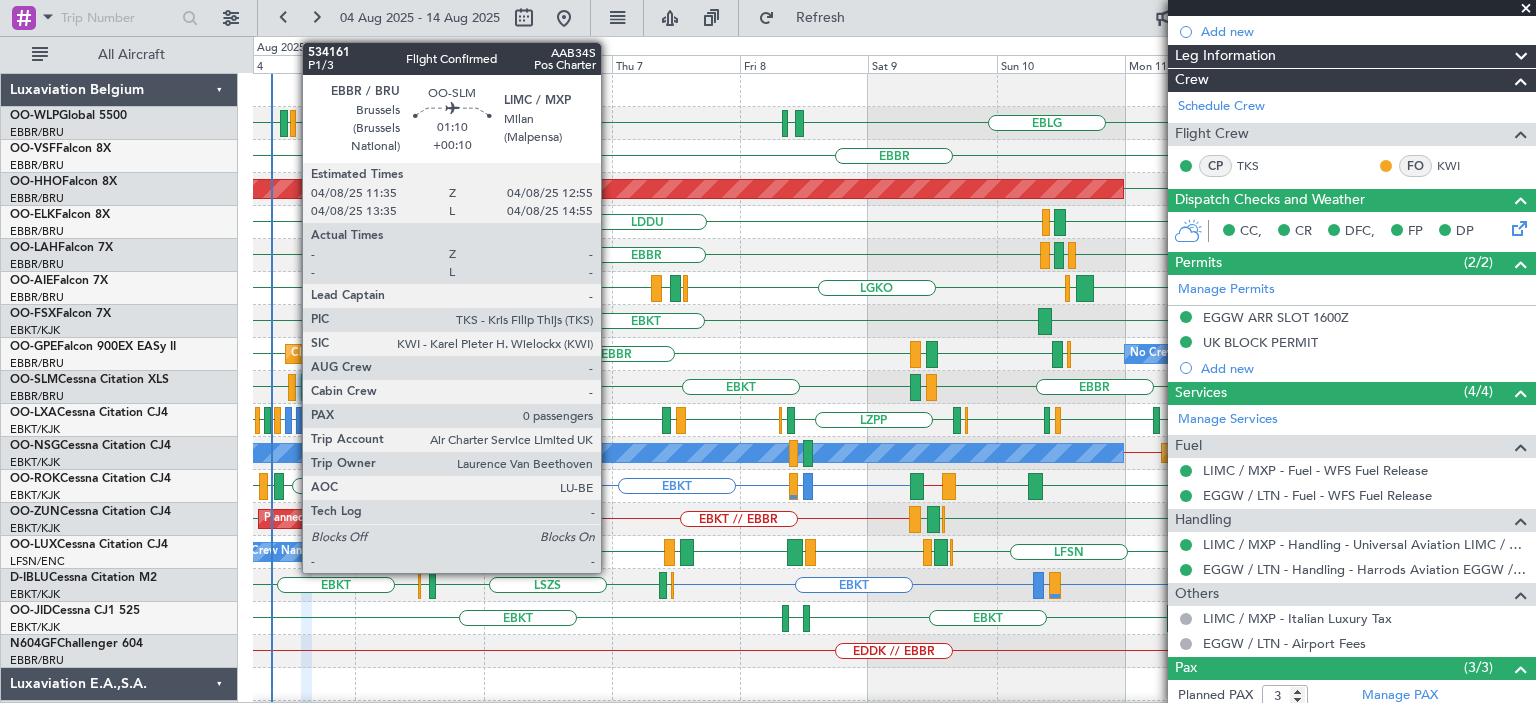 click 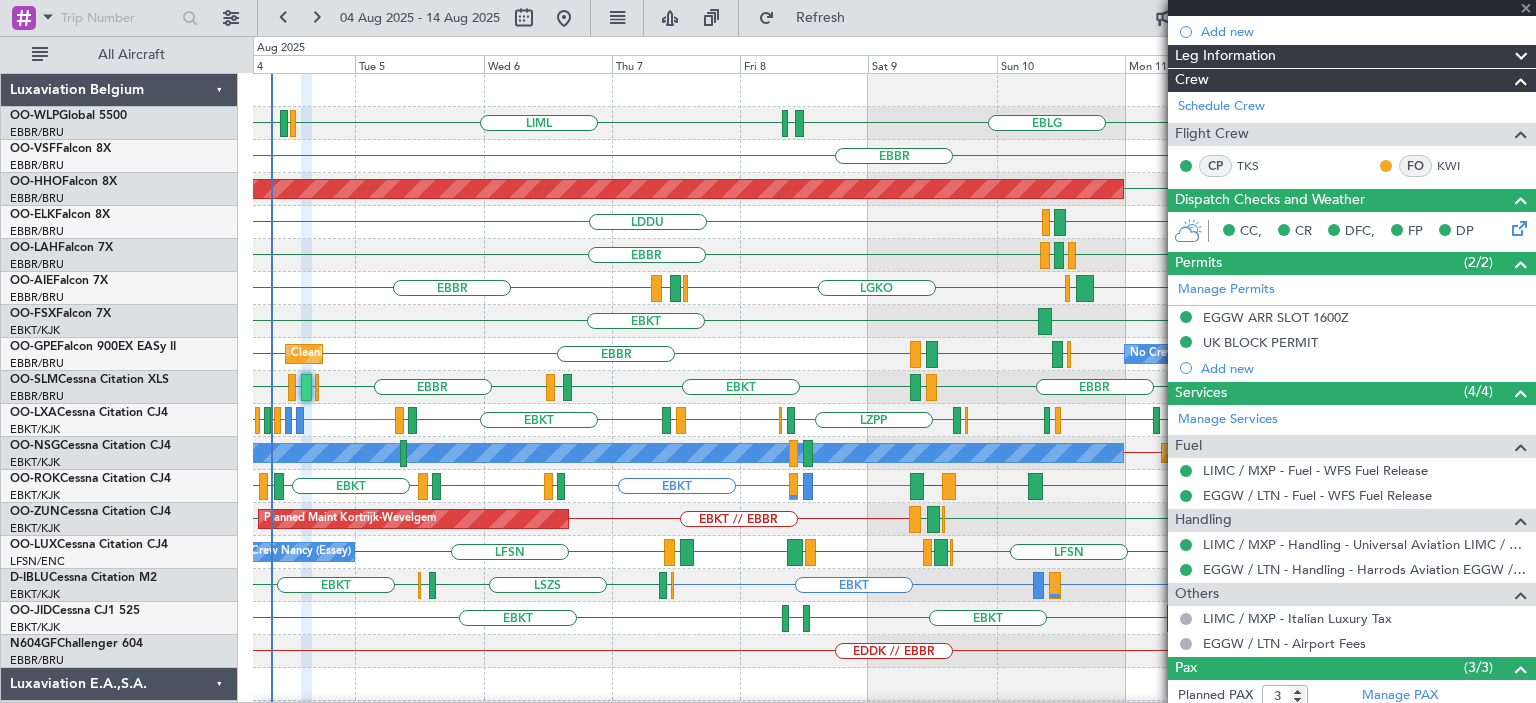 type on "+00:10" 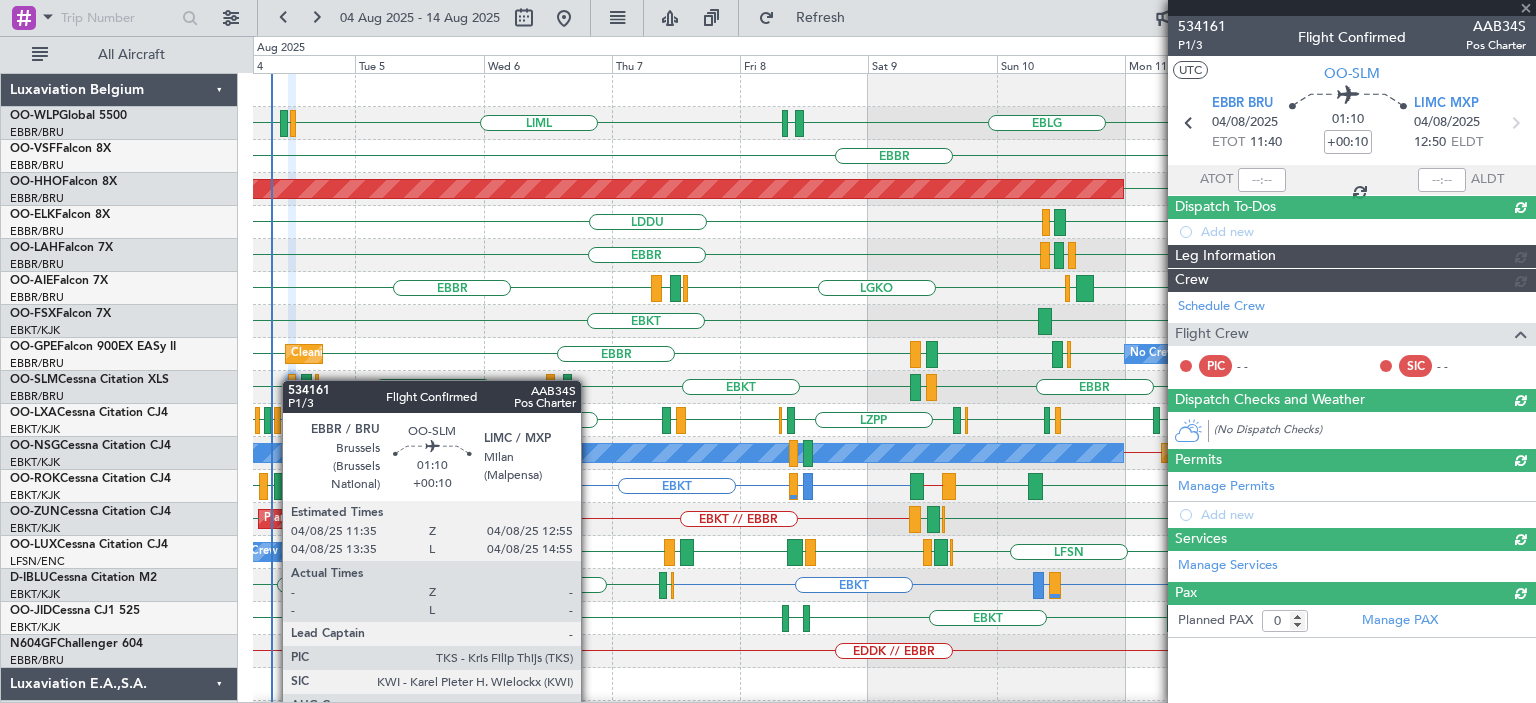 scroll, scrollTop: 0, scrollLeft: 0, axis: both 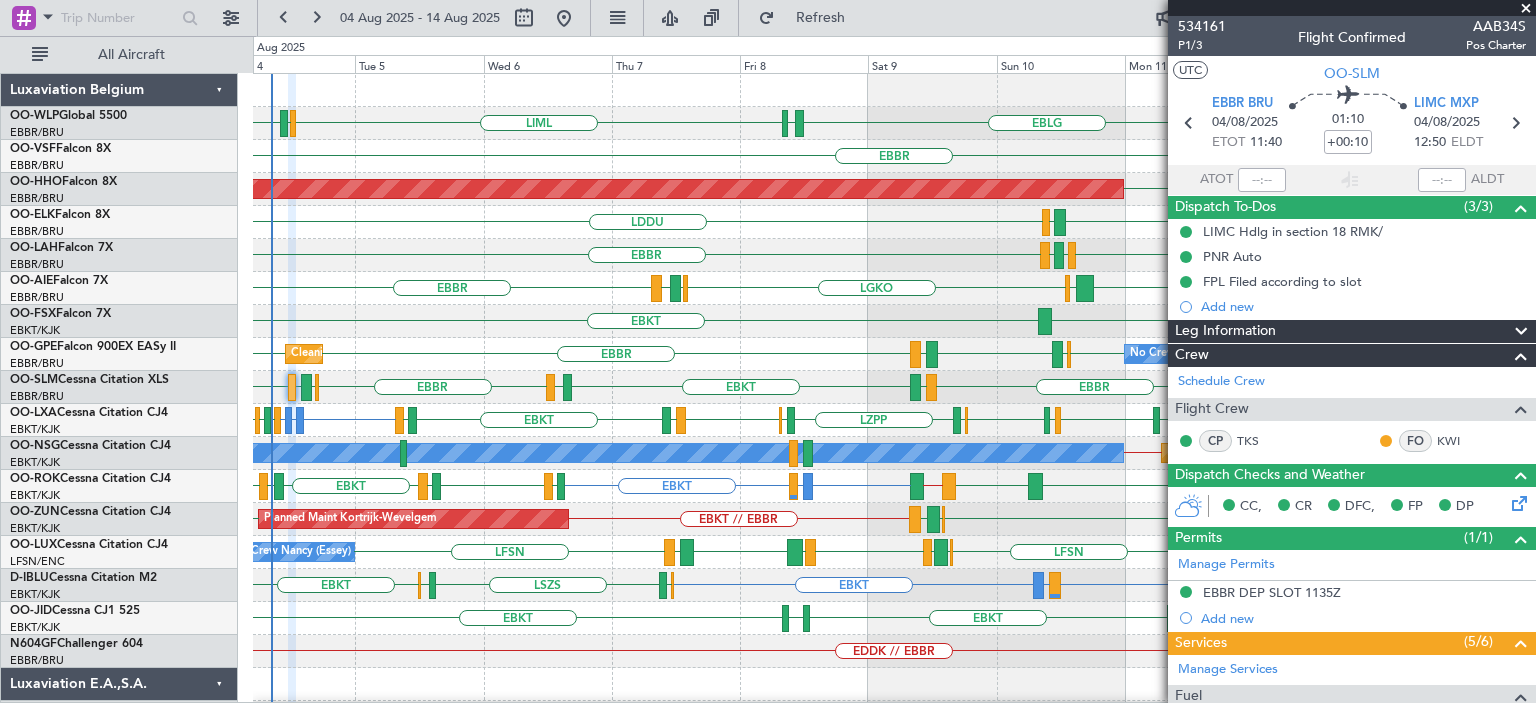 click on "EBBR
EBBR
EGPF
ENGM" 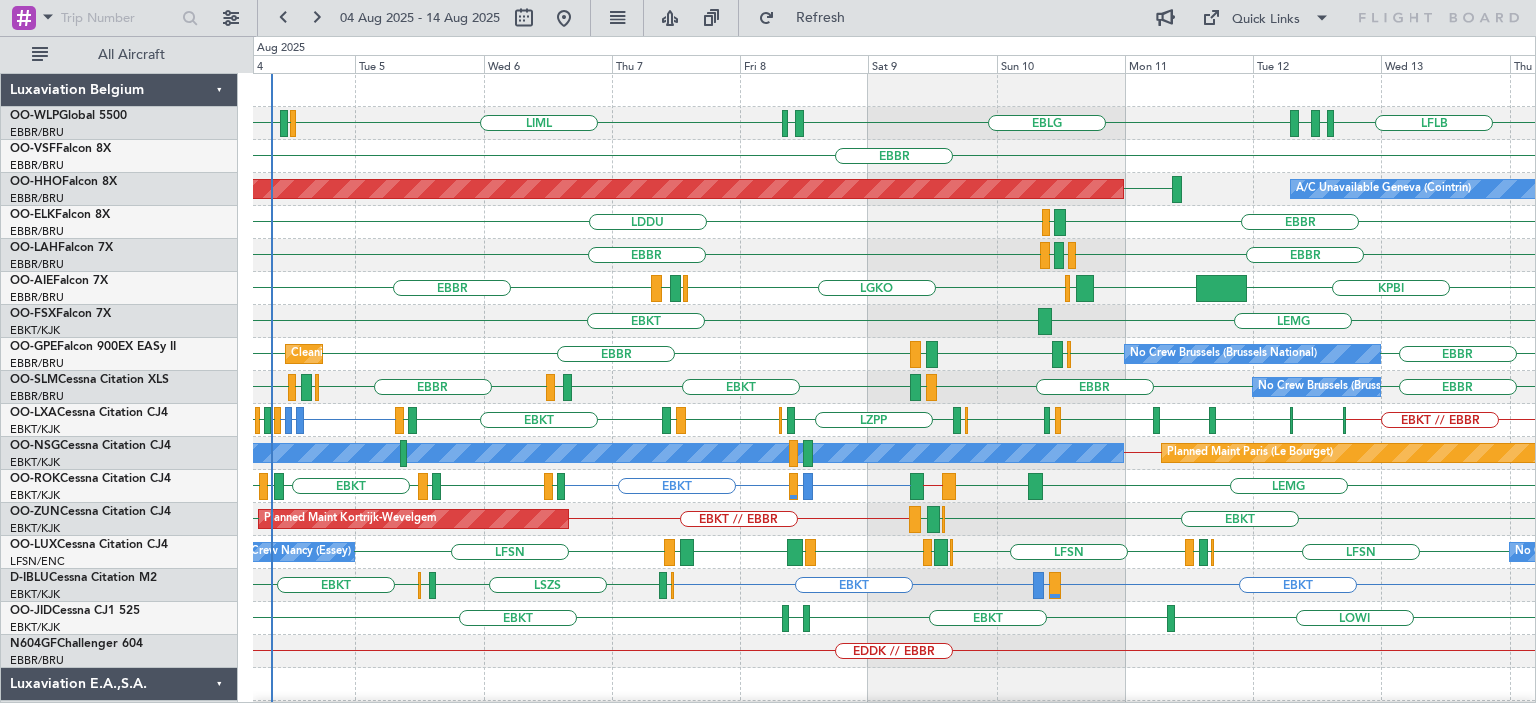 click on "LFLB
EBLG
LDZD
EBLG
LIML
LDPL
EBLG
LDPL" 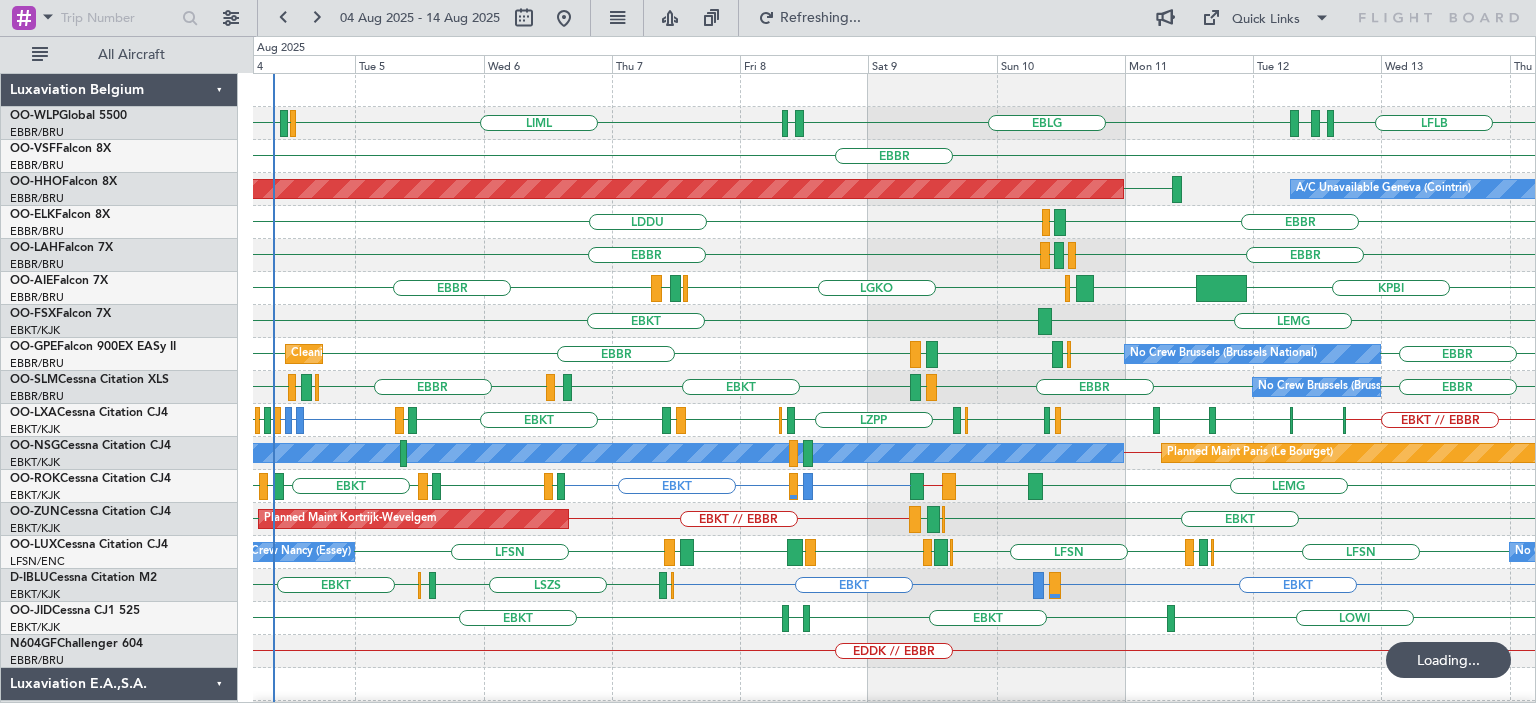 click on "No Crew [CITY] ([CITY])
Cleaning [CITY] ([CITY])
EBBR
EBBR
EBBR
EBBR
EHAM
LIEO
LRCL" 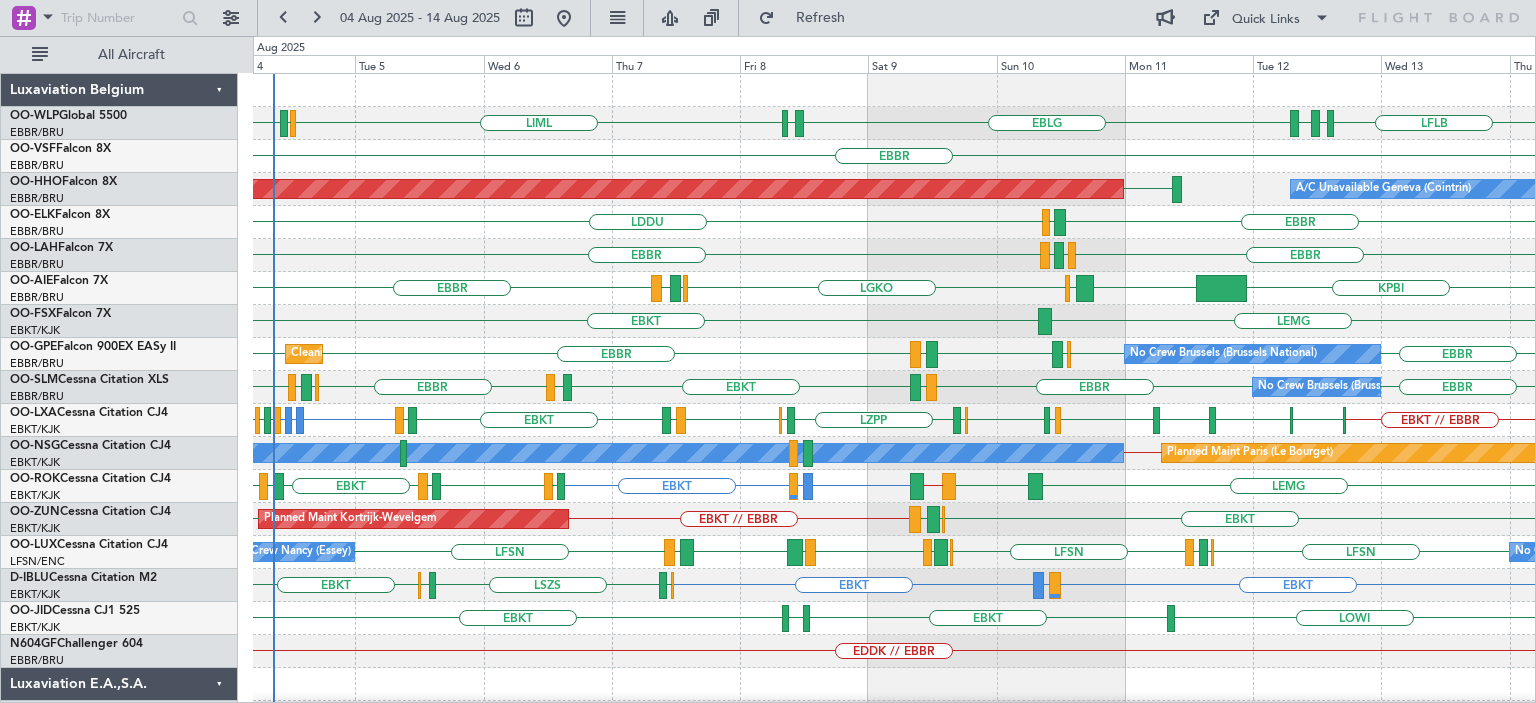 click on "LEMG
EBKT" 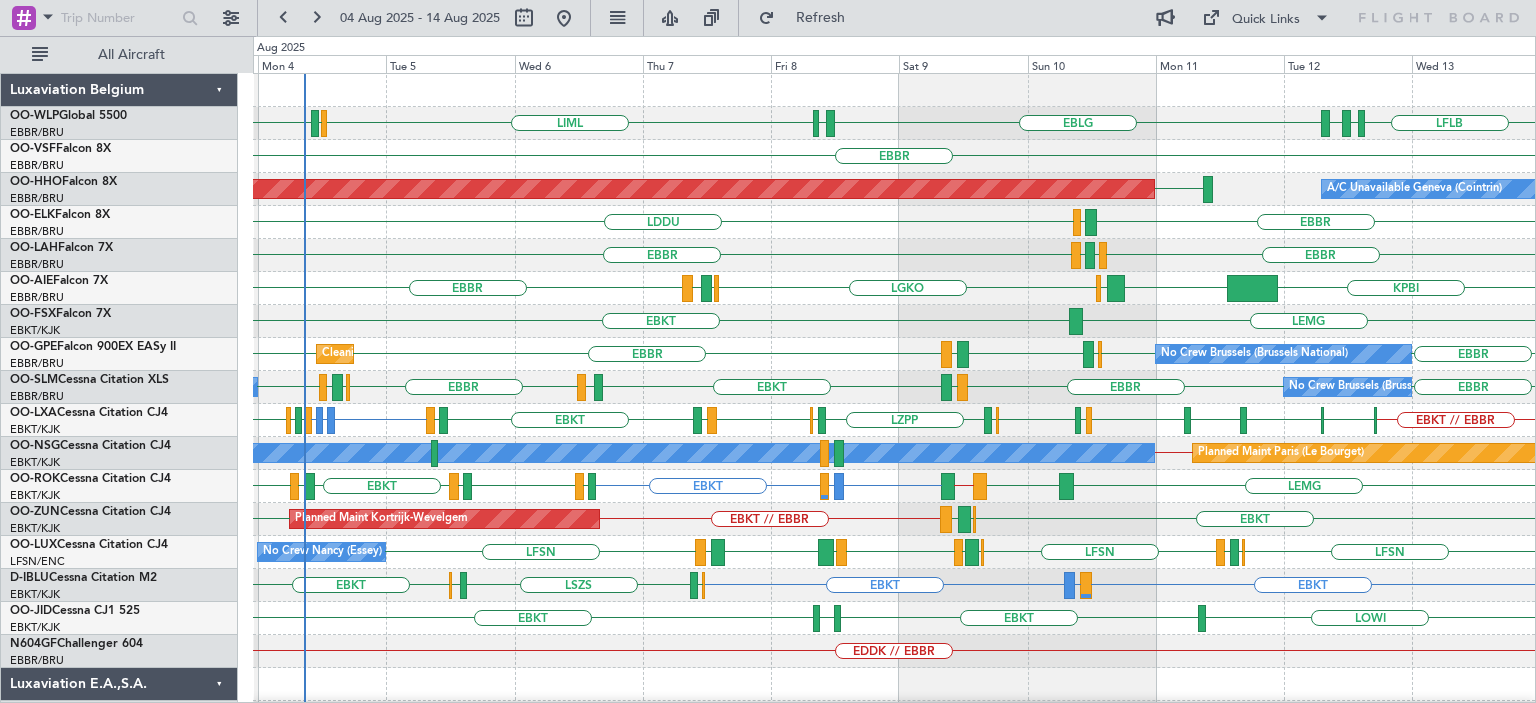 click on "LEMG
EBKT" 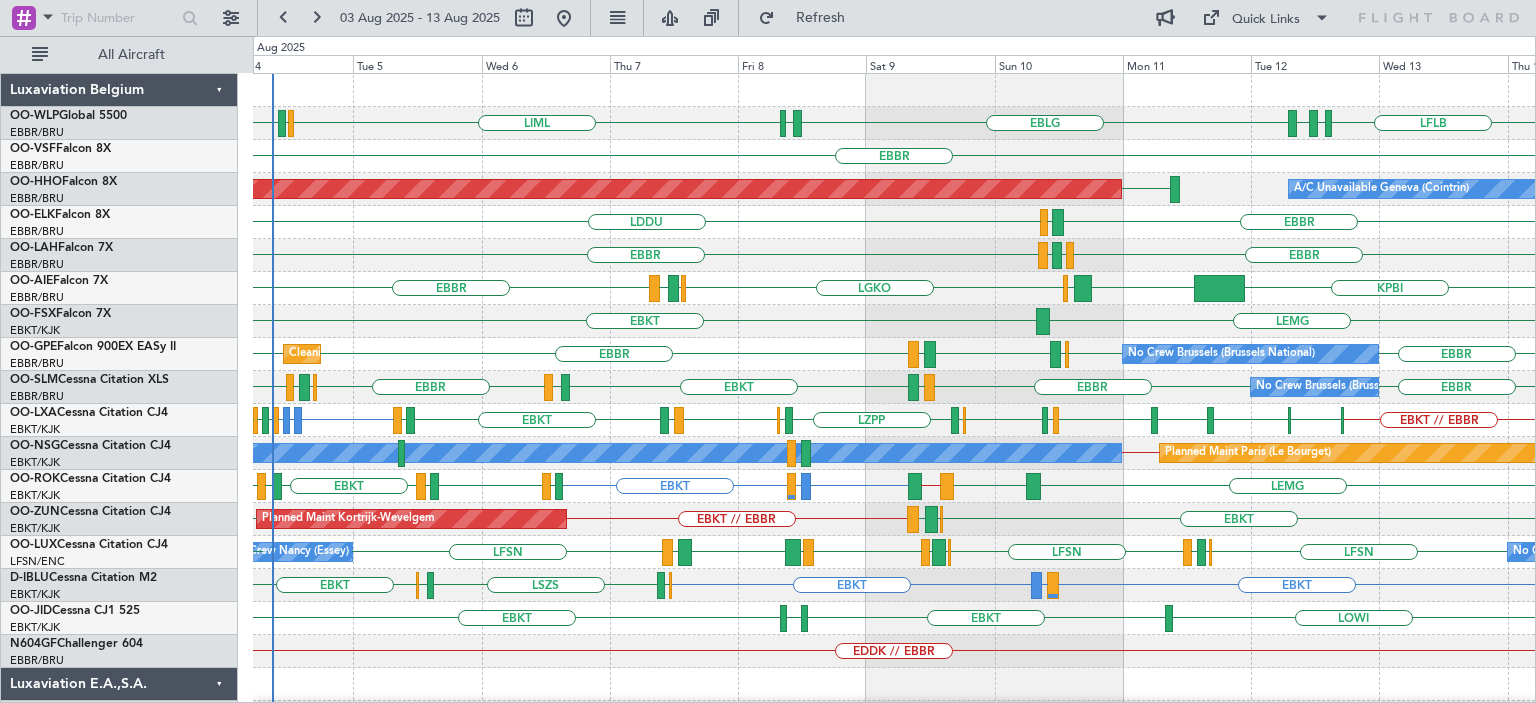 click on "LEMG
EBKT" 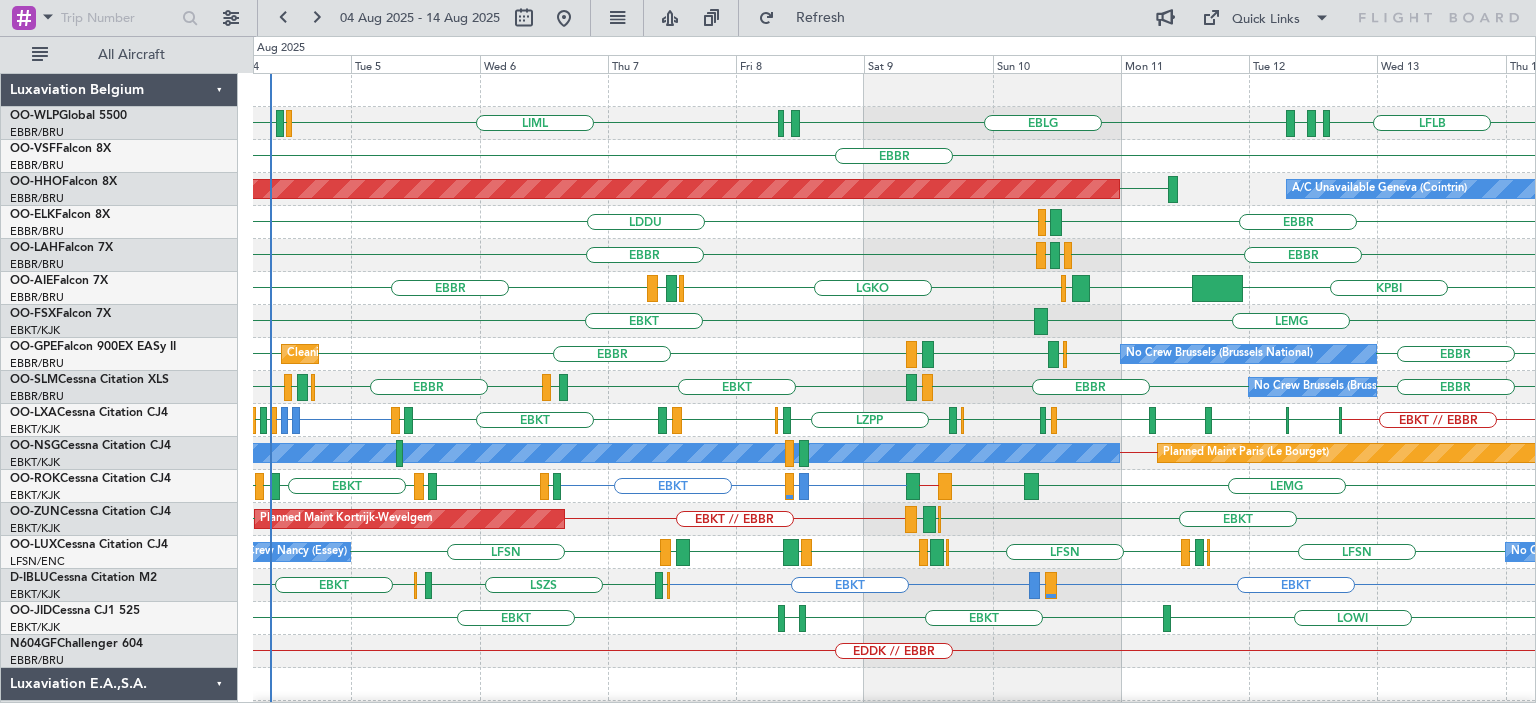 click on "LEMG
EBKT" 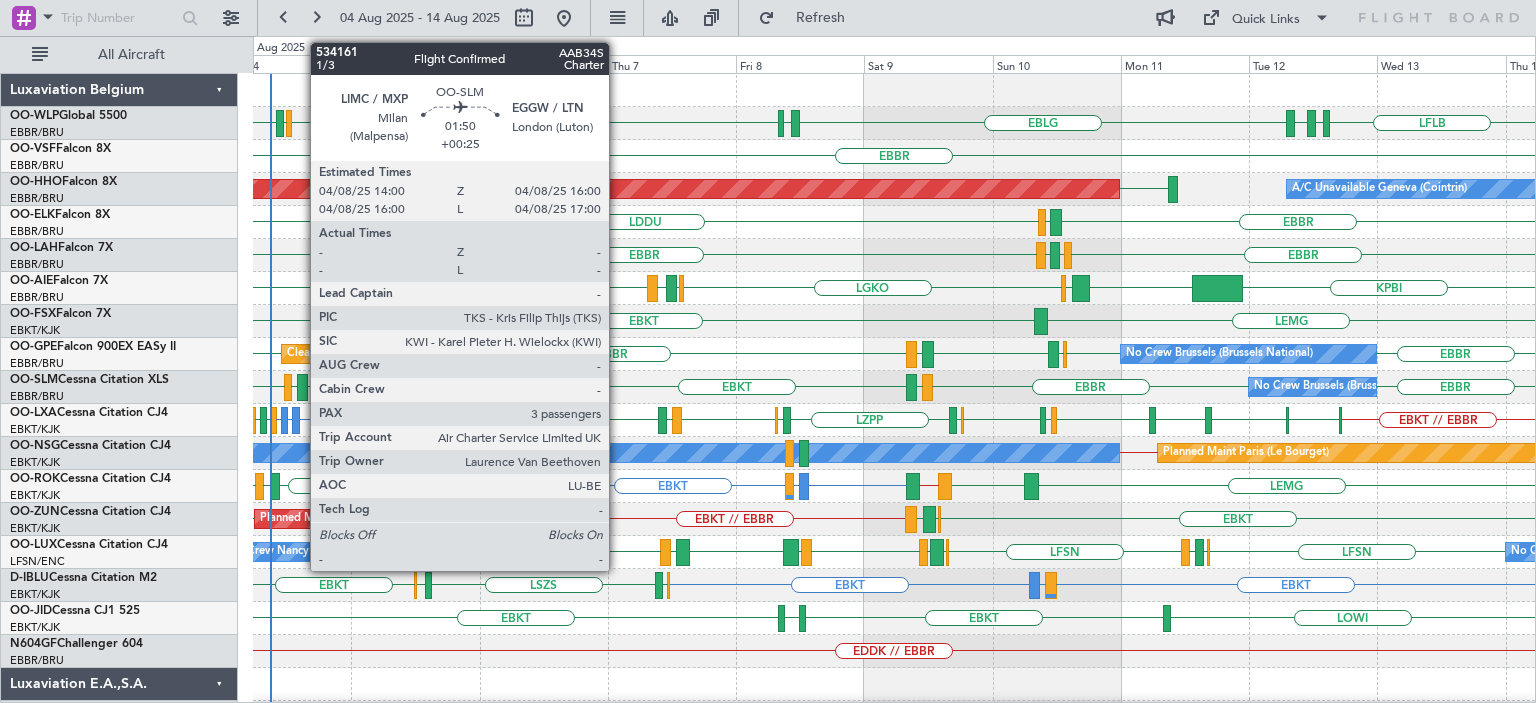 click 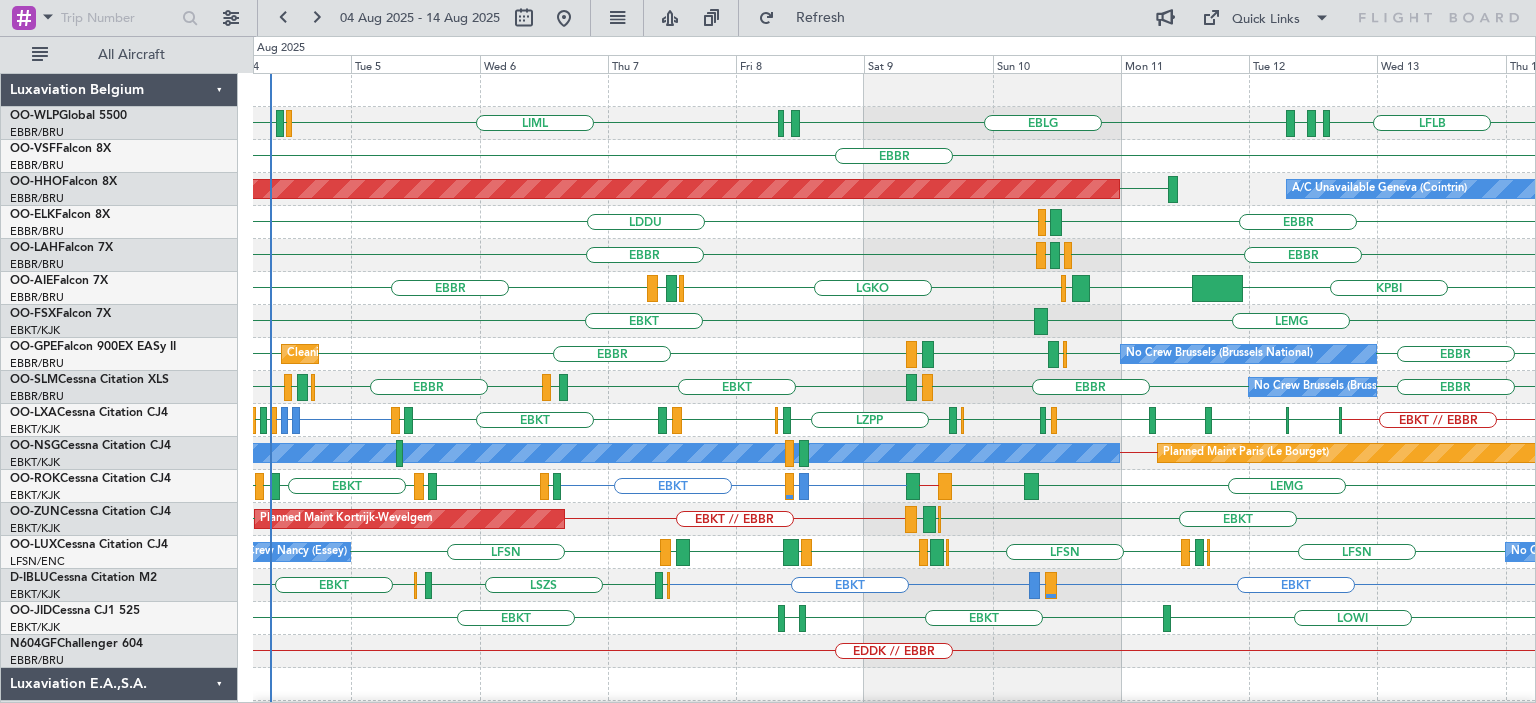 click on "EBBR
LIRN
LDDU" 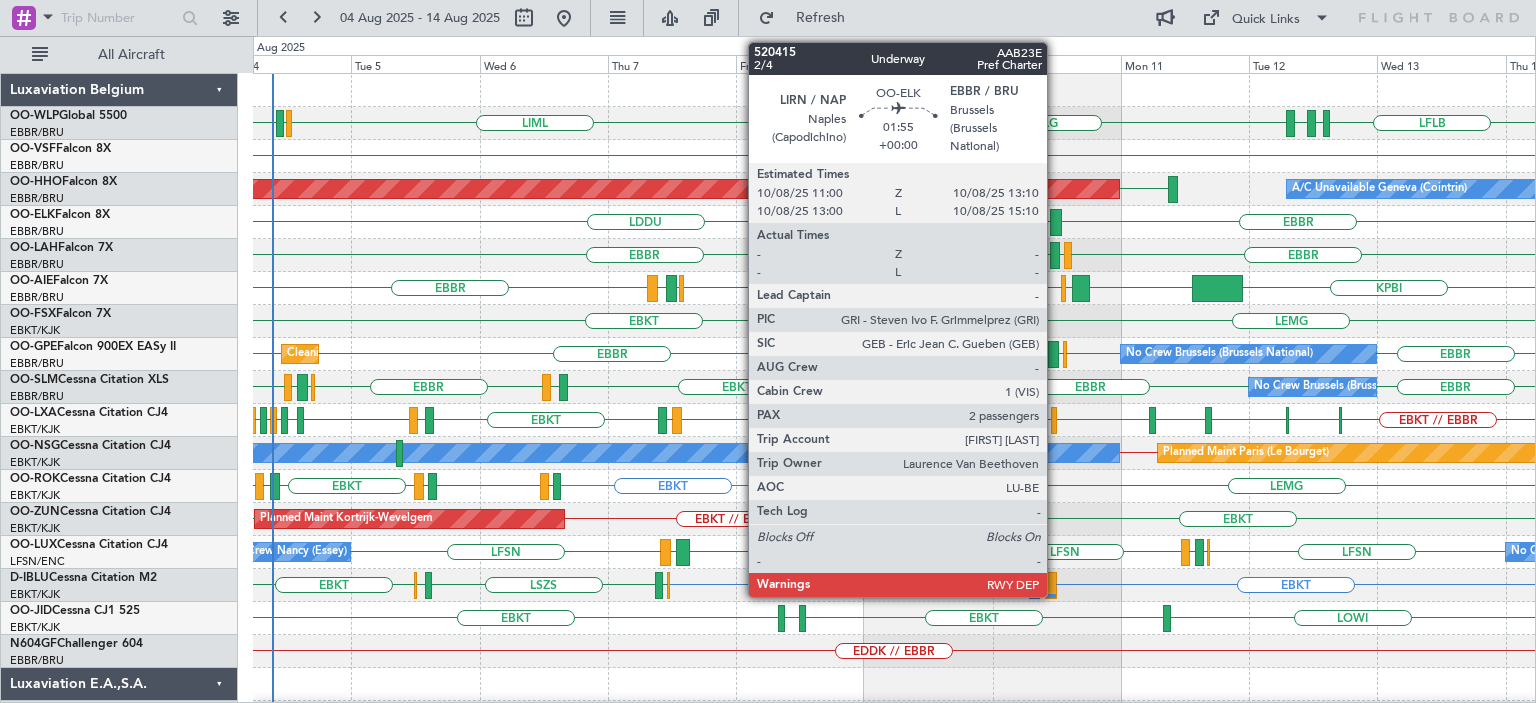 click 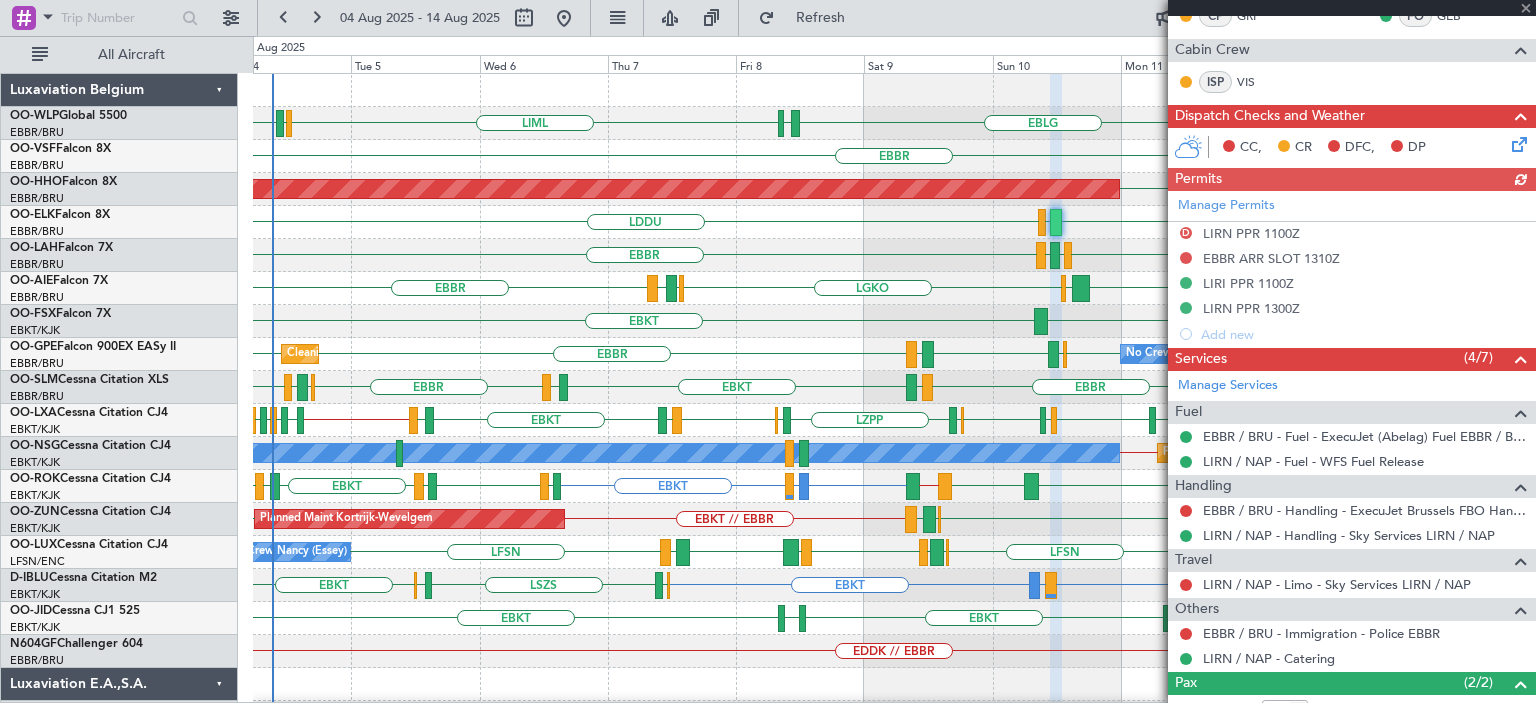 scroll, scrollTop: 511, scrollLeft: 0, axis: vertical 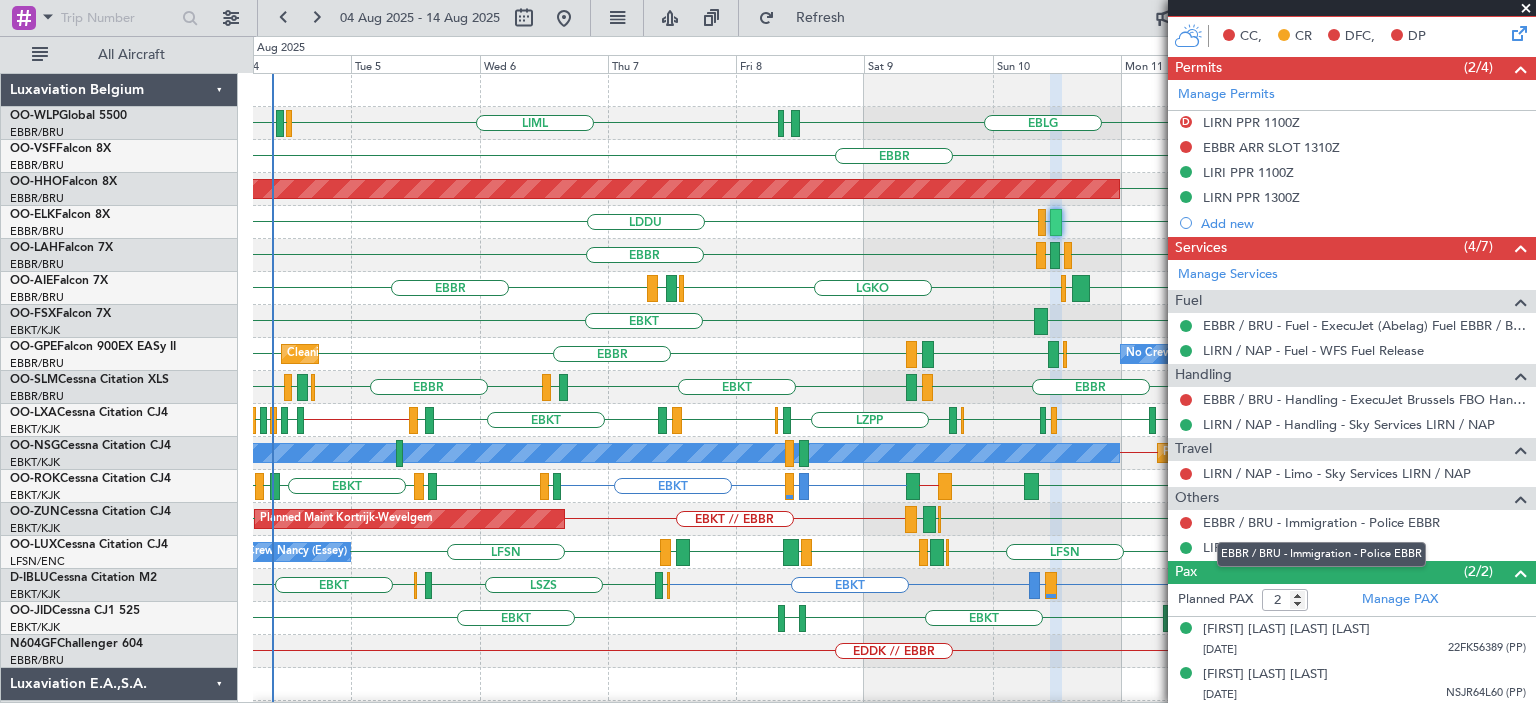 click on "EBBR / BRU - Immigration - Police EBBR" at bounding box center (1321, 554) 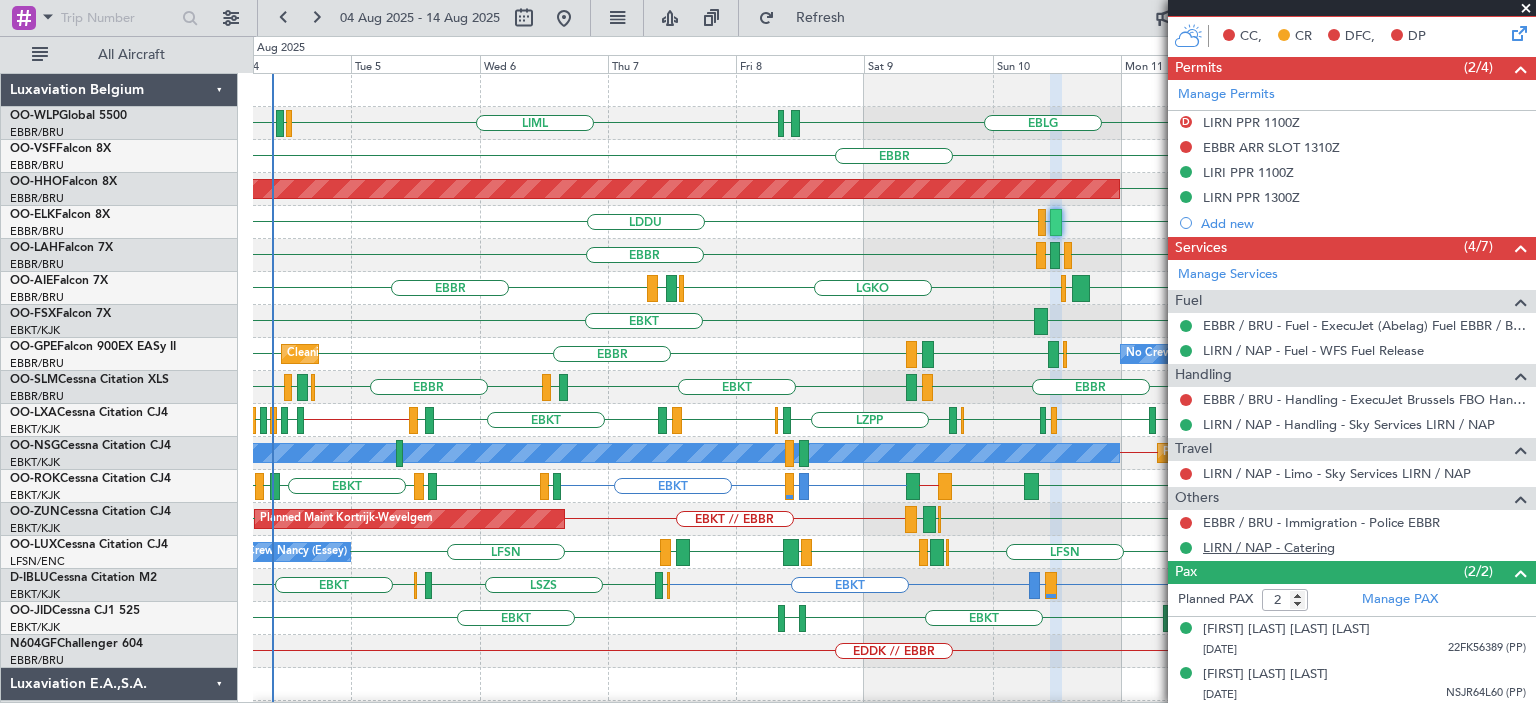 click on "LIRN / NAP - Catering" at bounding box center [1269, 547] 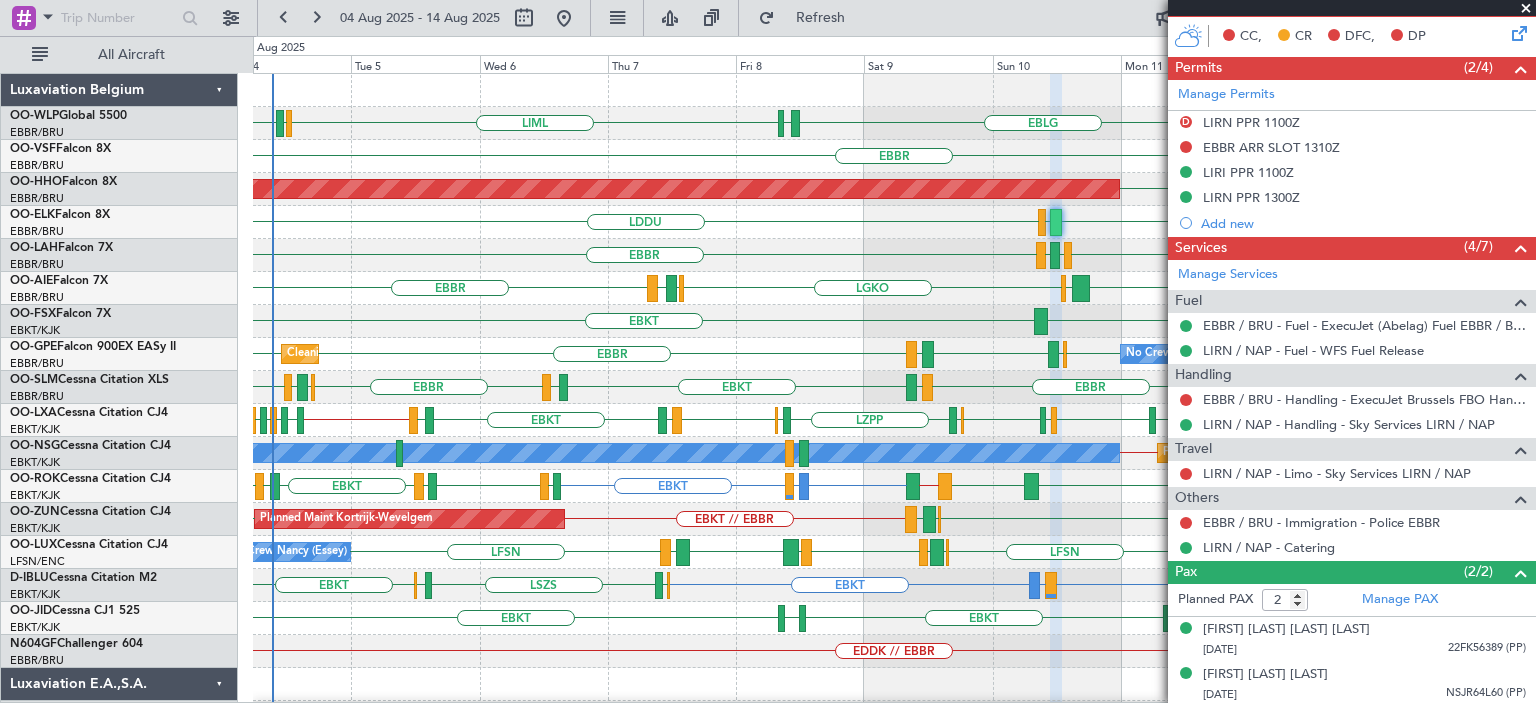 click on "LFLB
EBLG
LDZD
EBLG
LDPL
LIML
LDPL
EBLG" 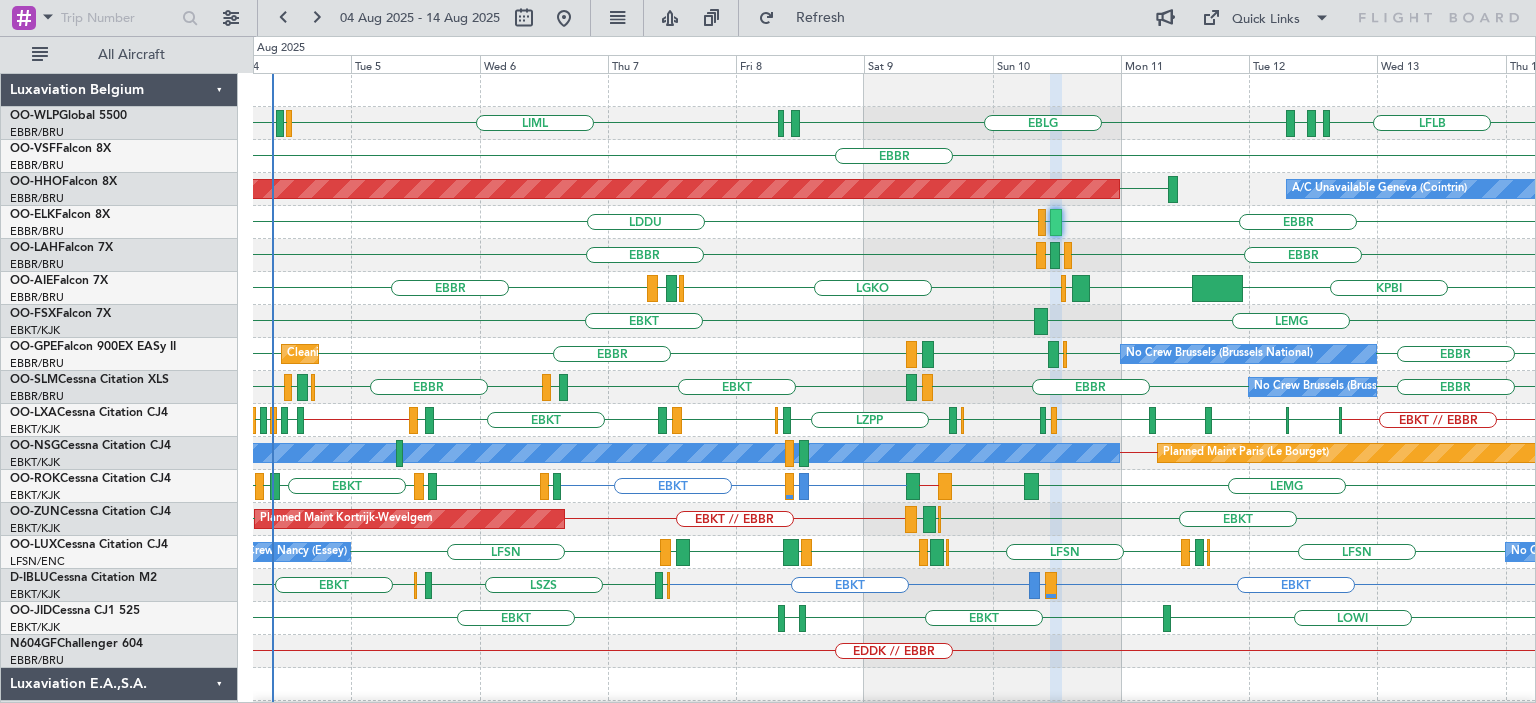 type on "0" 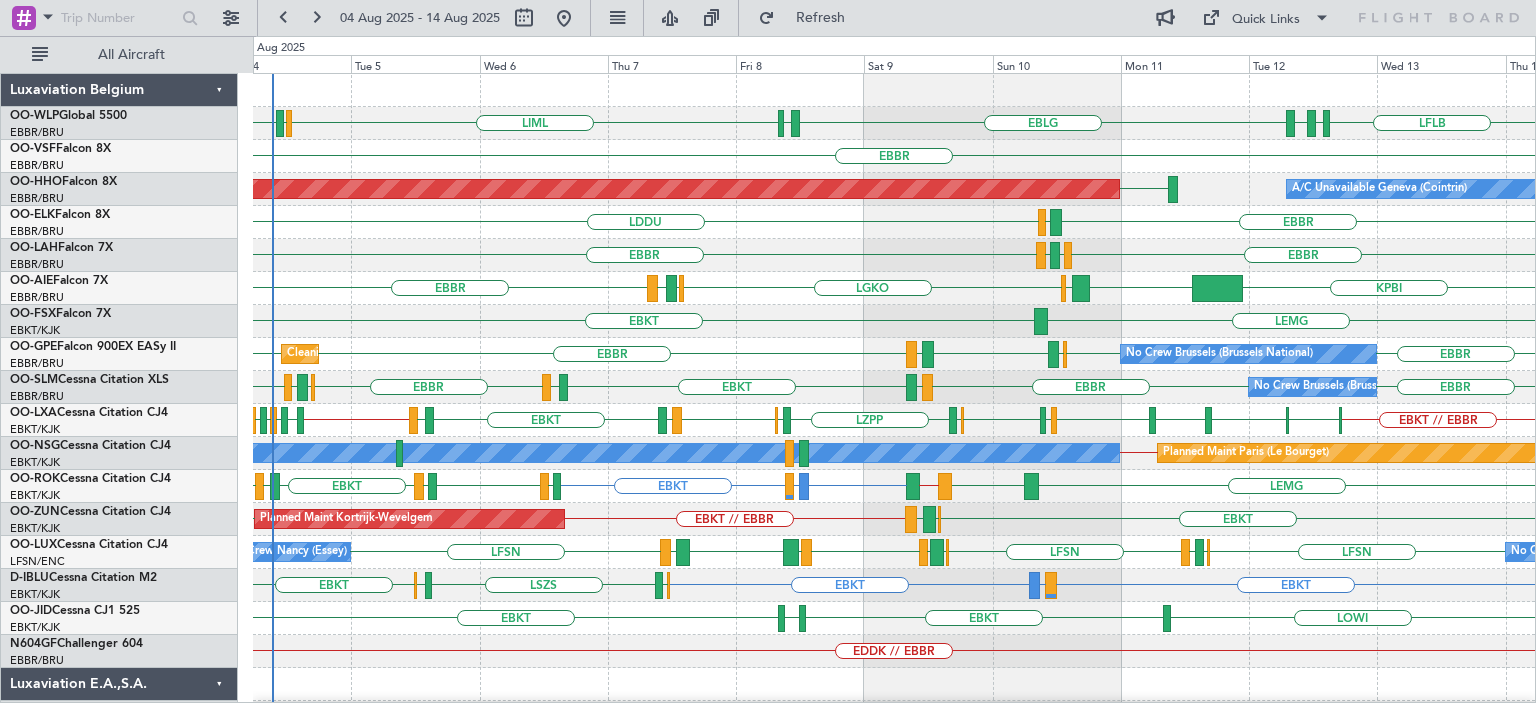 scroll, scrollTop: 0, scrollLeft: 0, axis: both 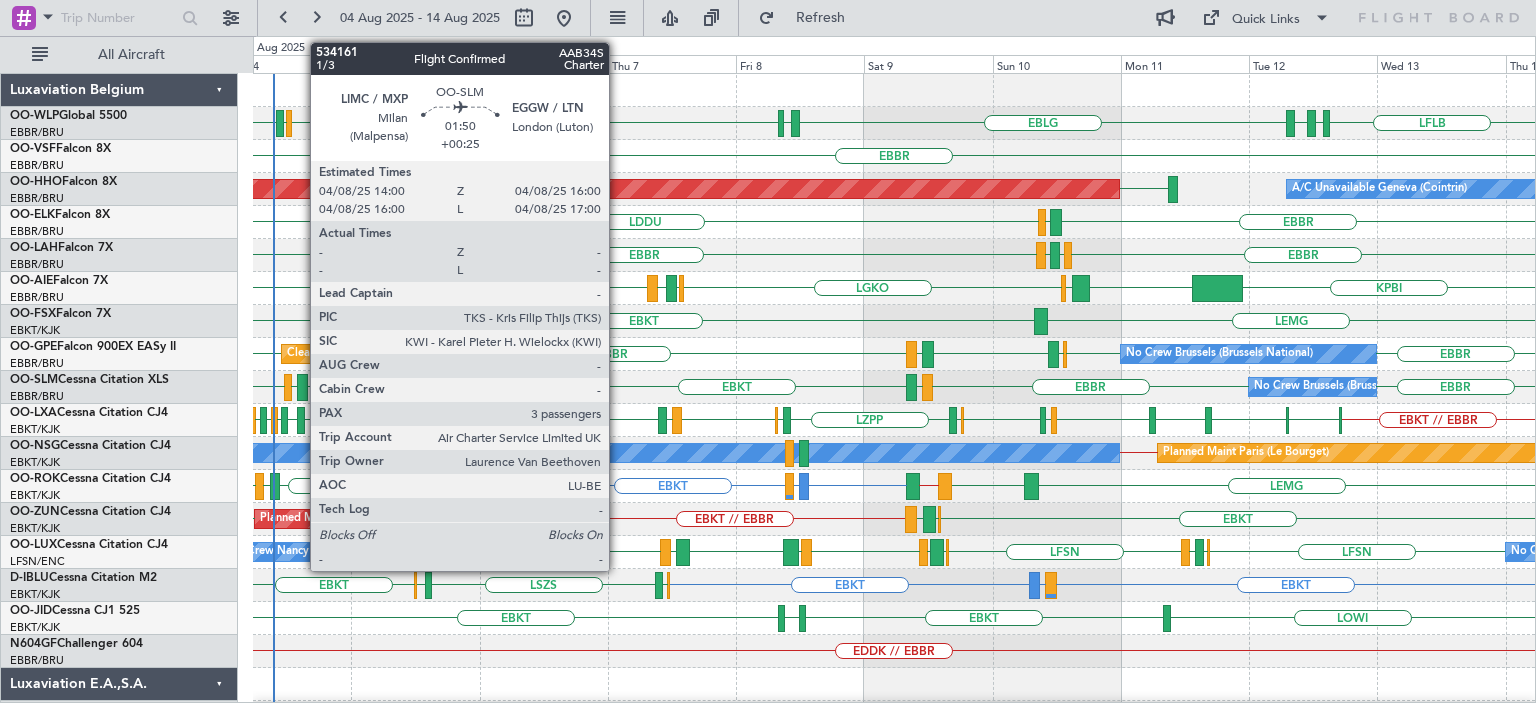 click 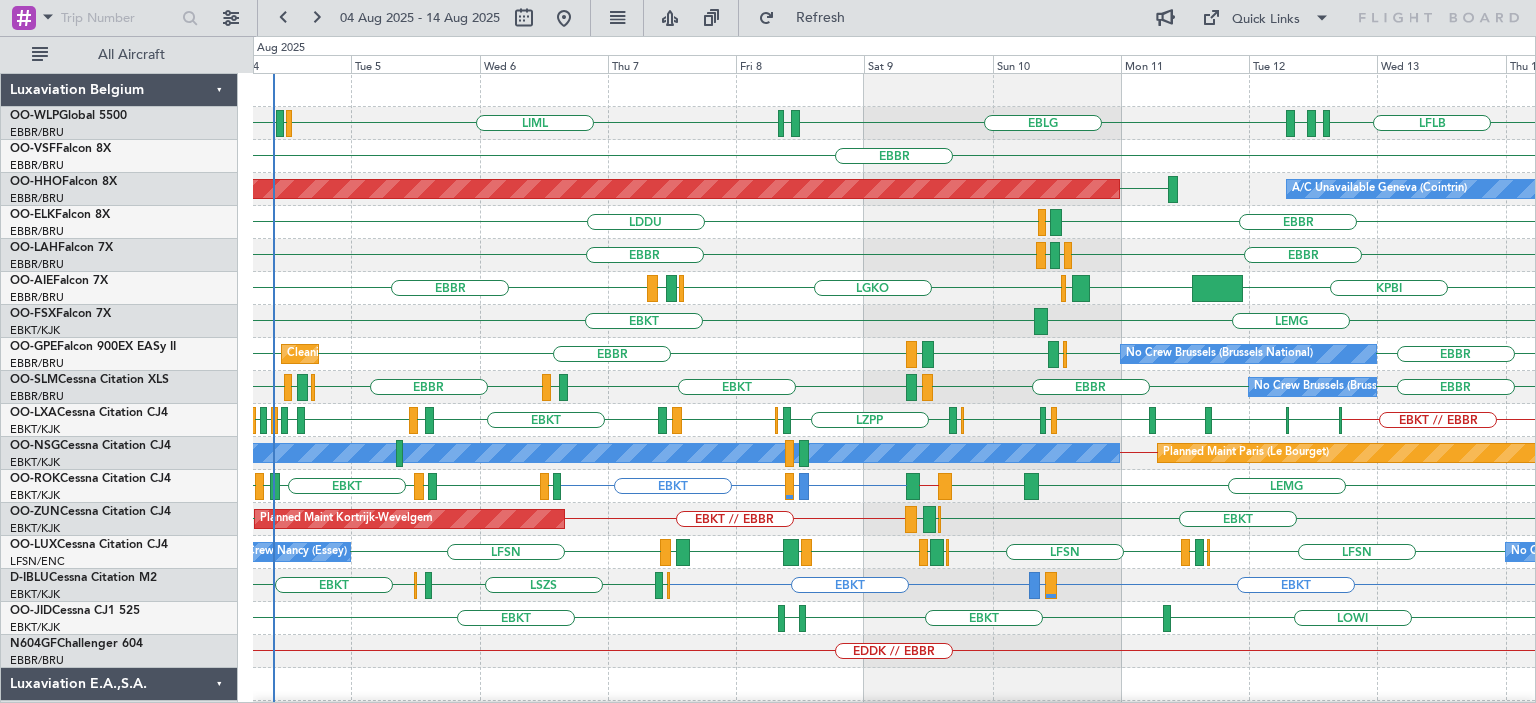 click on "KPBI
EGLF
LGAV
LGKO
LGAV
LIEO
EBBR" 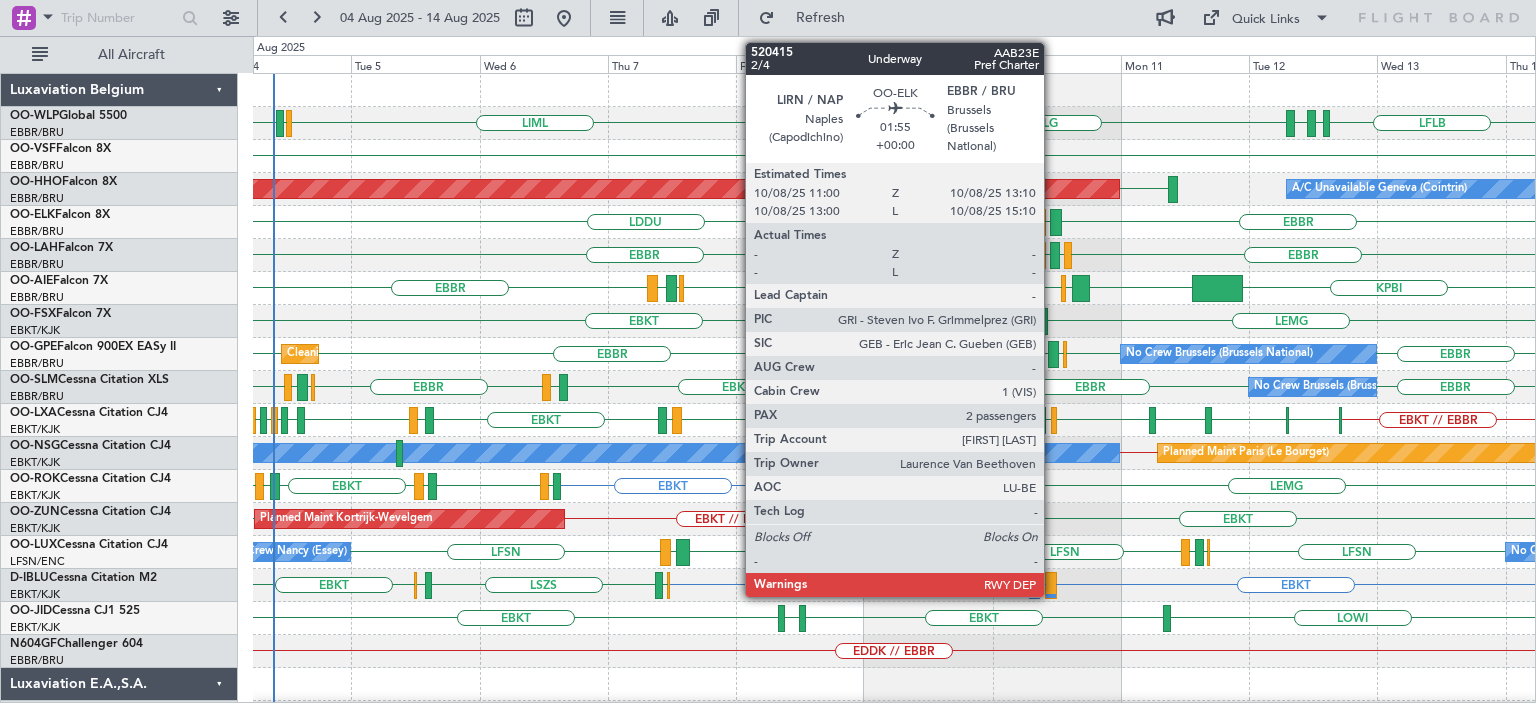 click 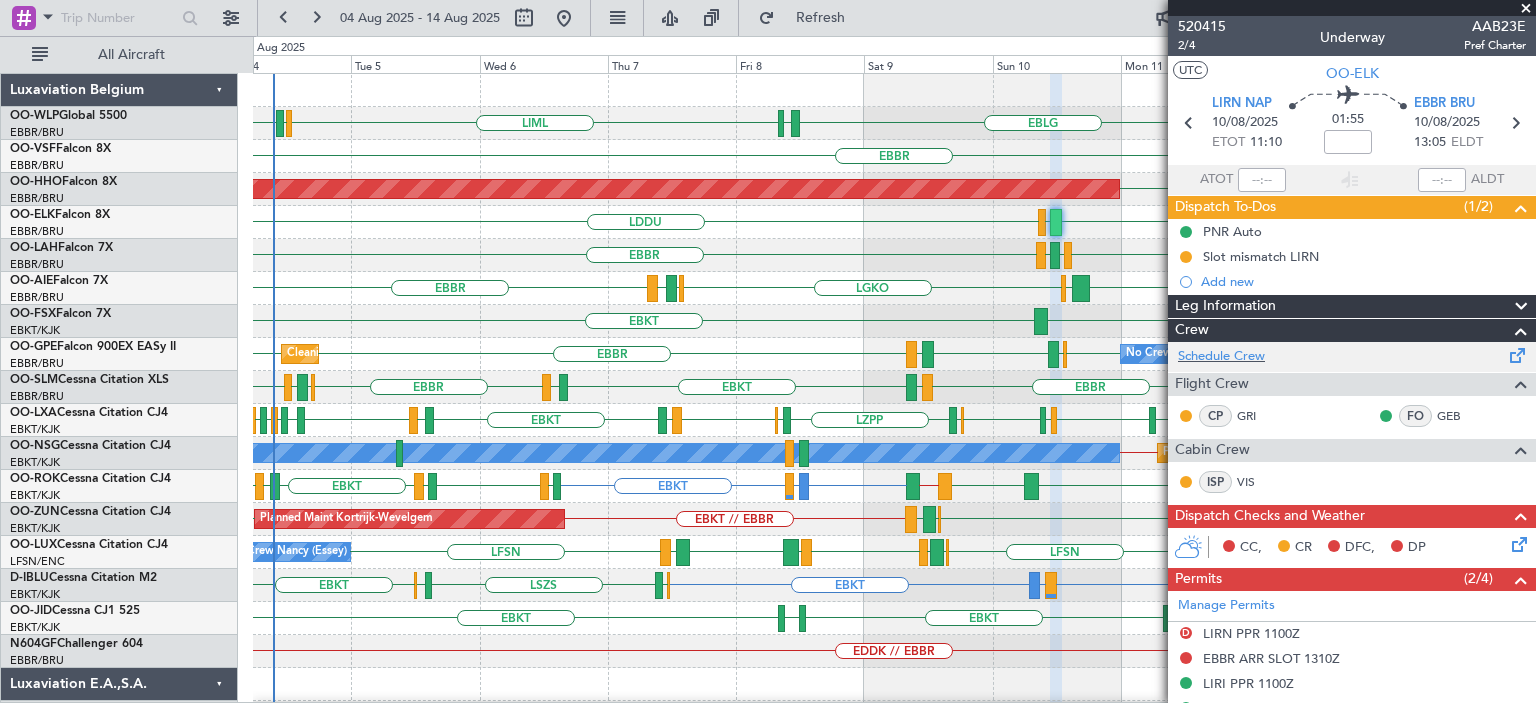 scroll, scrollTop: 200, scrollLeft: 0, axis: vertical 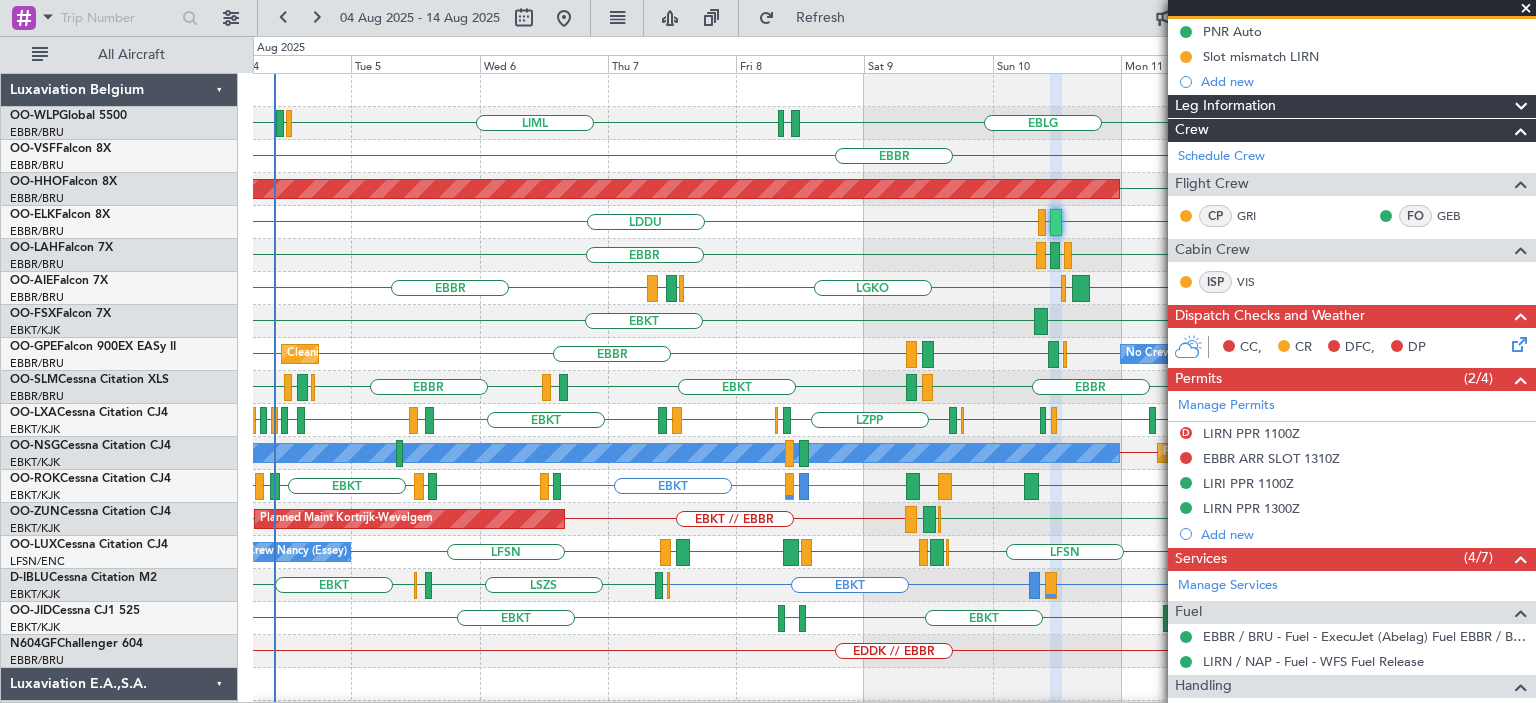 click on "EBBR
EGPF
ENGM
EBBR" 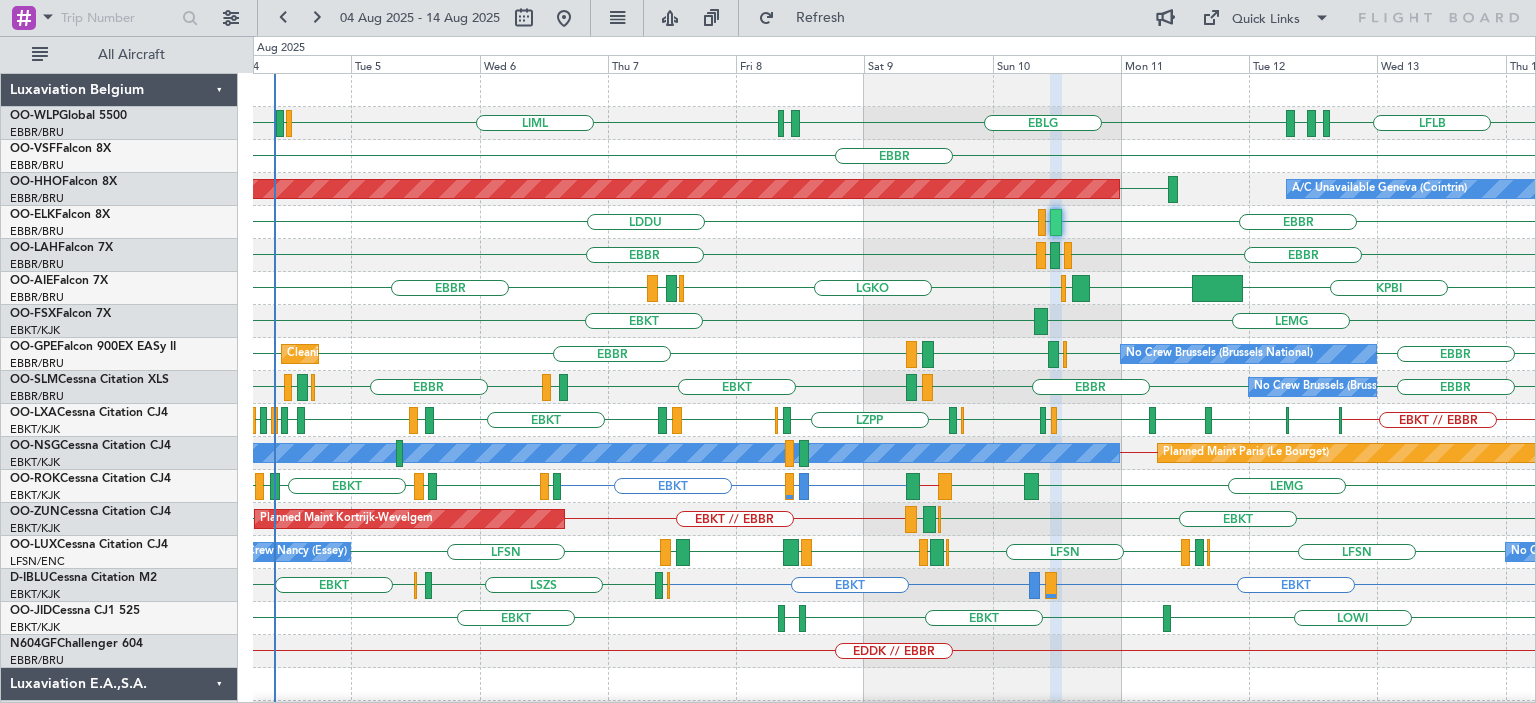 type on "0" 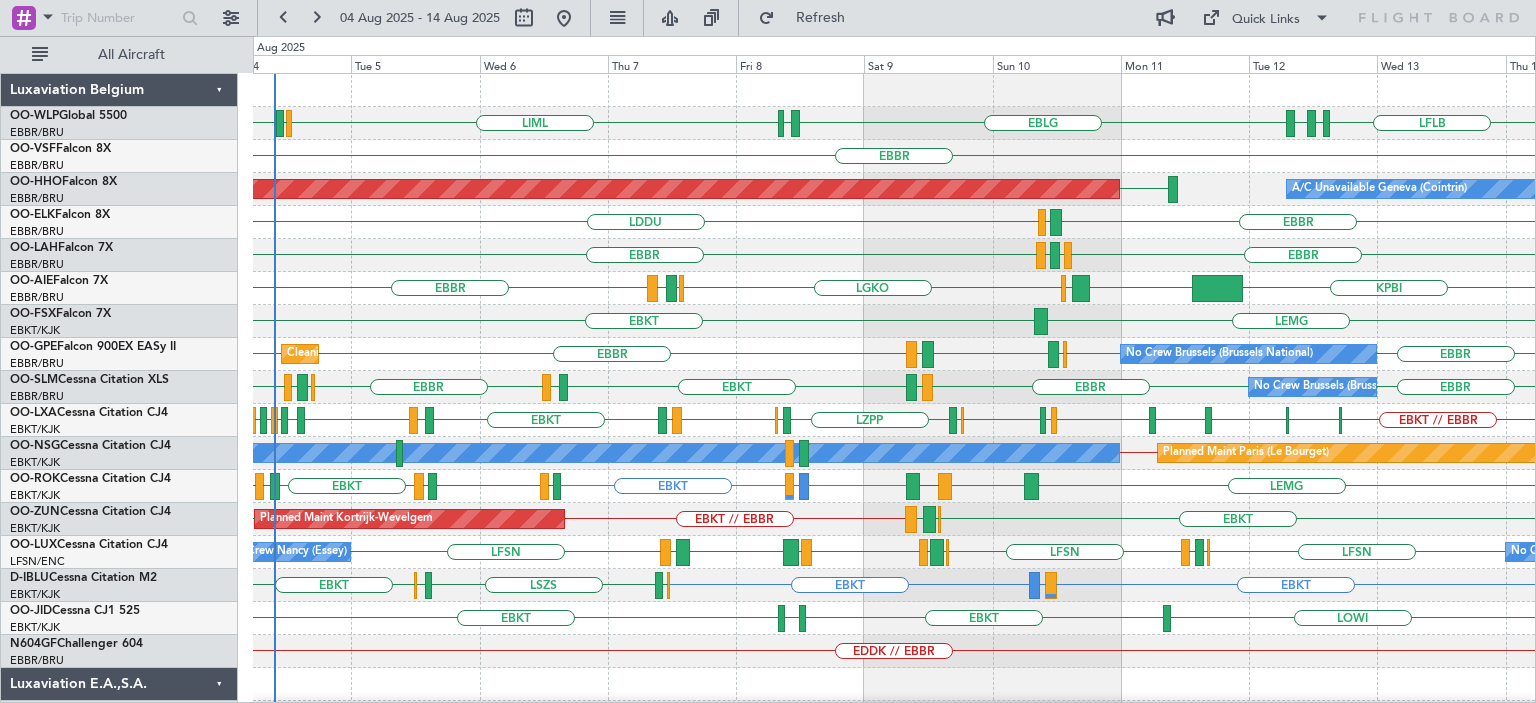 scroll, scrollTop: 0, scrollLeft: 0, axis: both 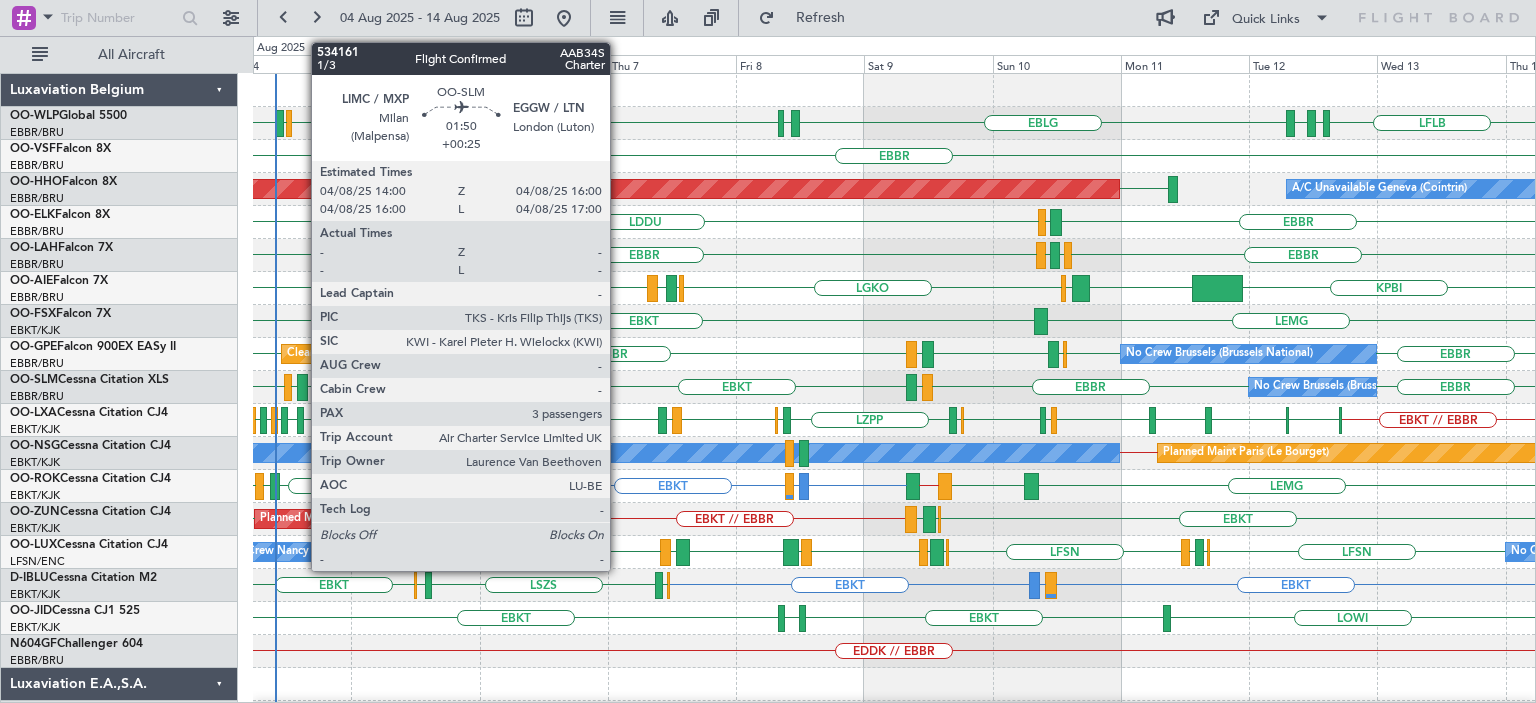 click 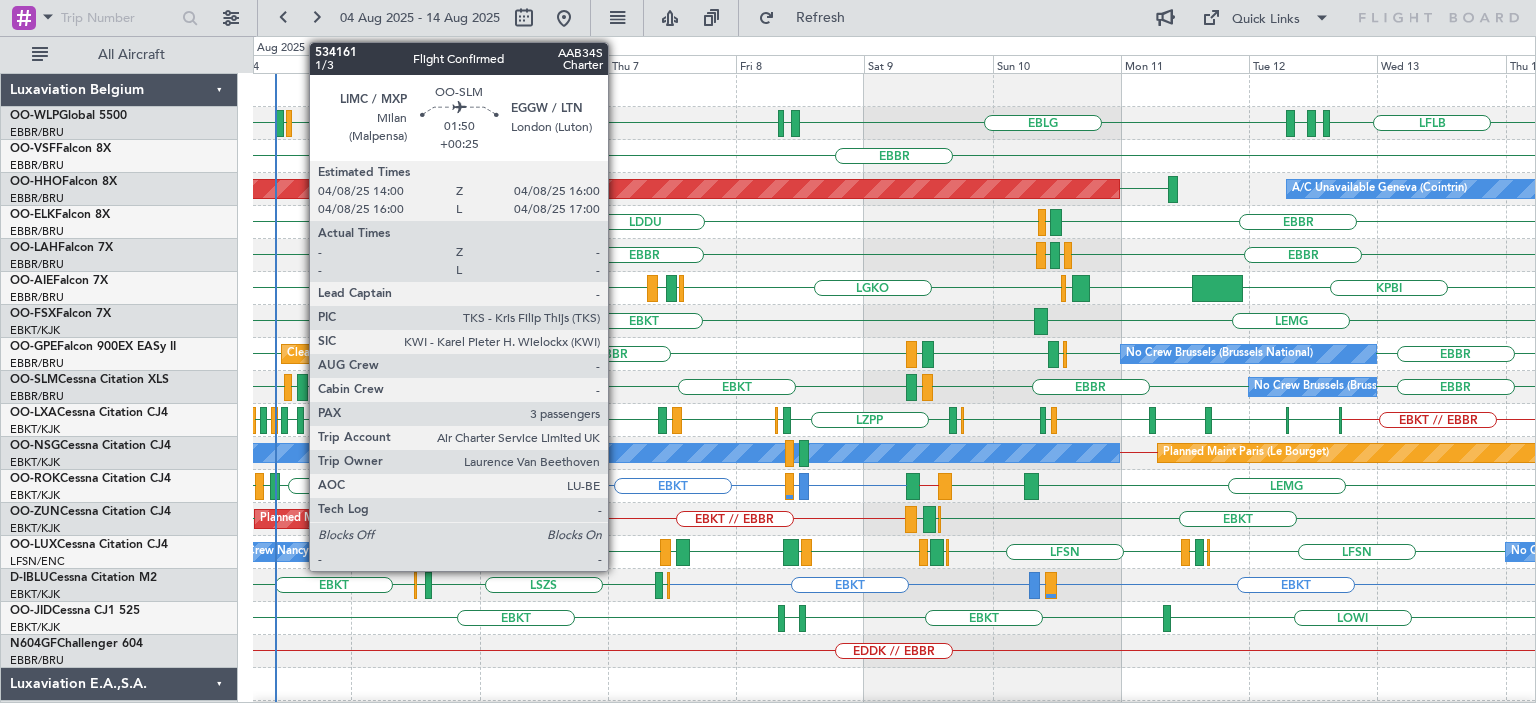click 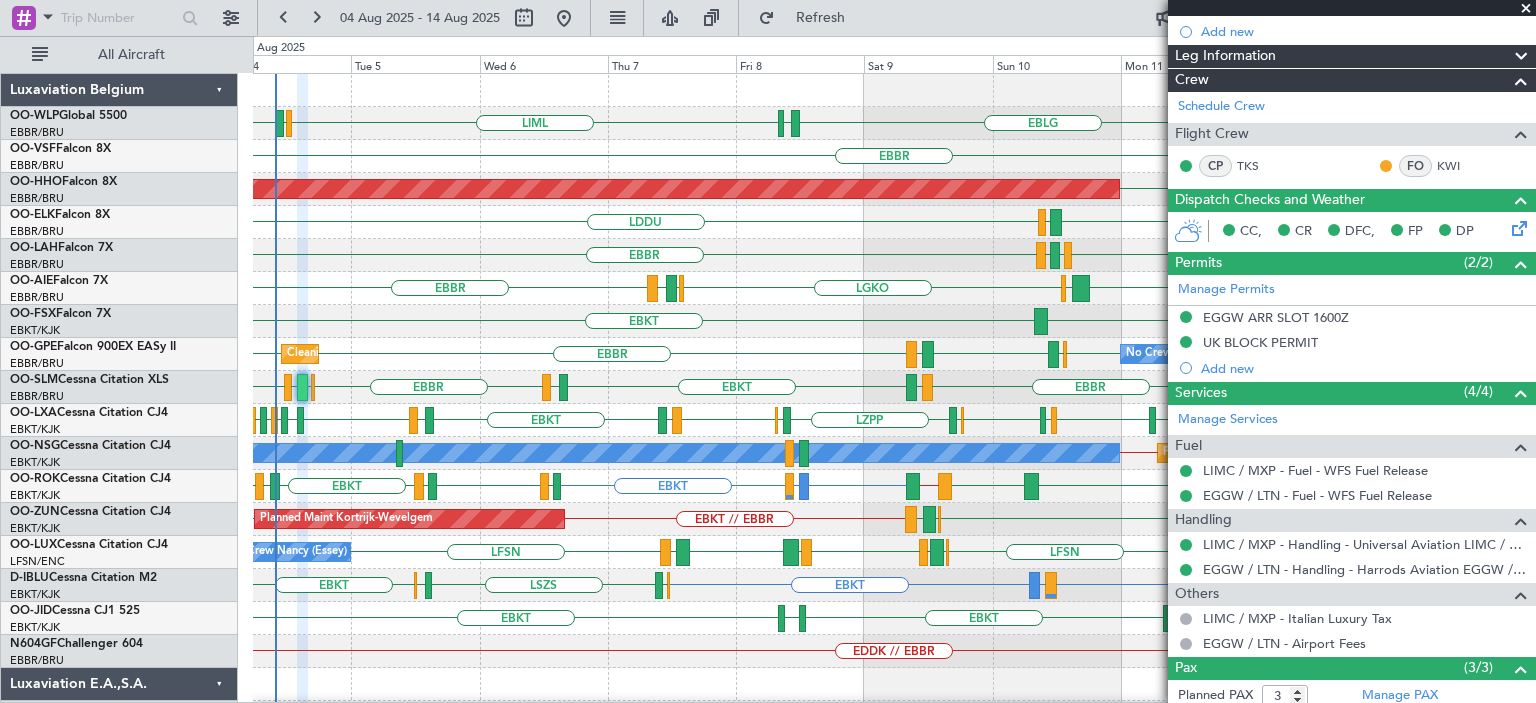 scroll, scrollTop: 441, scrollLeft: 0, axis: vertical 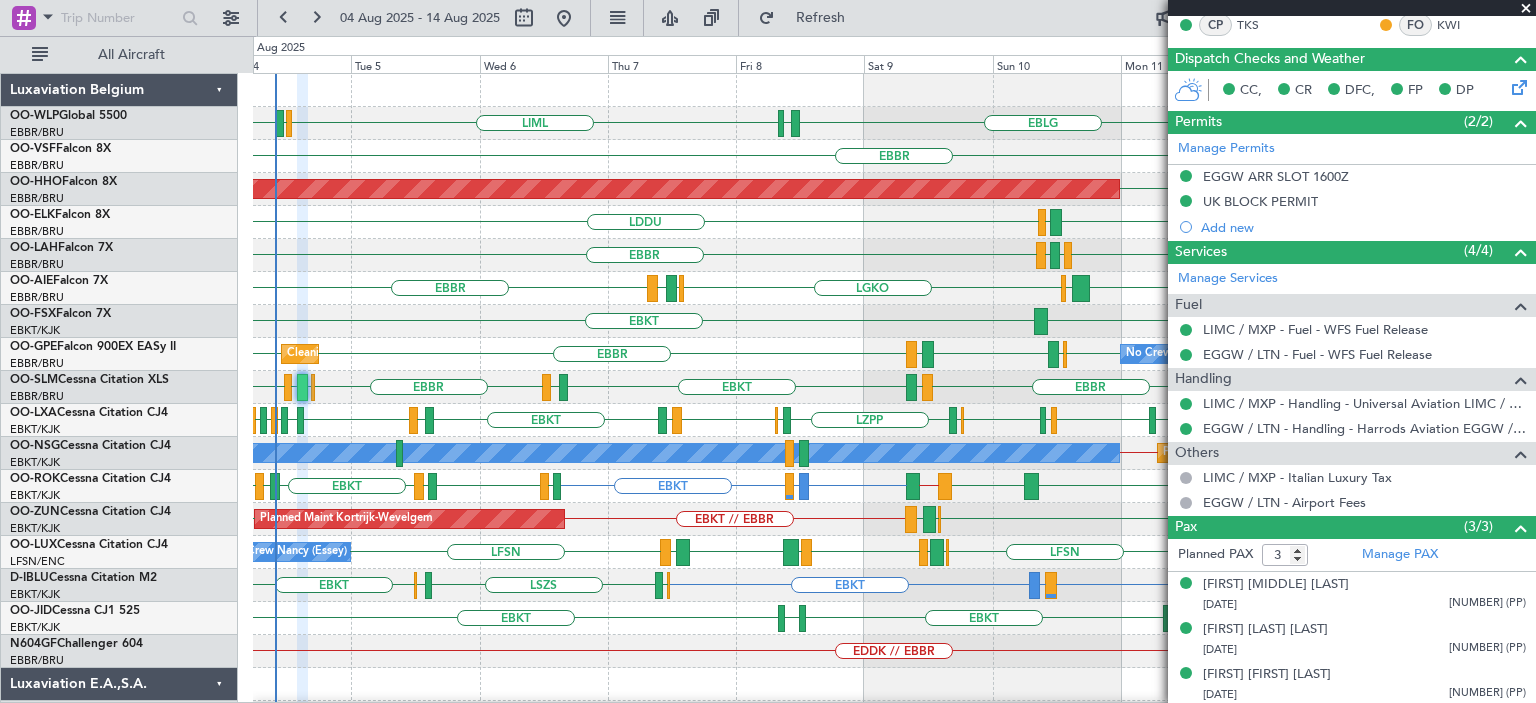 click at bounding box center (1526, 9) 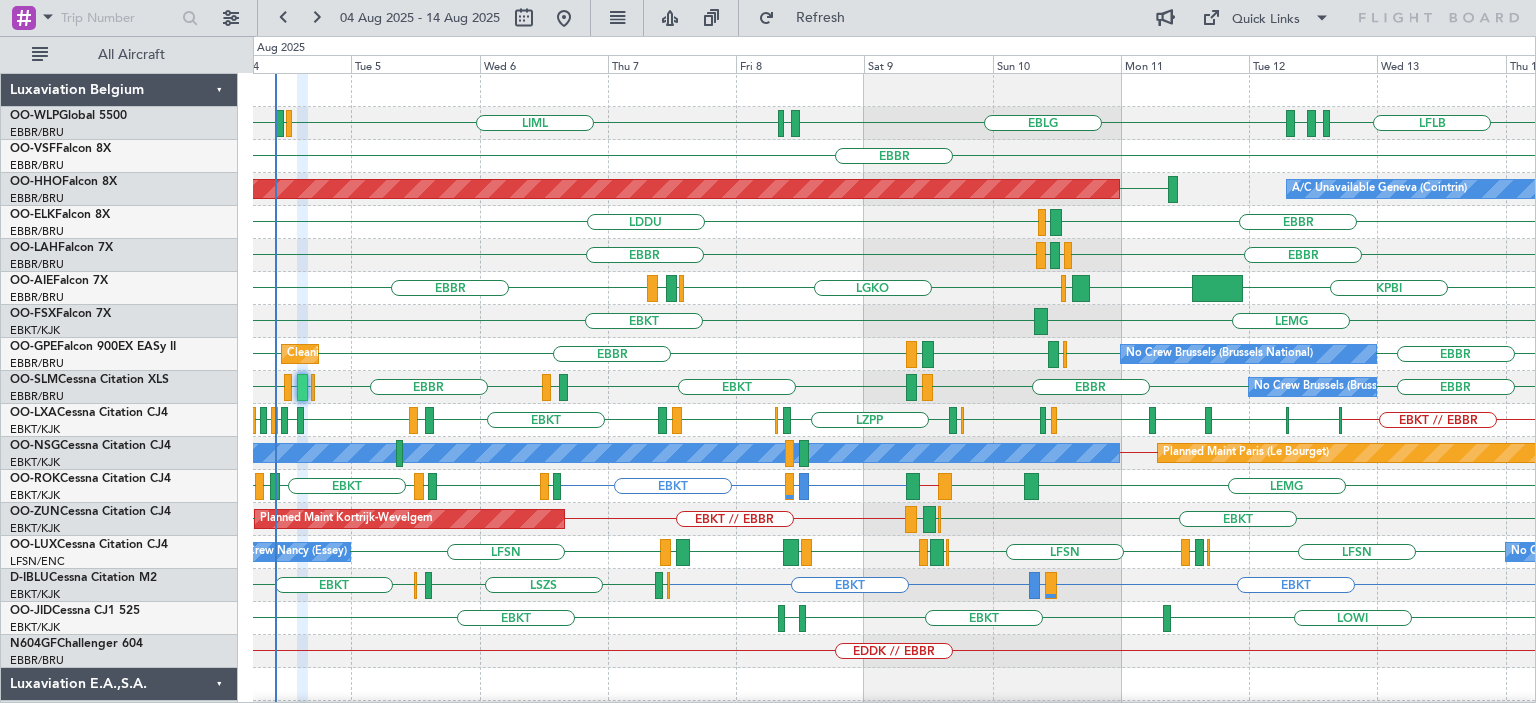 type on "0" 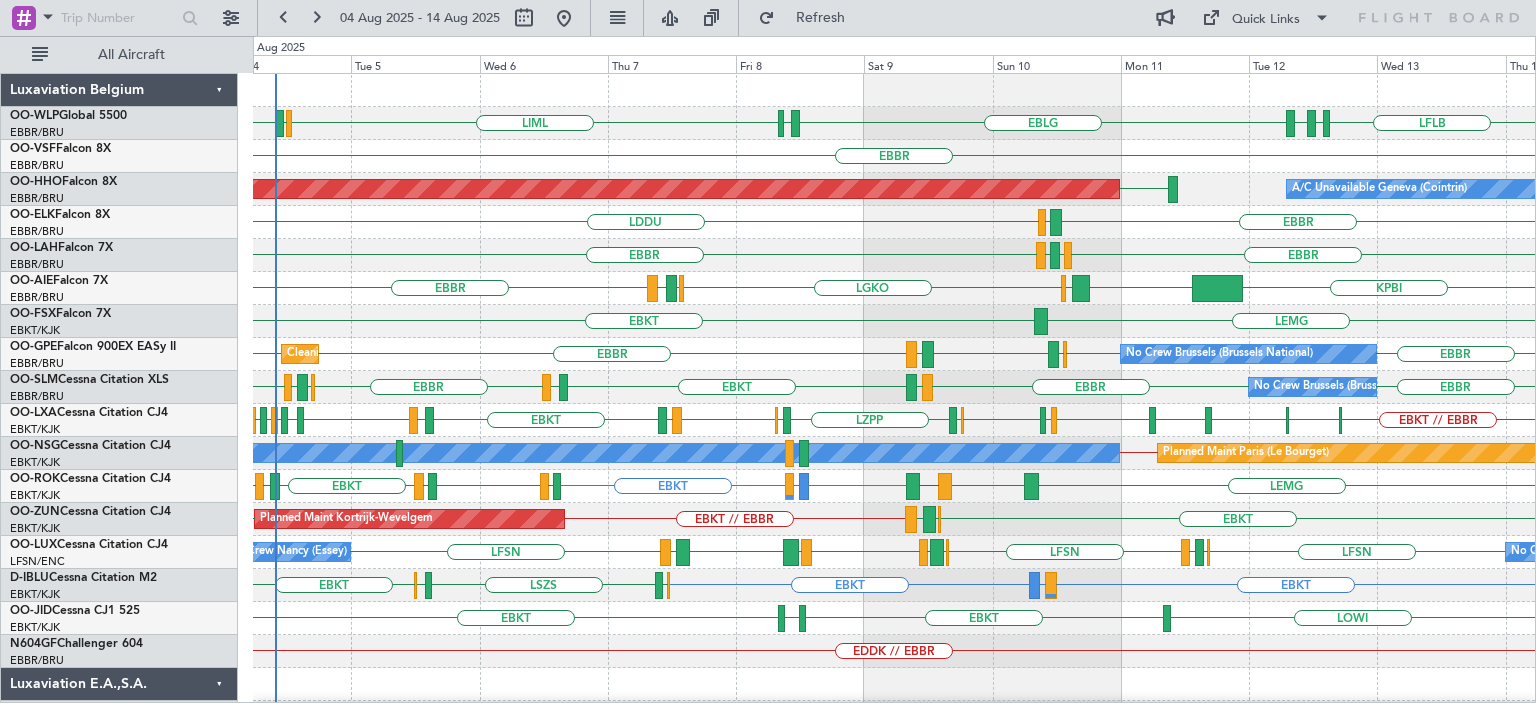 click on "EBBR
LIRN
LDDU" 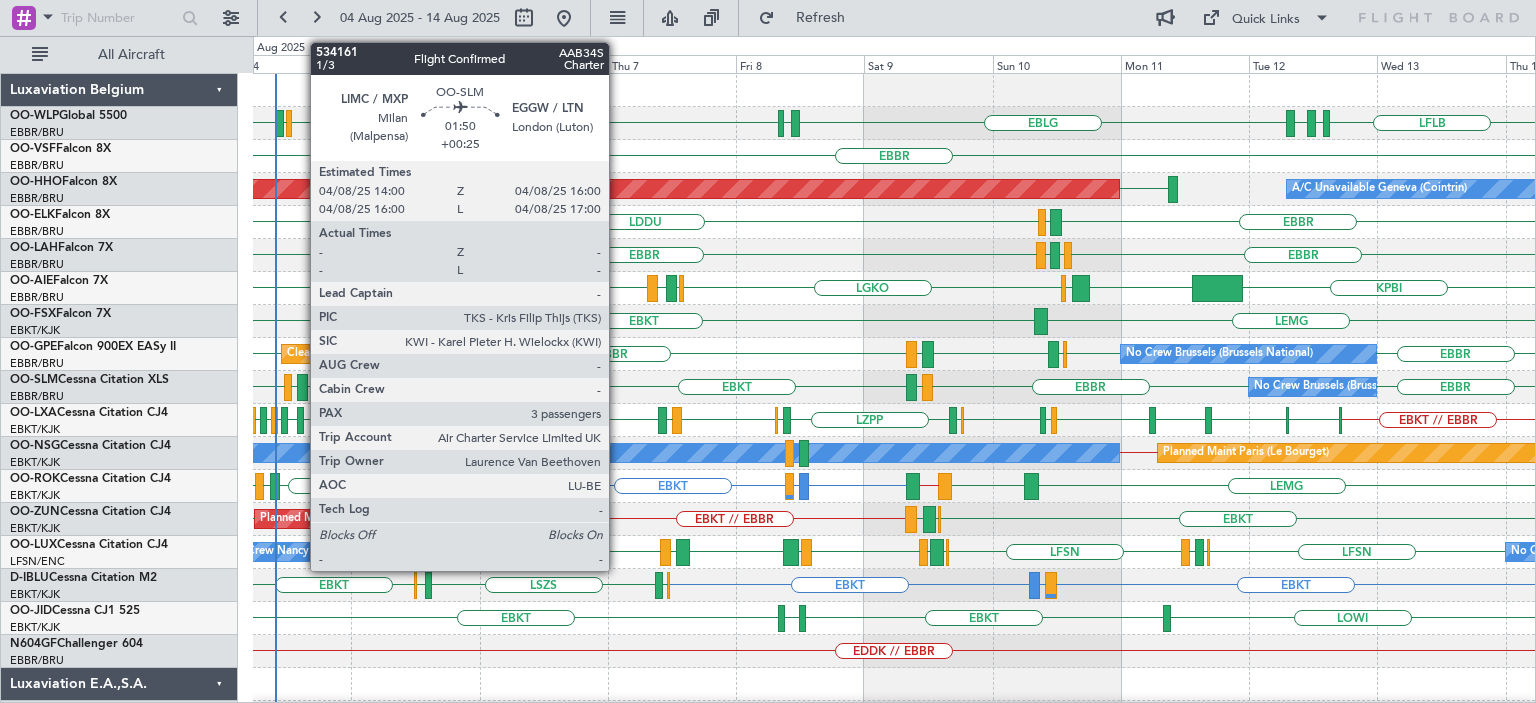click 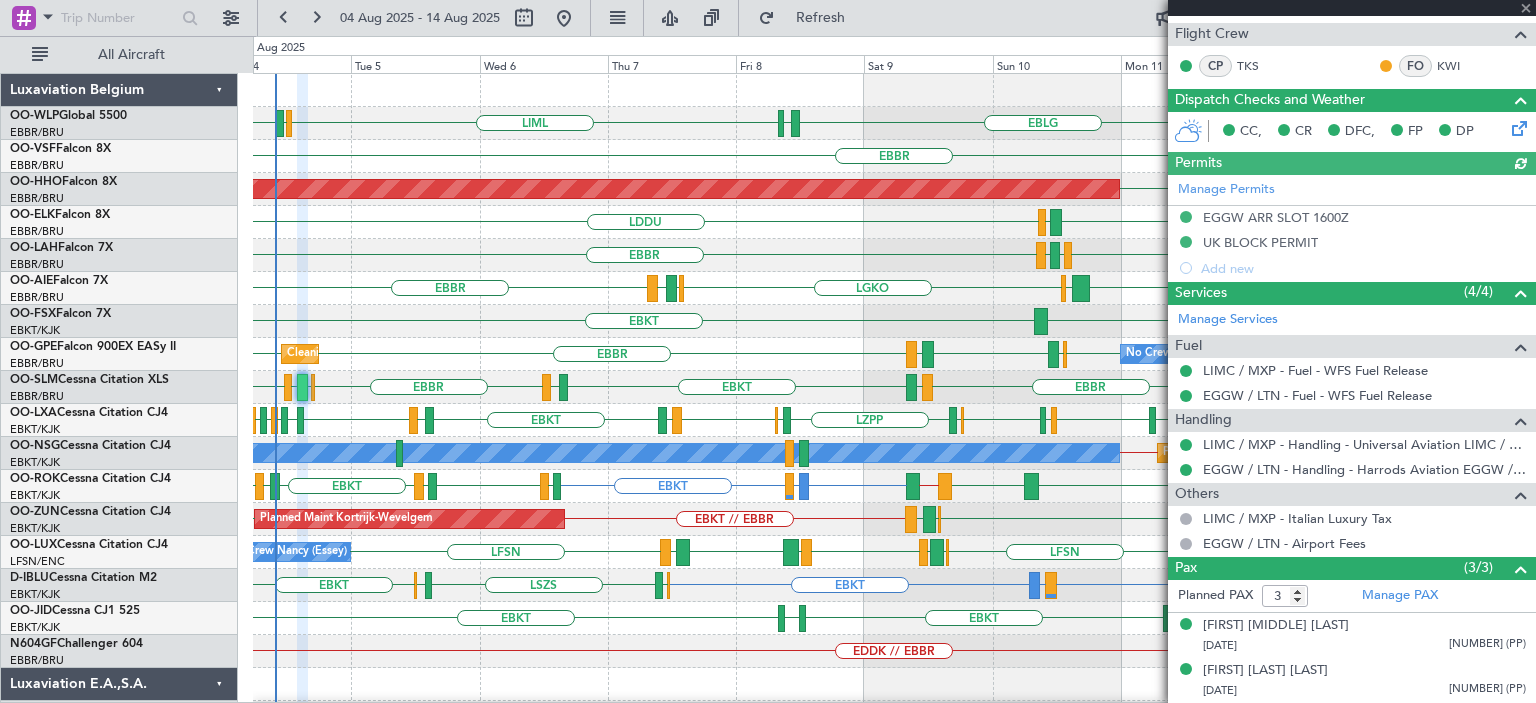 scroll, scrollTop: 441, scrollLeft: 0, axis: vertical 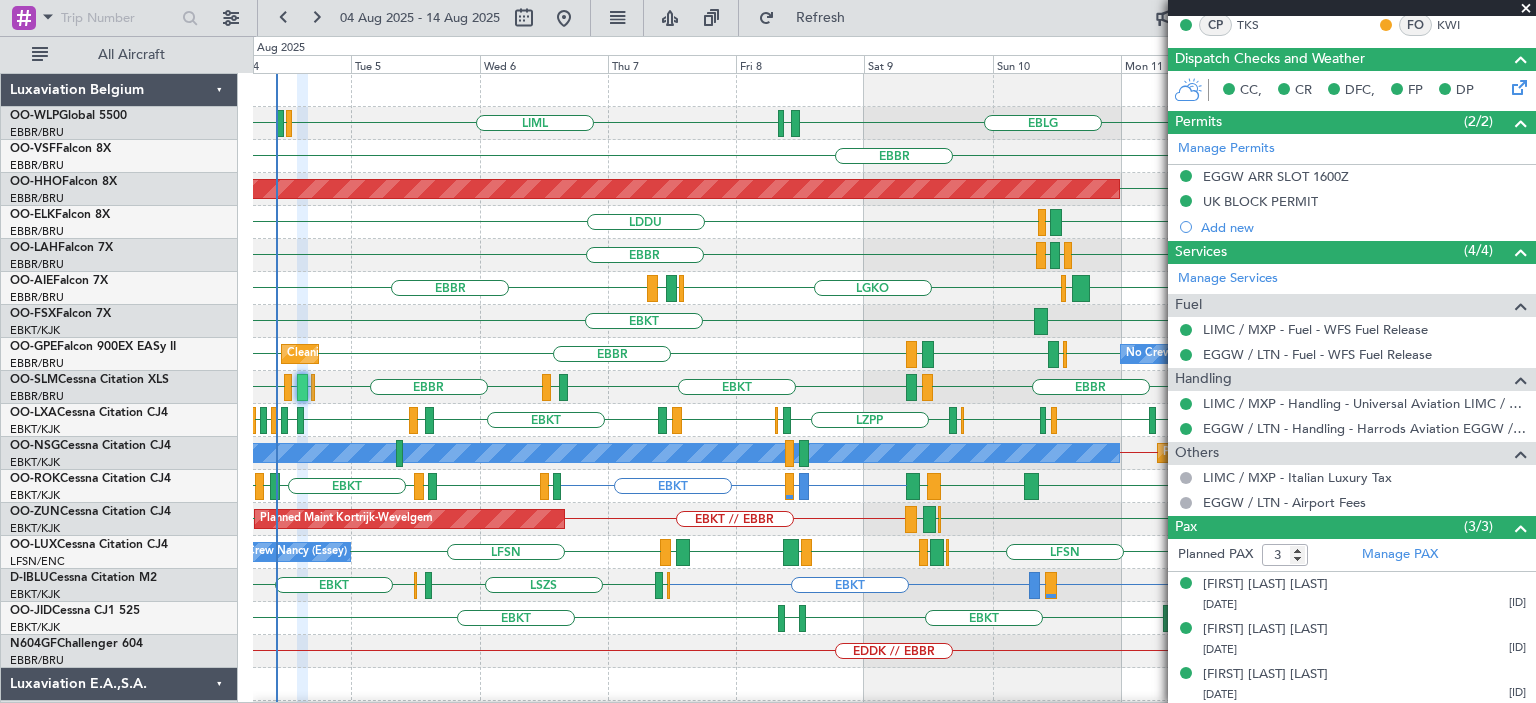 click at bounding box center [1526, 9] 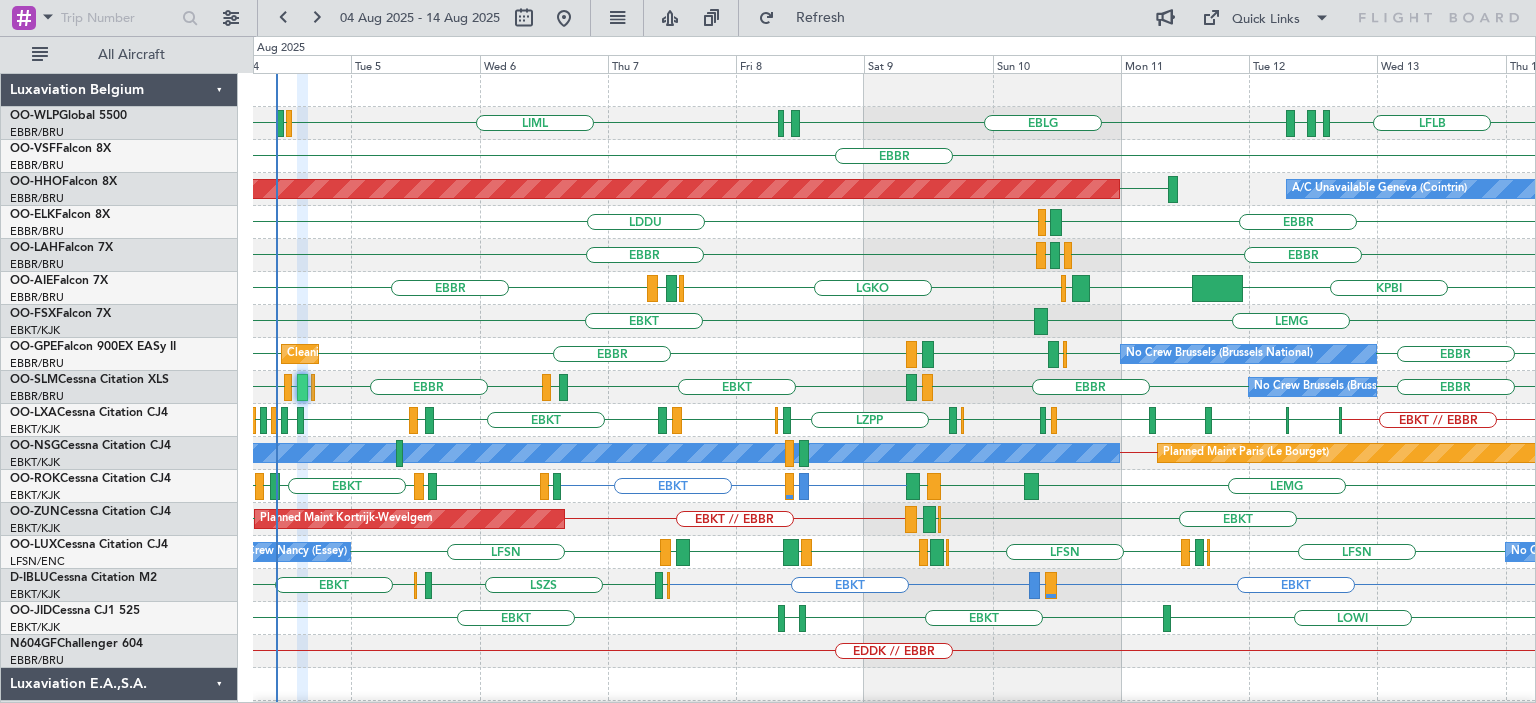 type on "0" 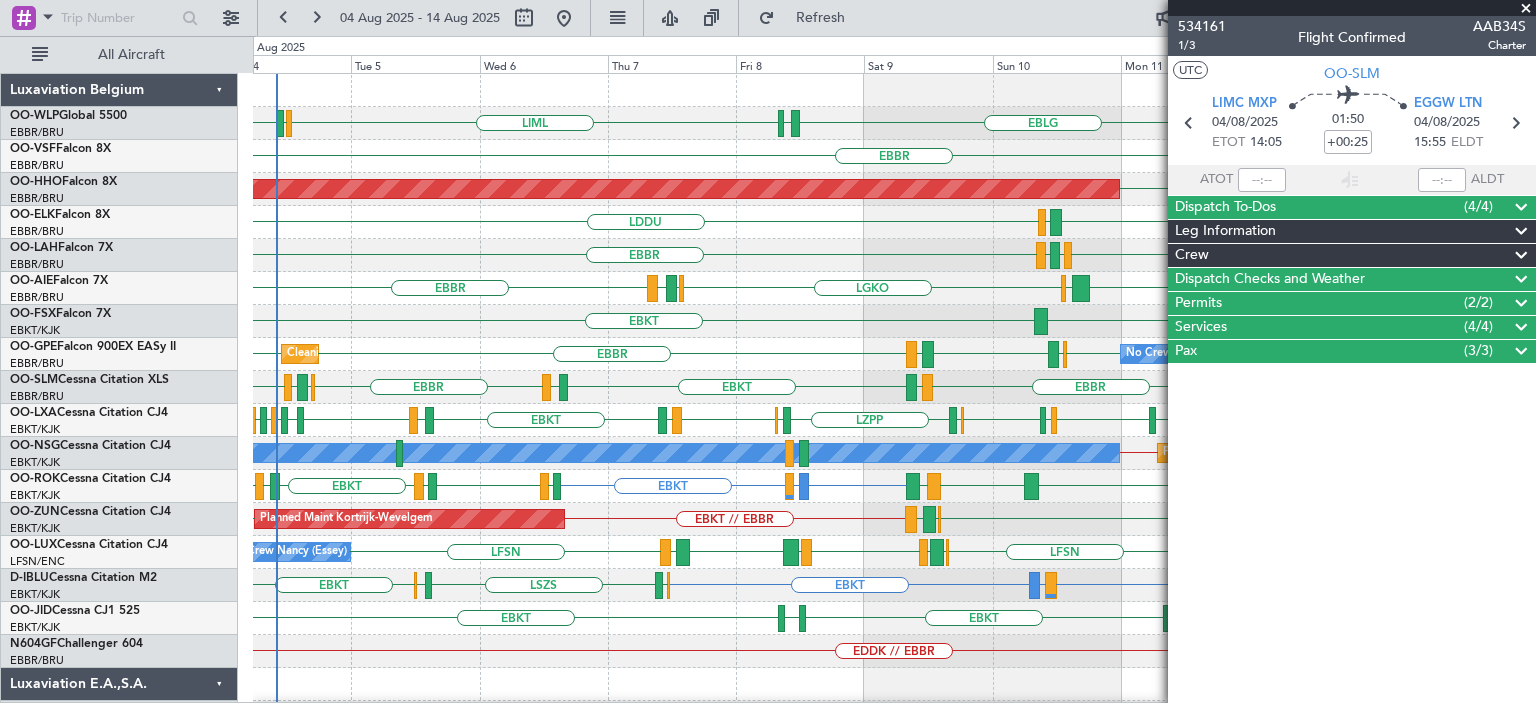 scroll, scrollTop: 0, scrollLeft: 0, axis: both 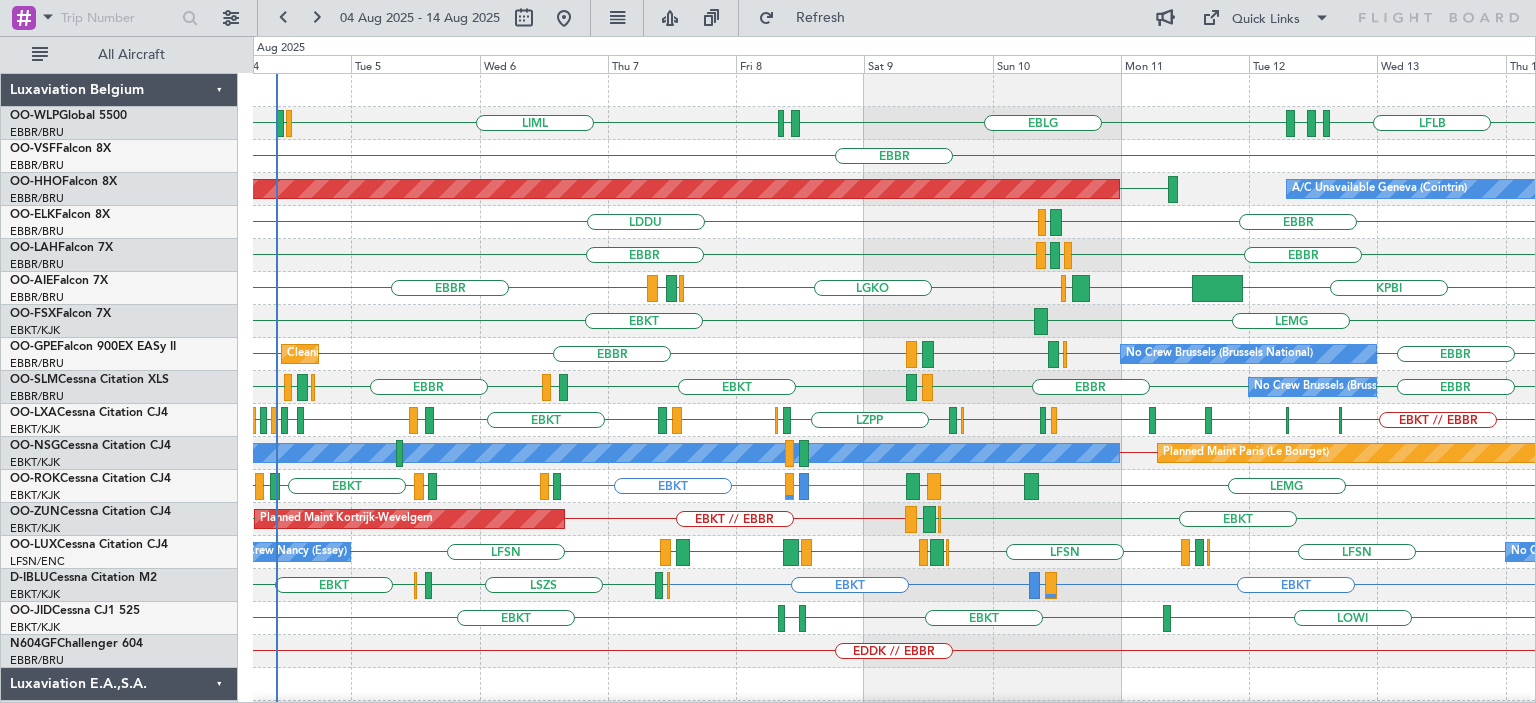 click on "EBBR
EGPF
ENGM
EBBR" 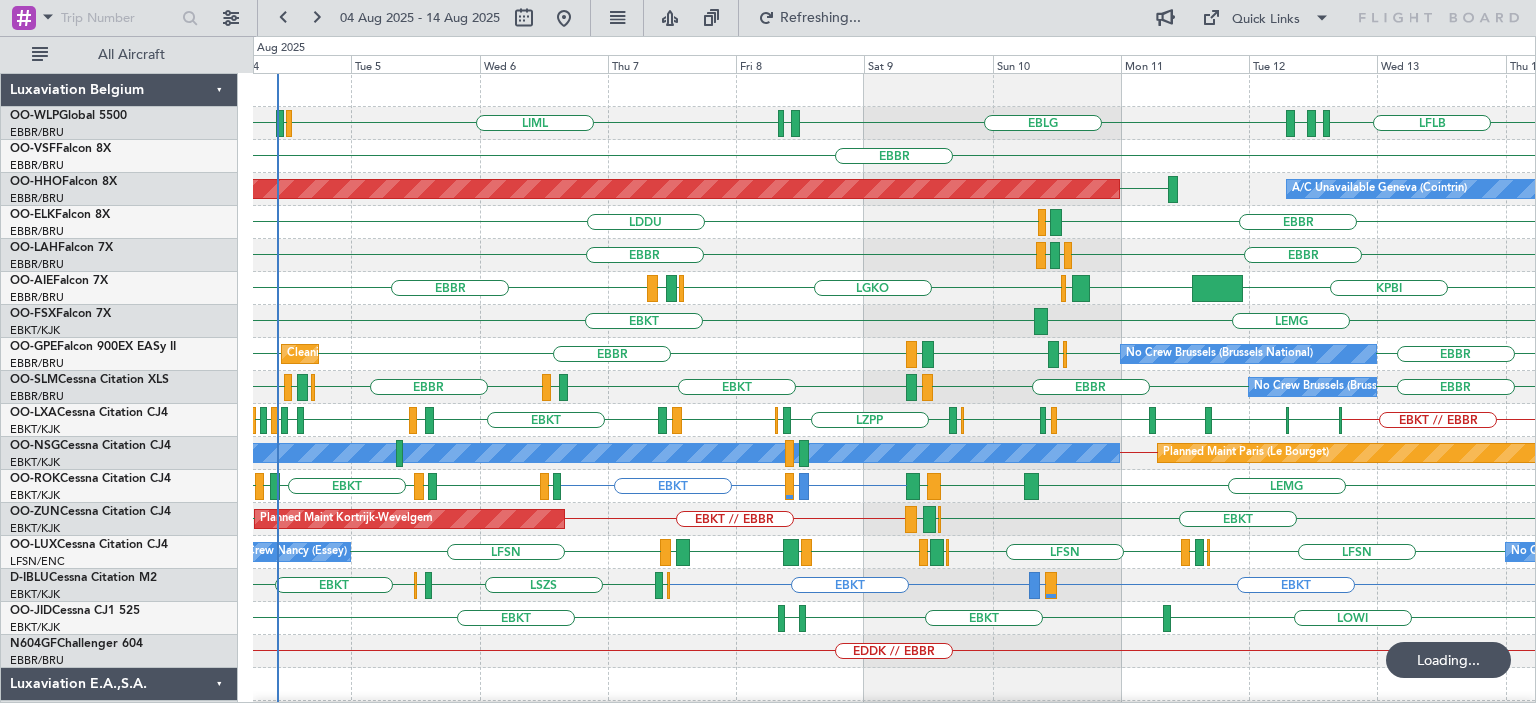click on "LEMG
EBKT" 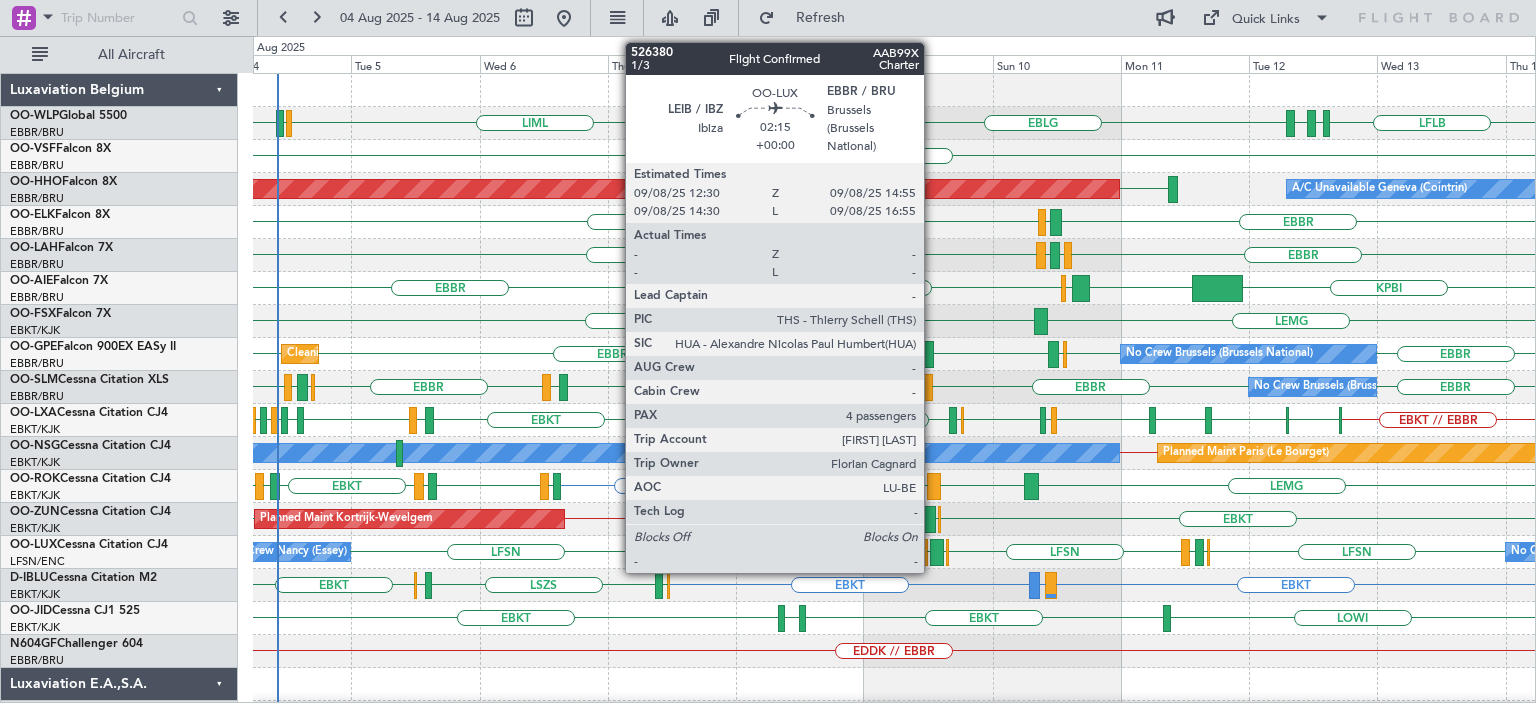 click 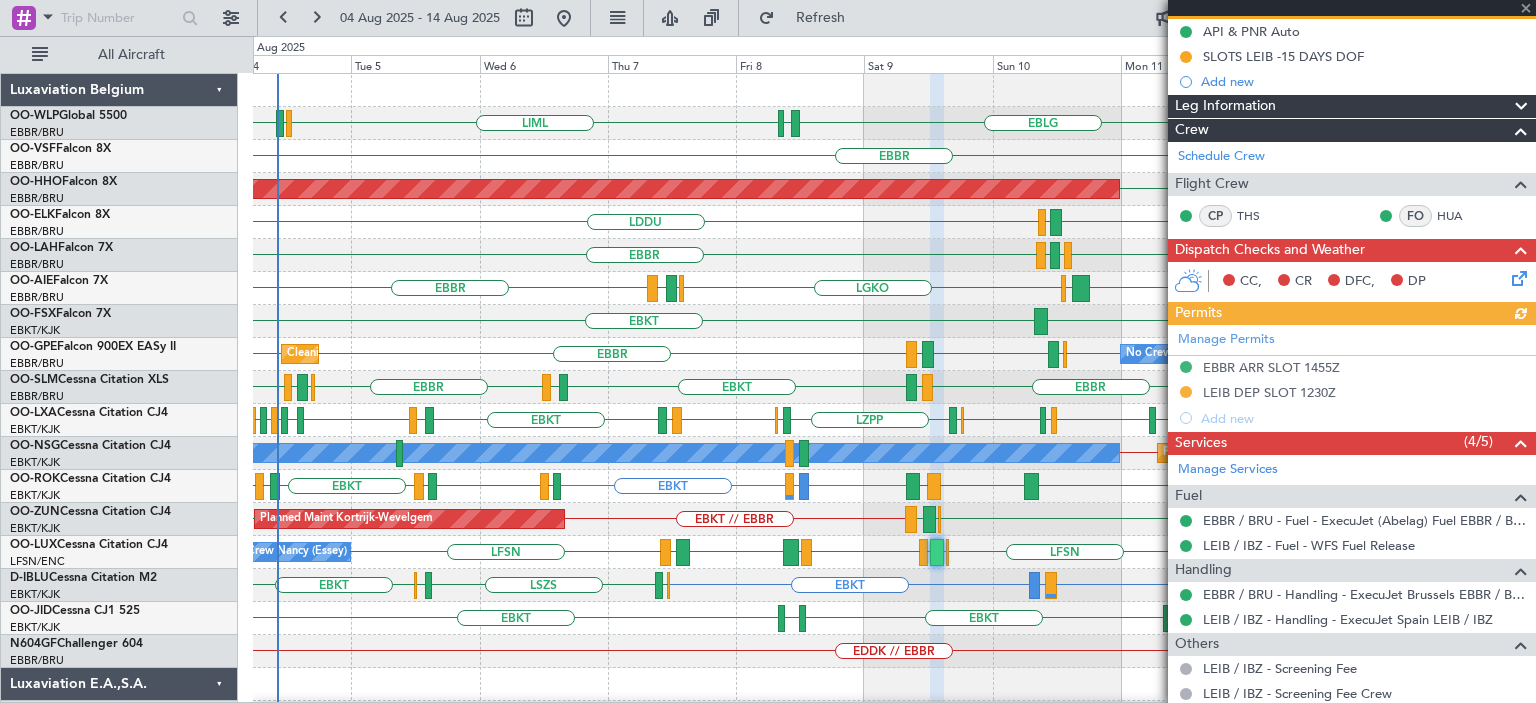 scroll, scrollTop: 300, scrollLeft: 0, axis: vertical 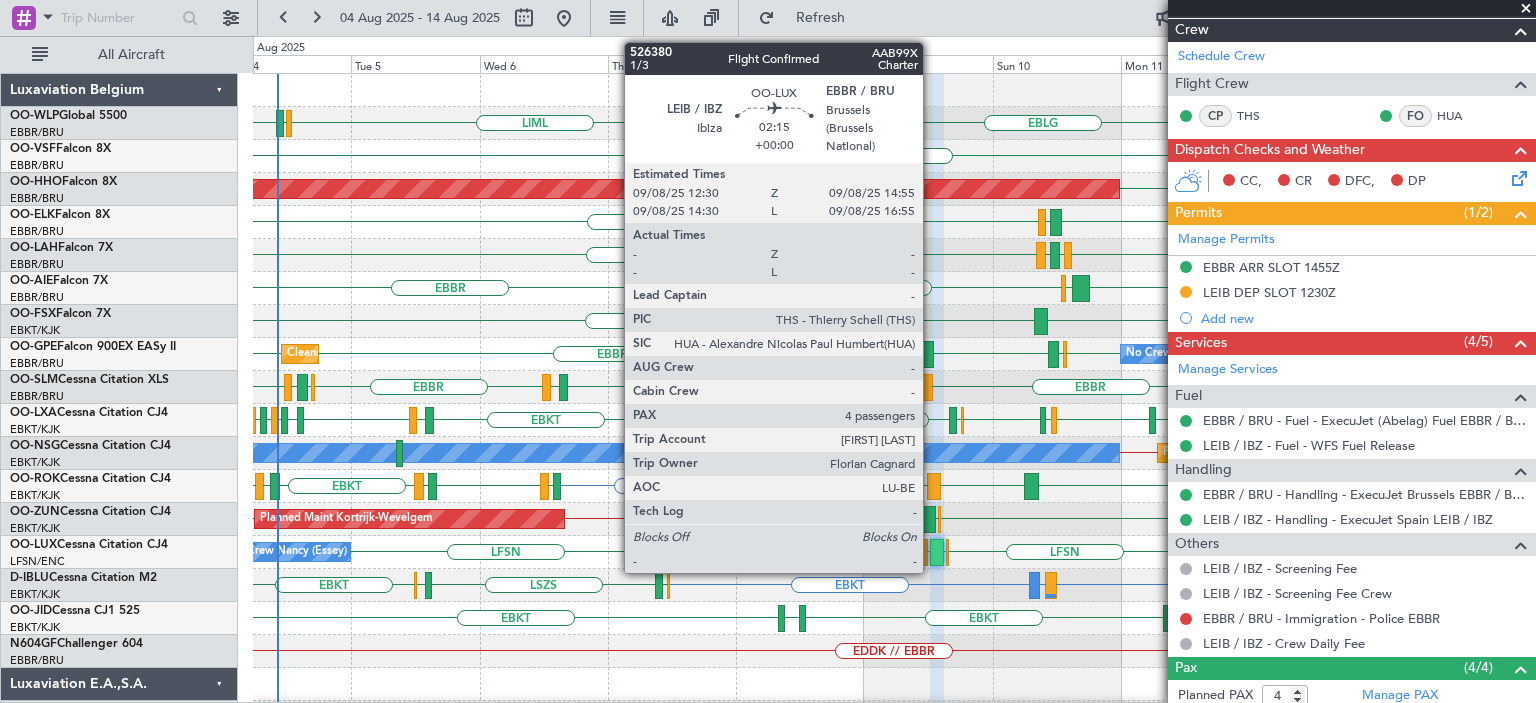click 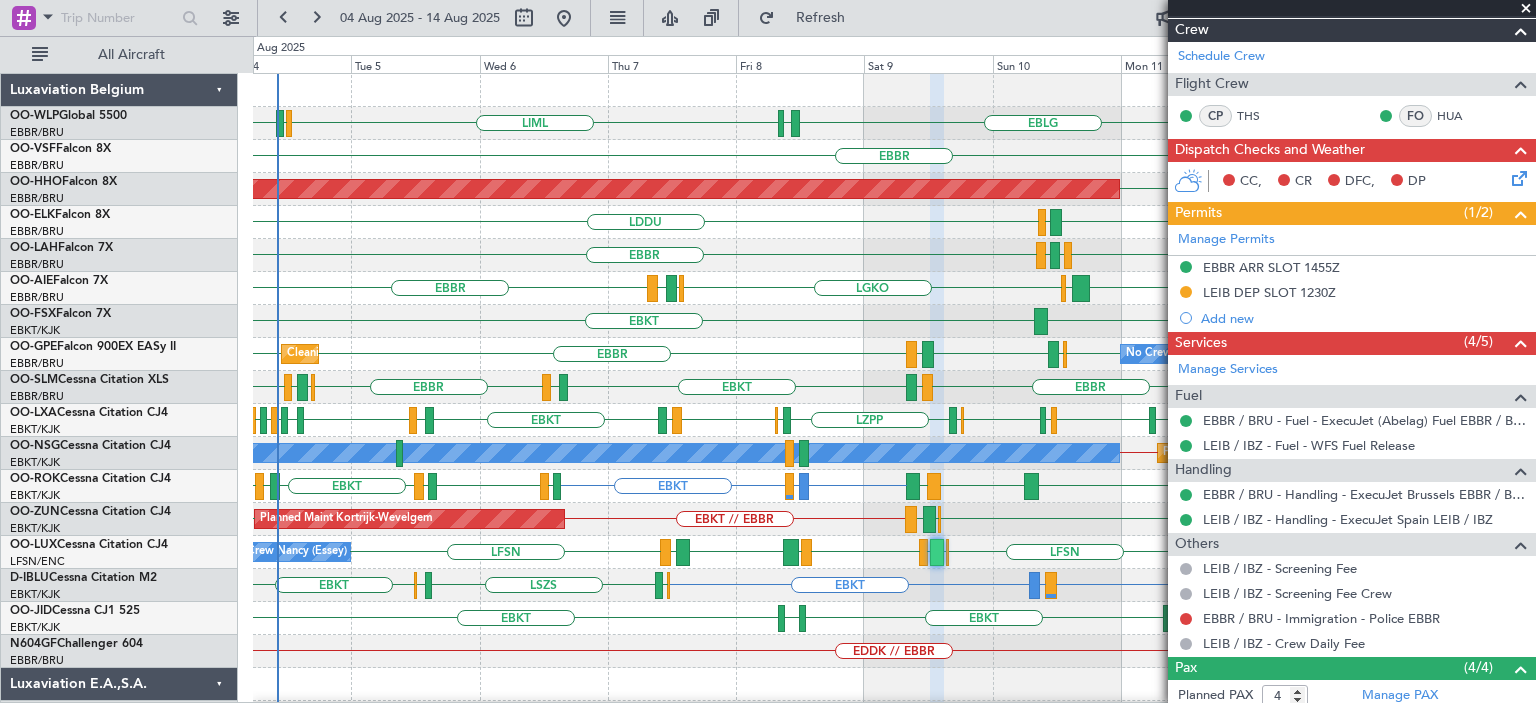 click on "EBBR
EBBR
EGPF
ENGM" 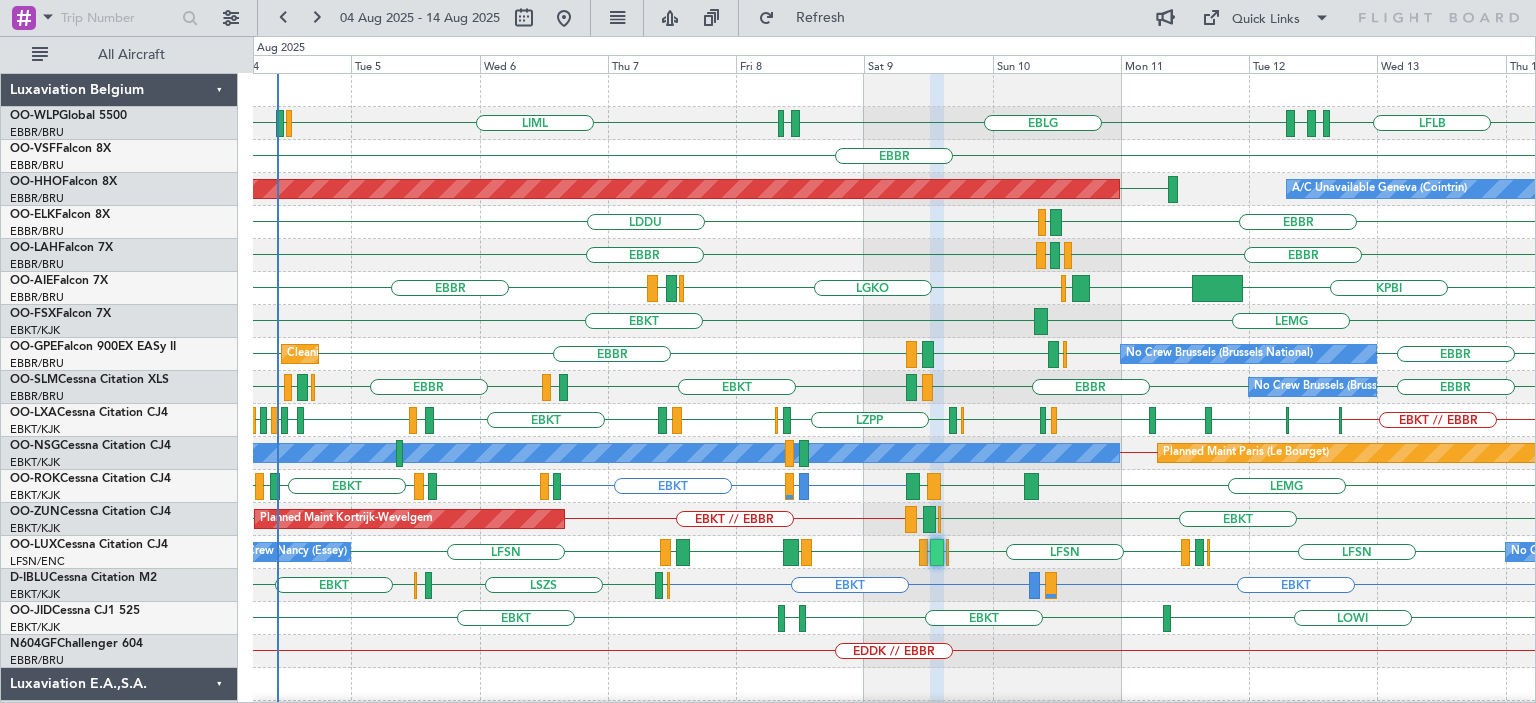 type on "0" 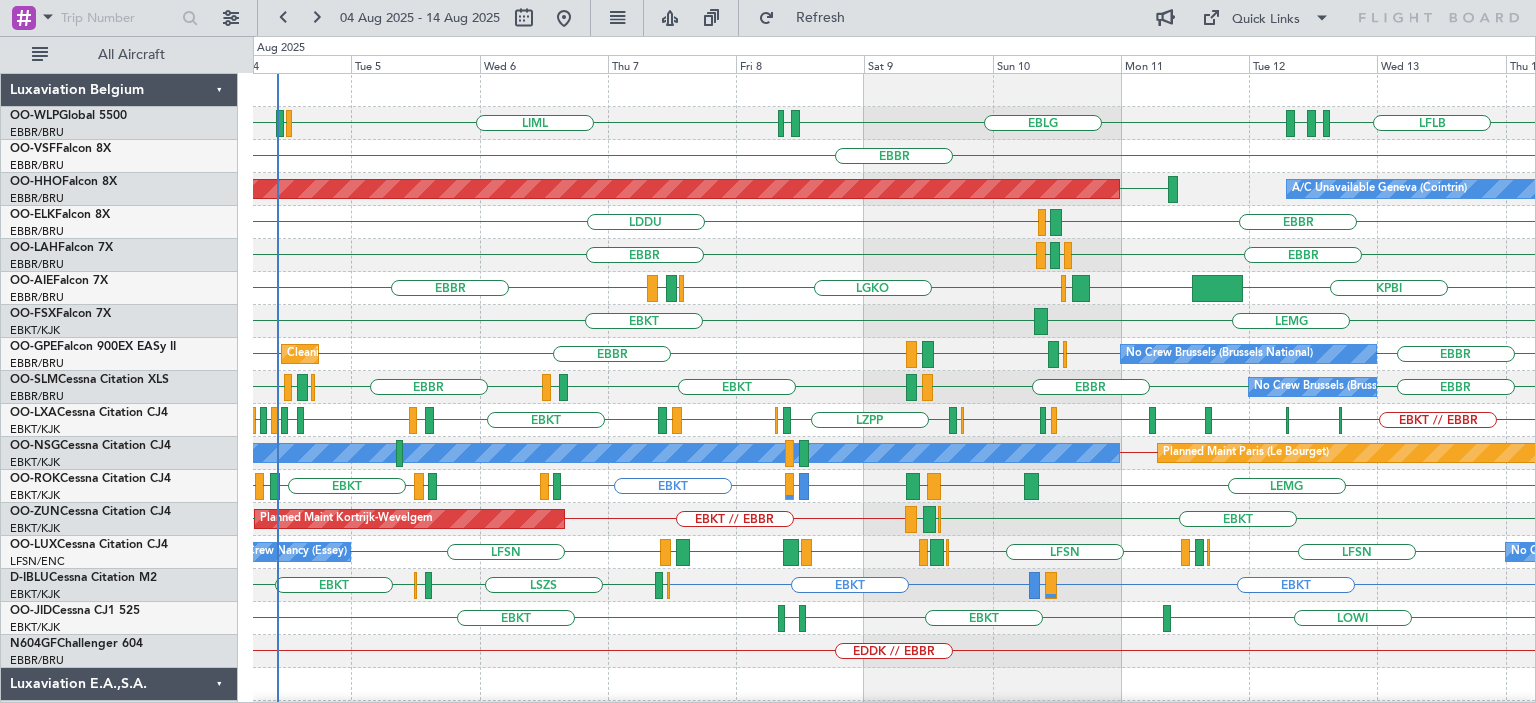click on "EBBR
EBBR
EGPF
ENGM" 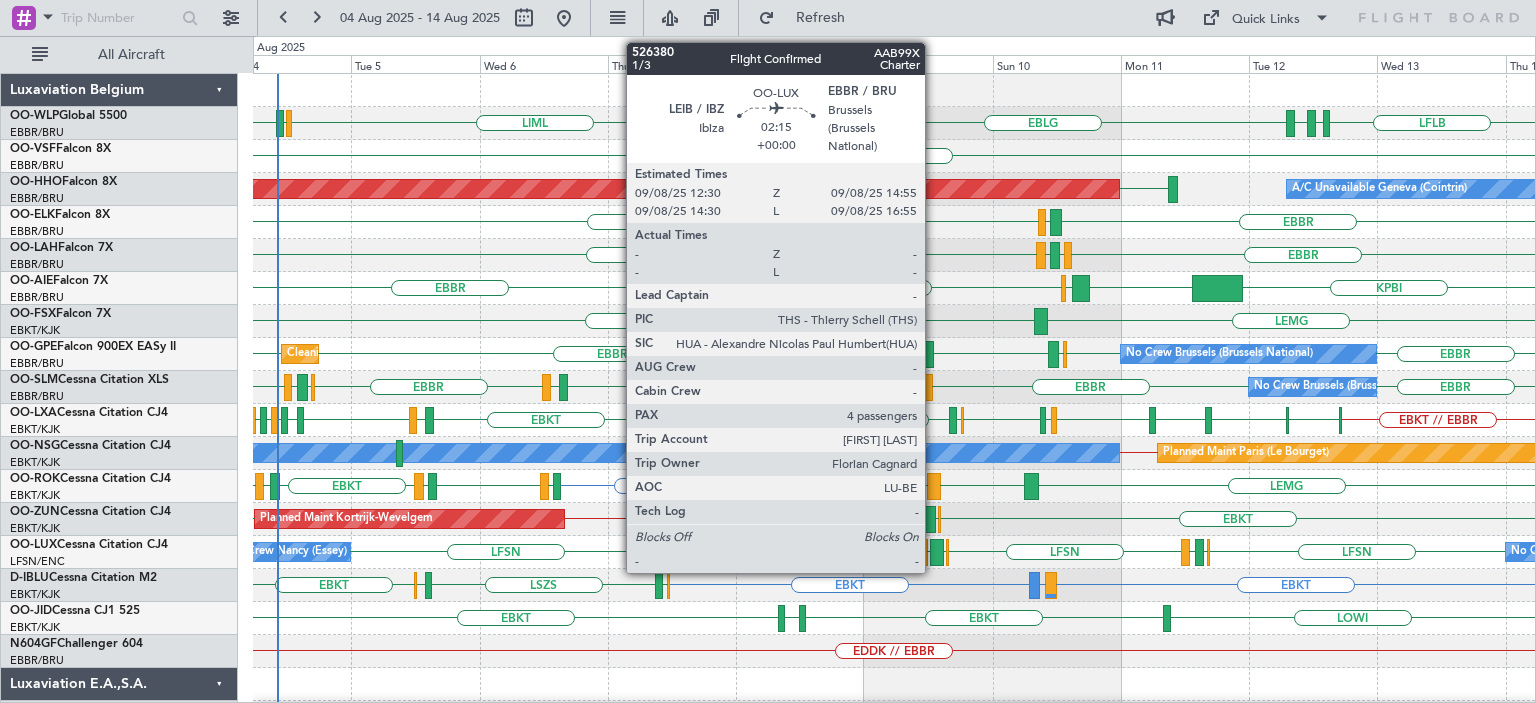 click 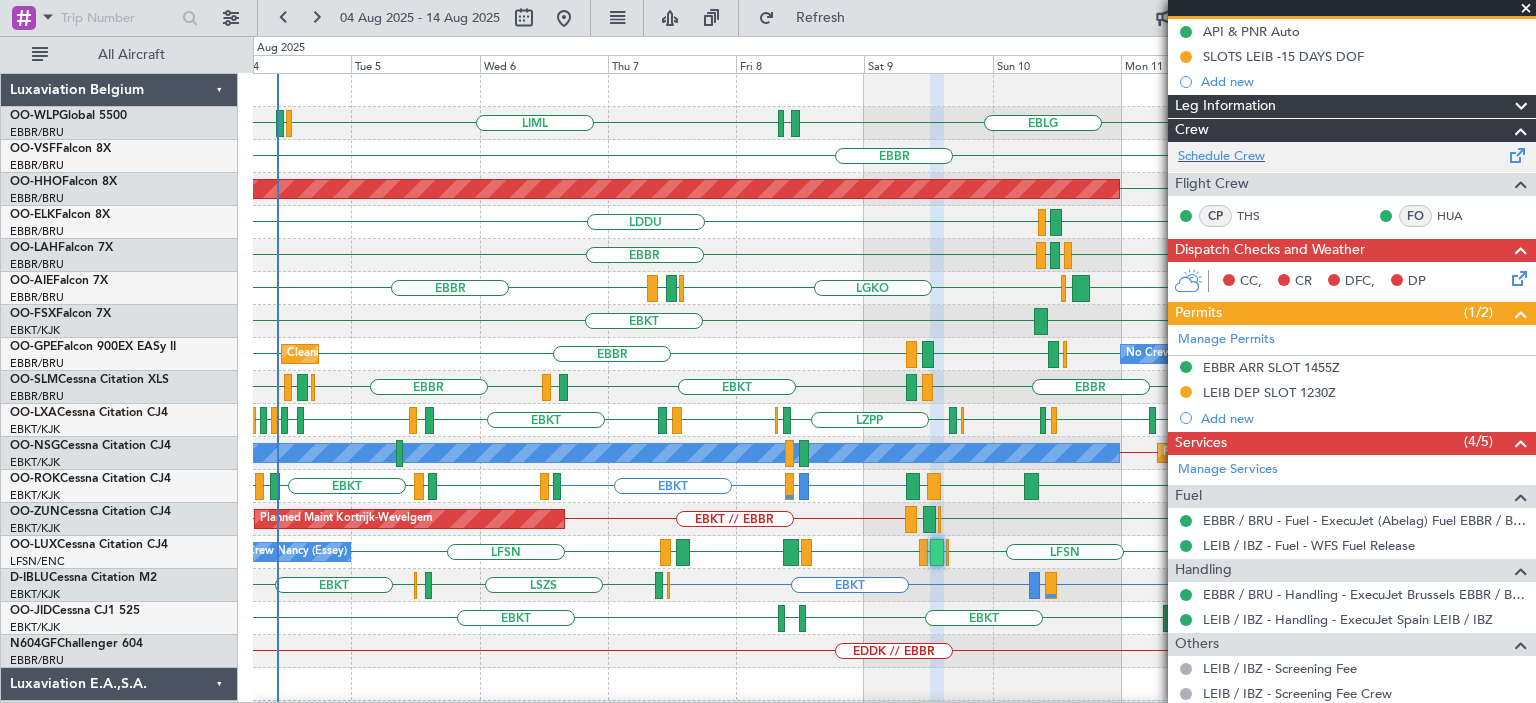 scroll, scrollTop: 0, scrollLeft: 0, axis: both 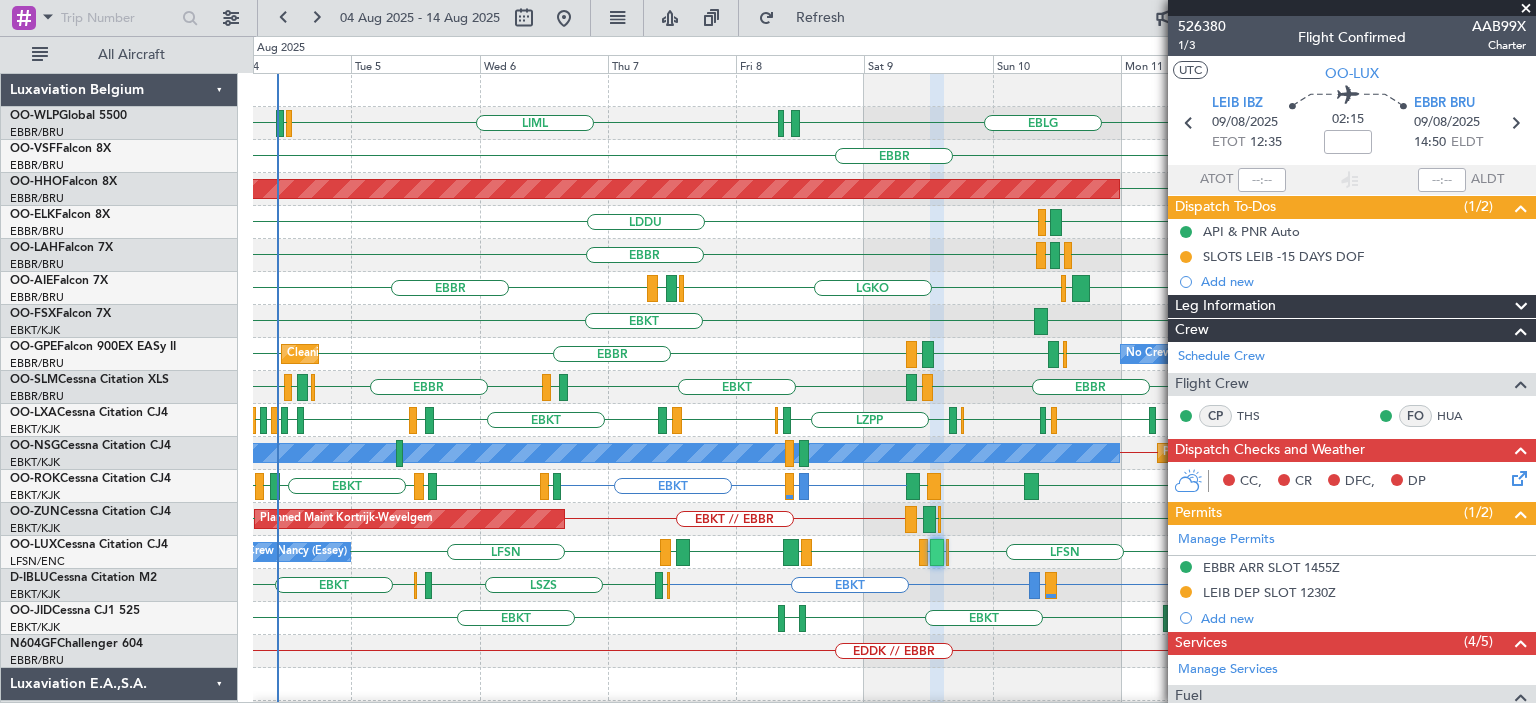click on "EBKT
LEMG" 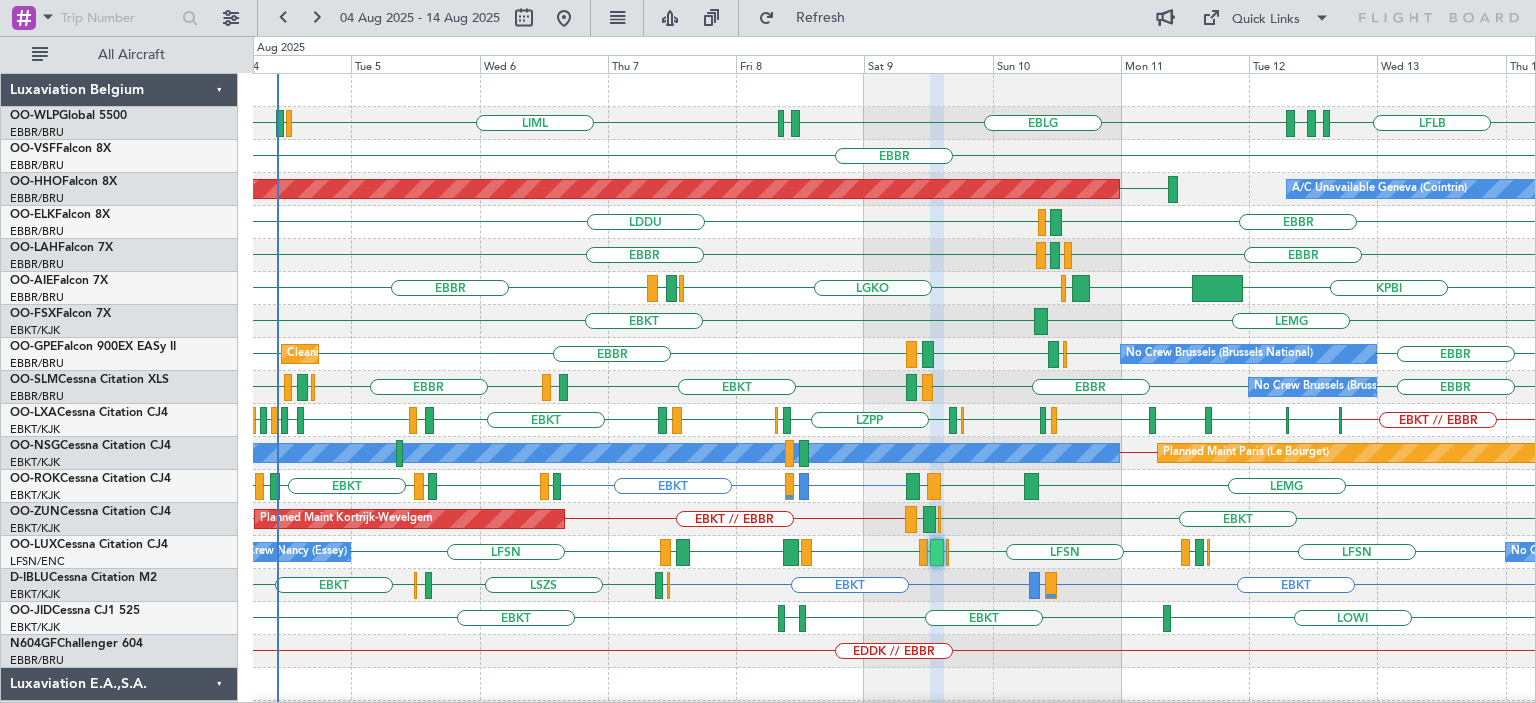 type on "0" 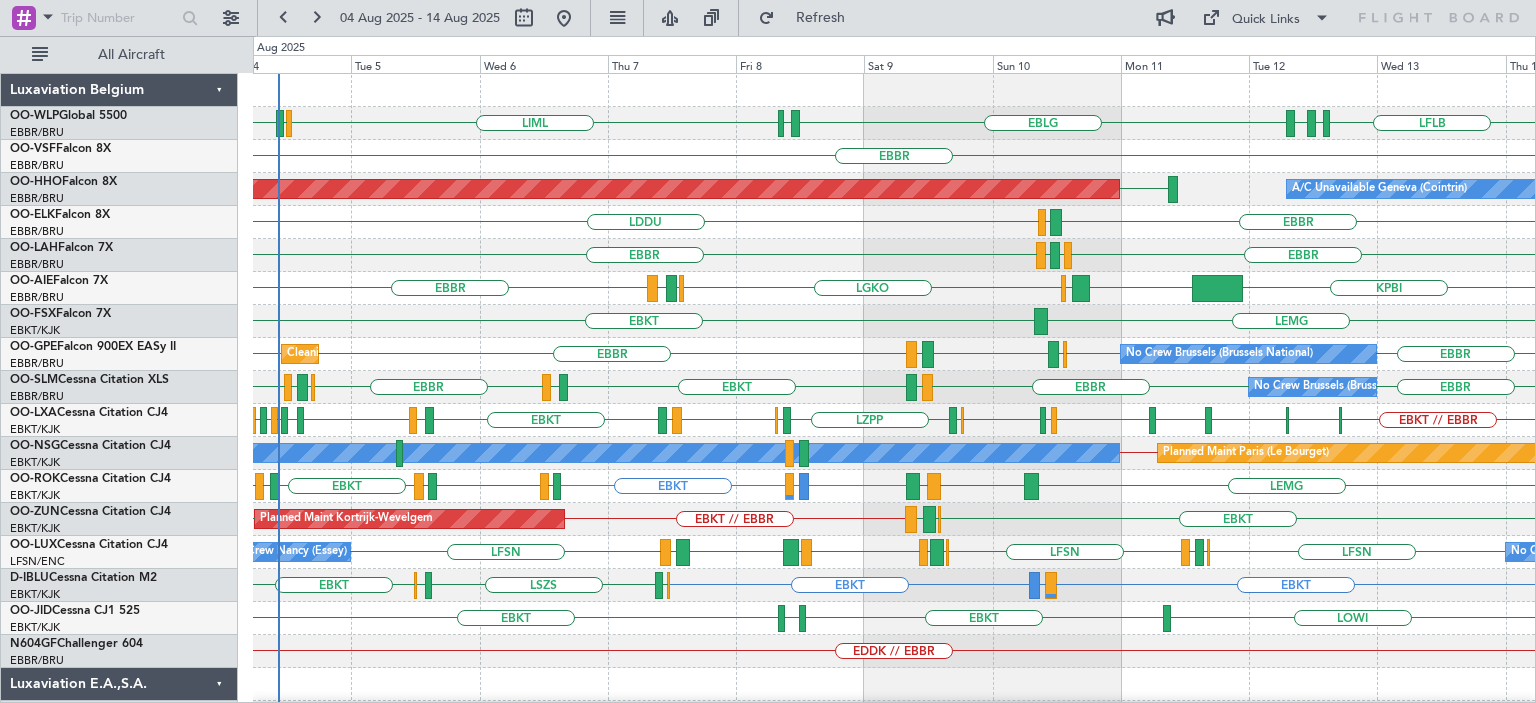 click on "EBBR
EBBR
EGPF
ENGM" 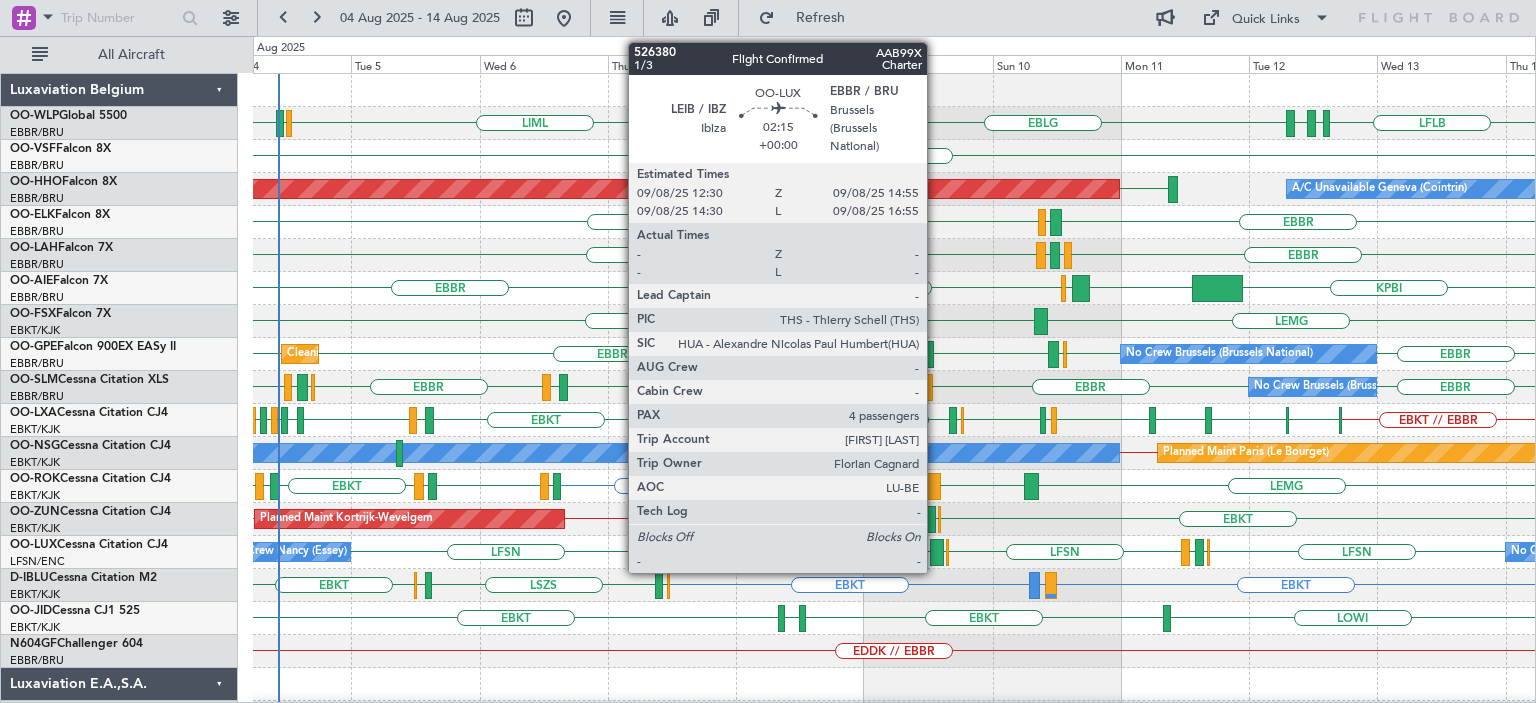 click 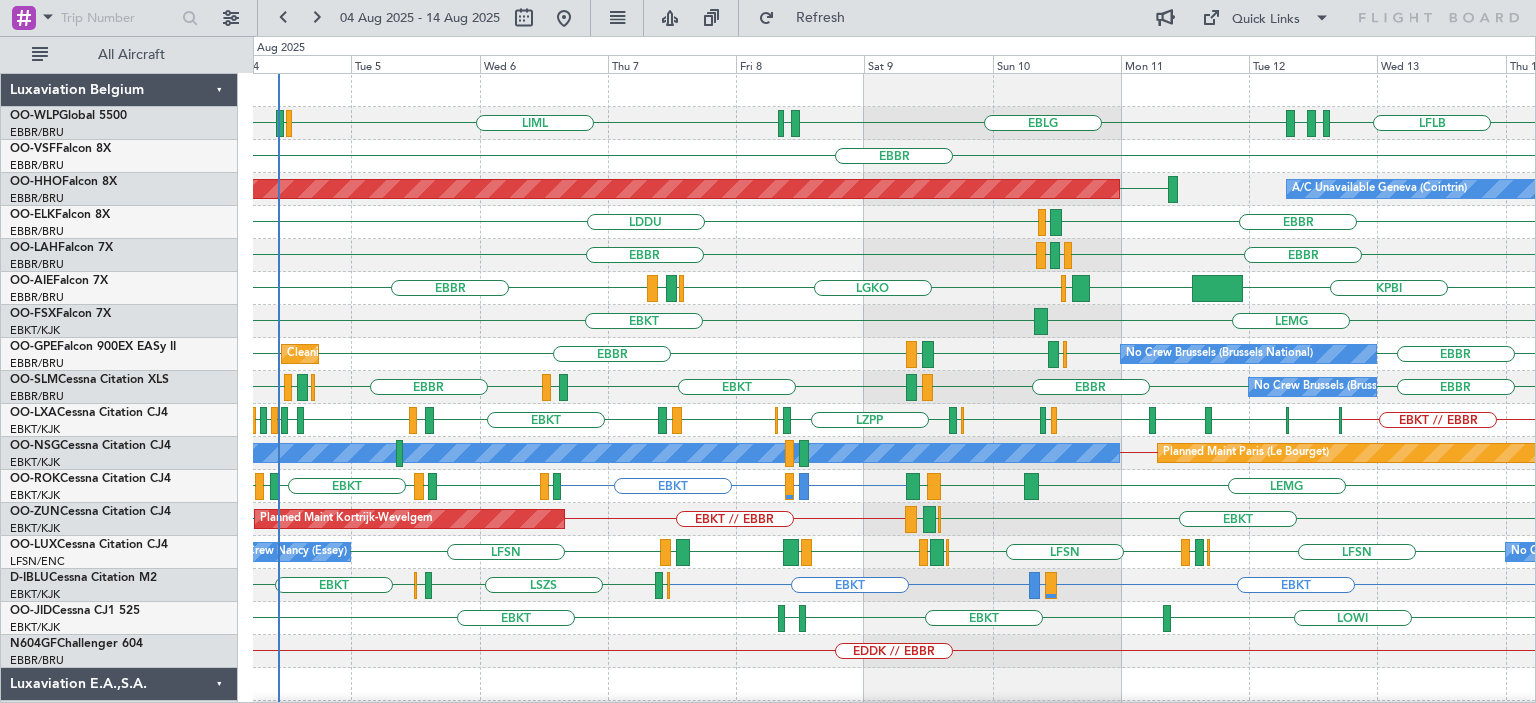 click on "EBBR
EGPF
ENGM
EBBR" 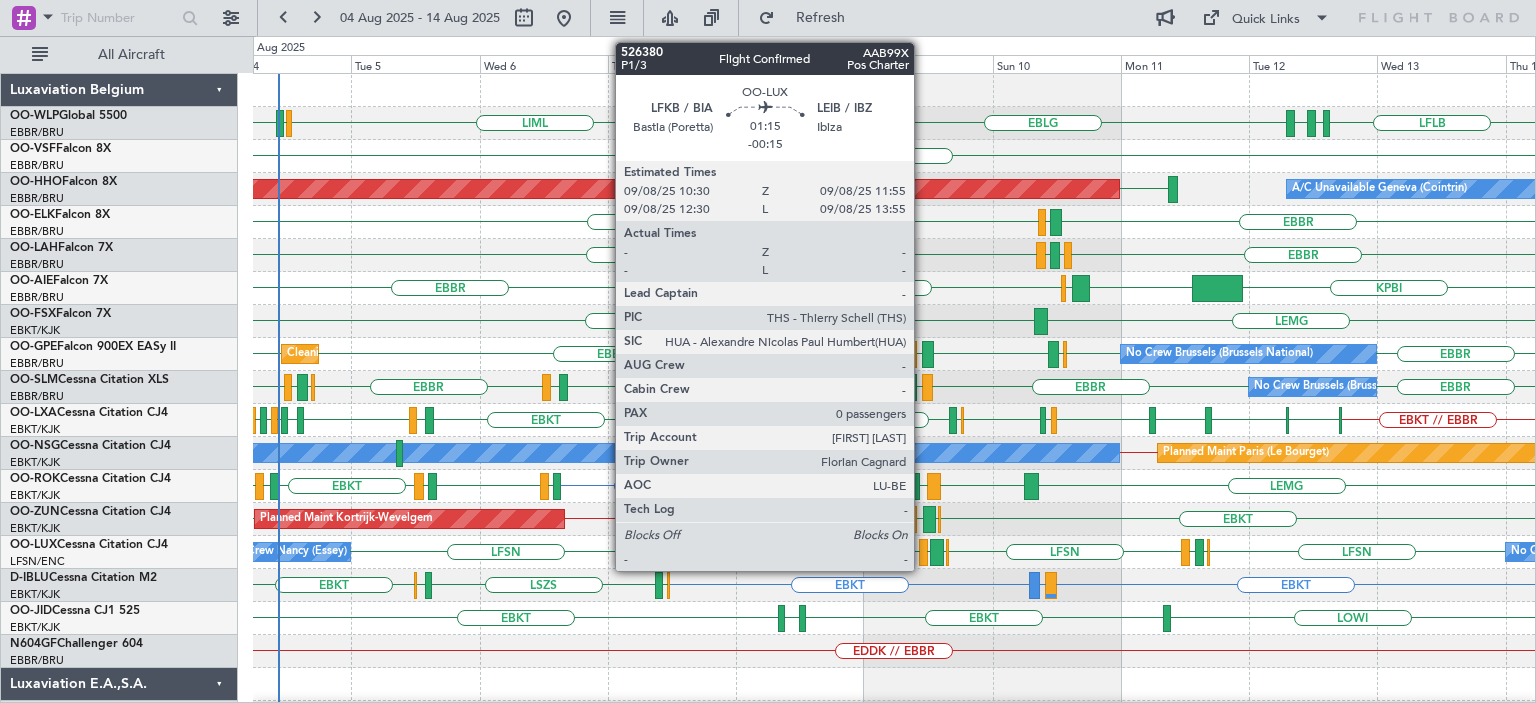 click 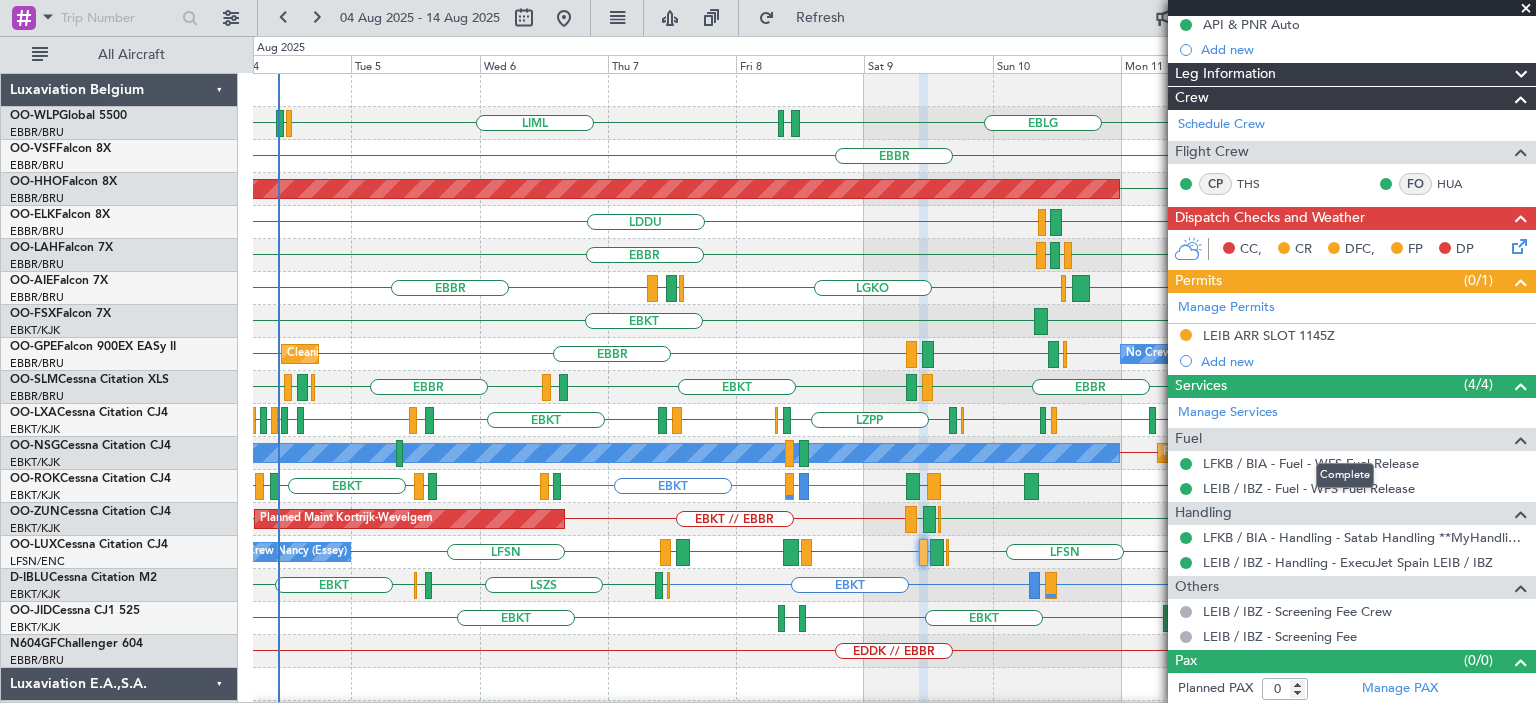 scroll, scrollTop: 0, scrollLeft: 0, axis: both 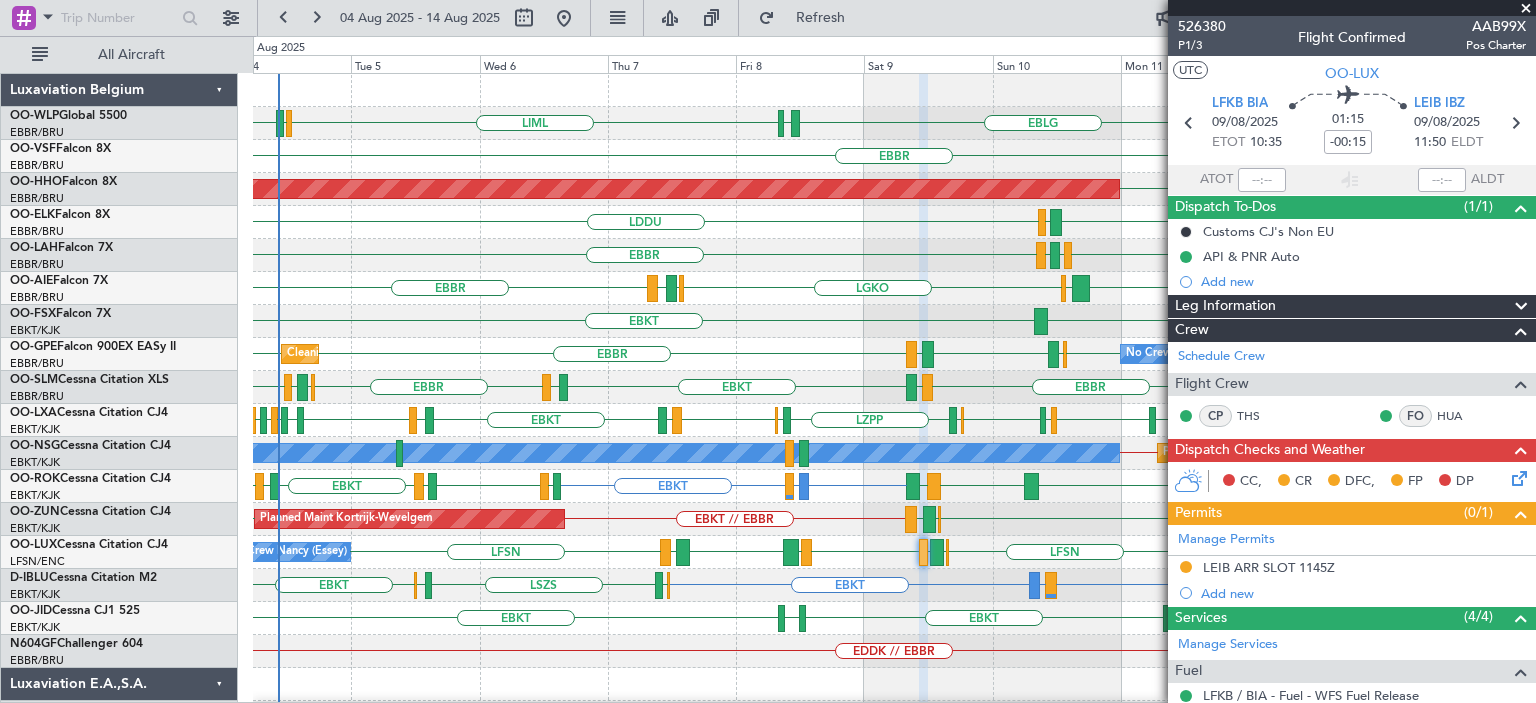 click at bounding box center (1526, 9) 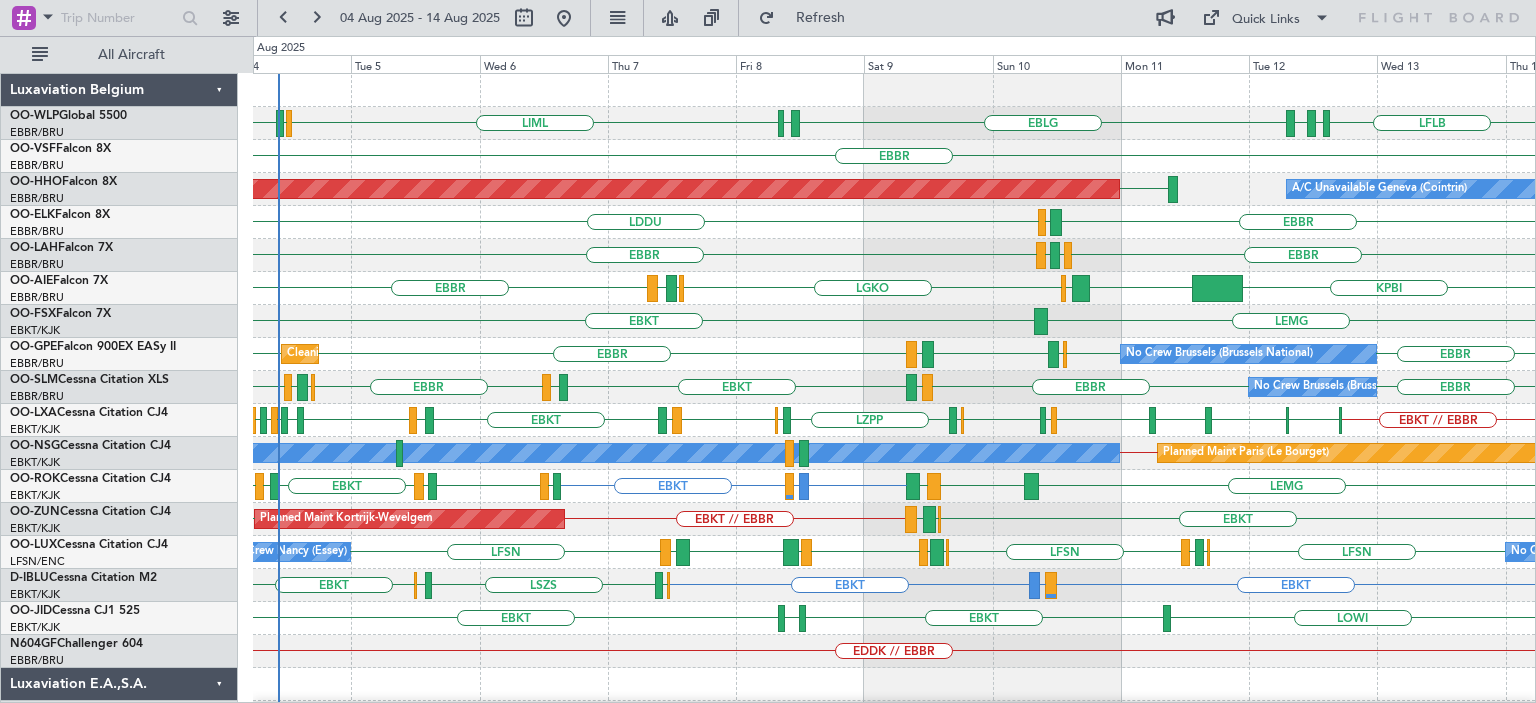 click on "EBBR
LIRN
LDDU" 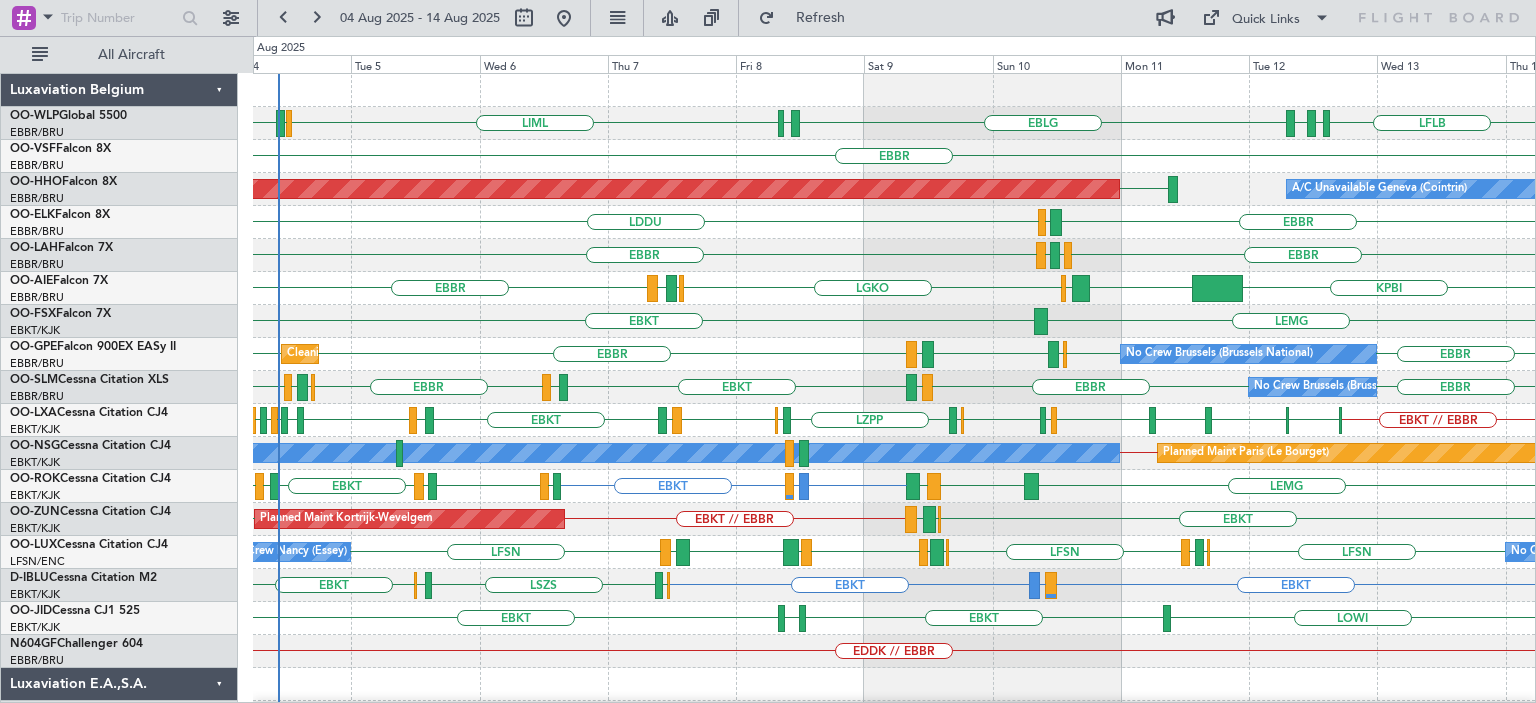 click on "LEMG
EBKT" 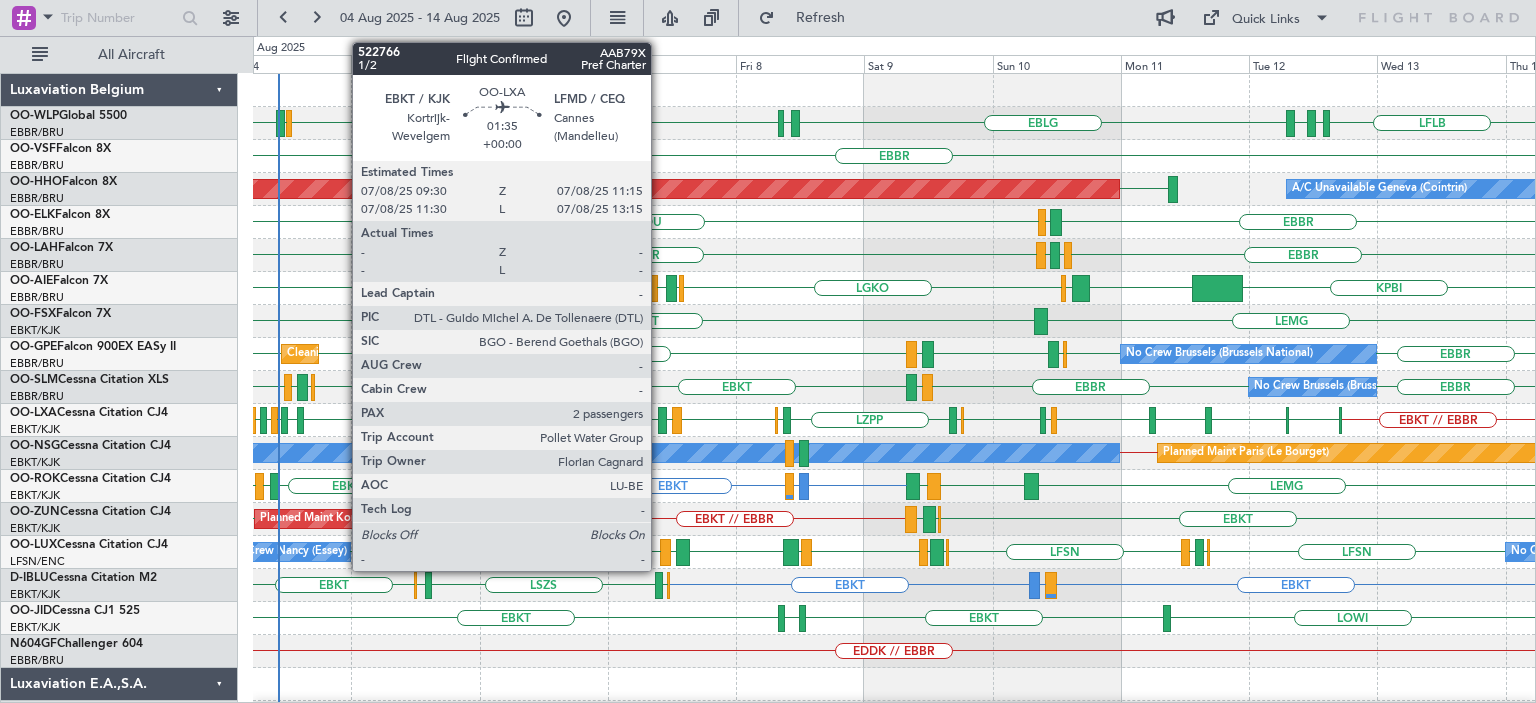 click 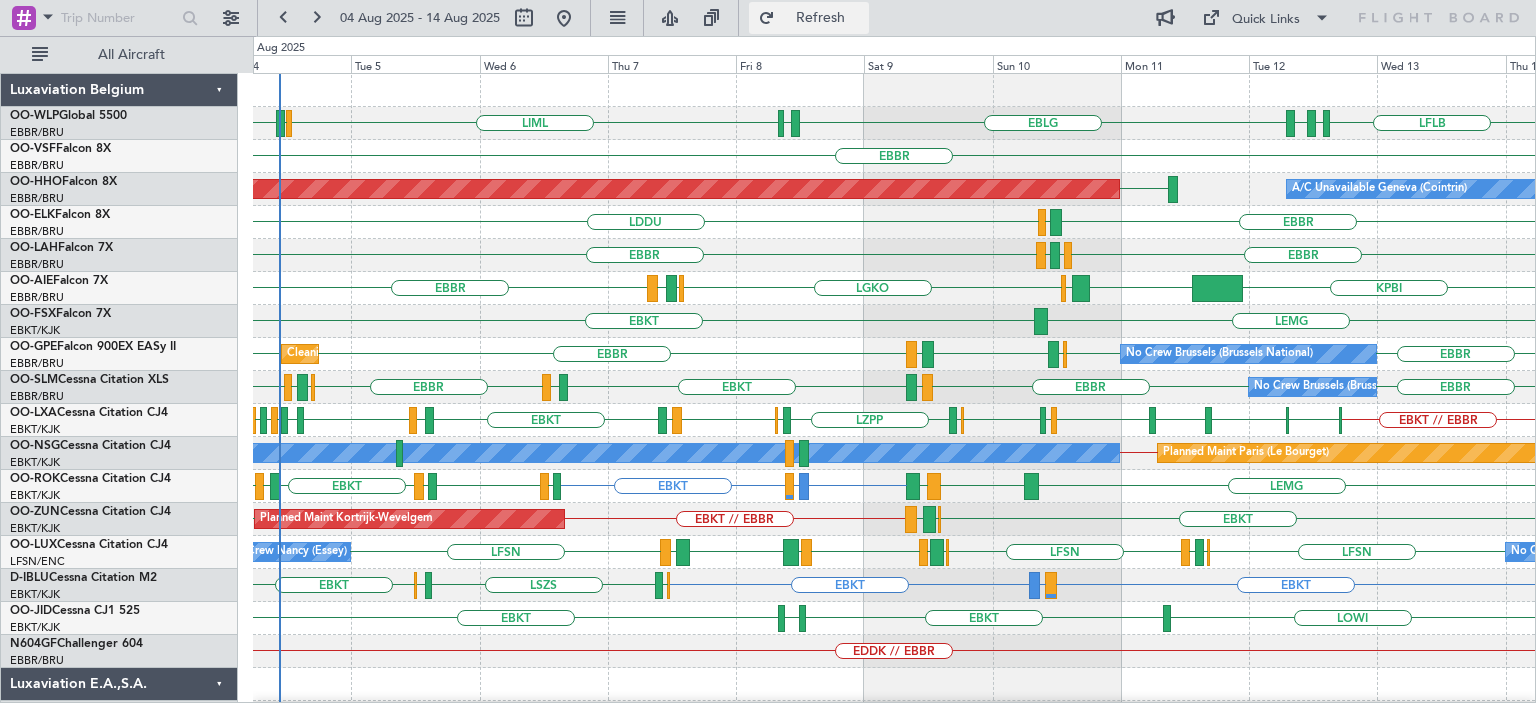 click on "Refresh" 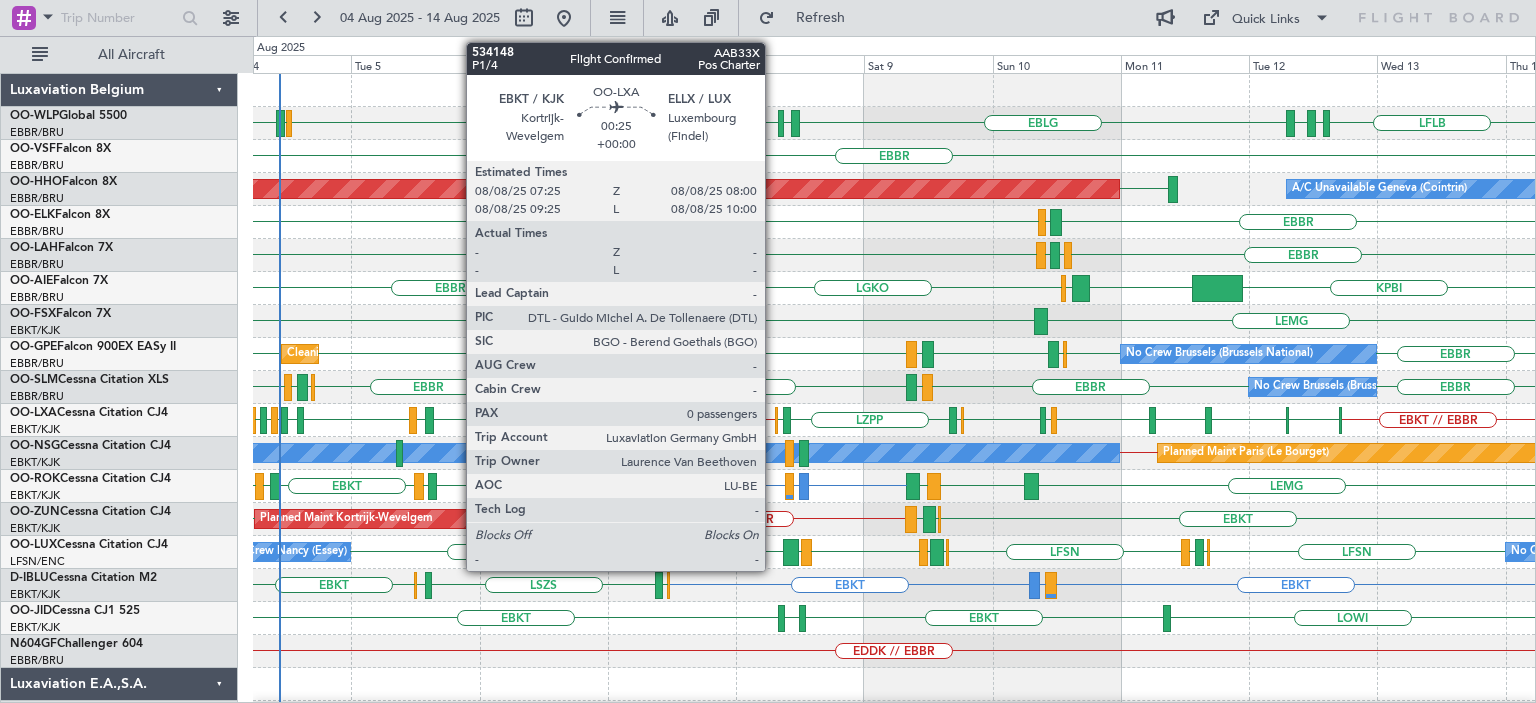 click 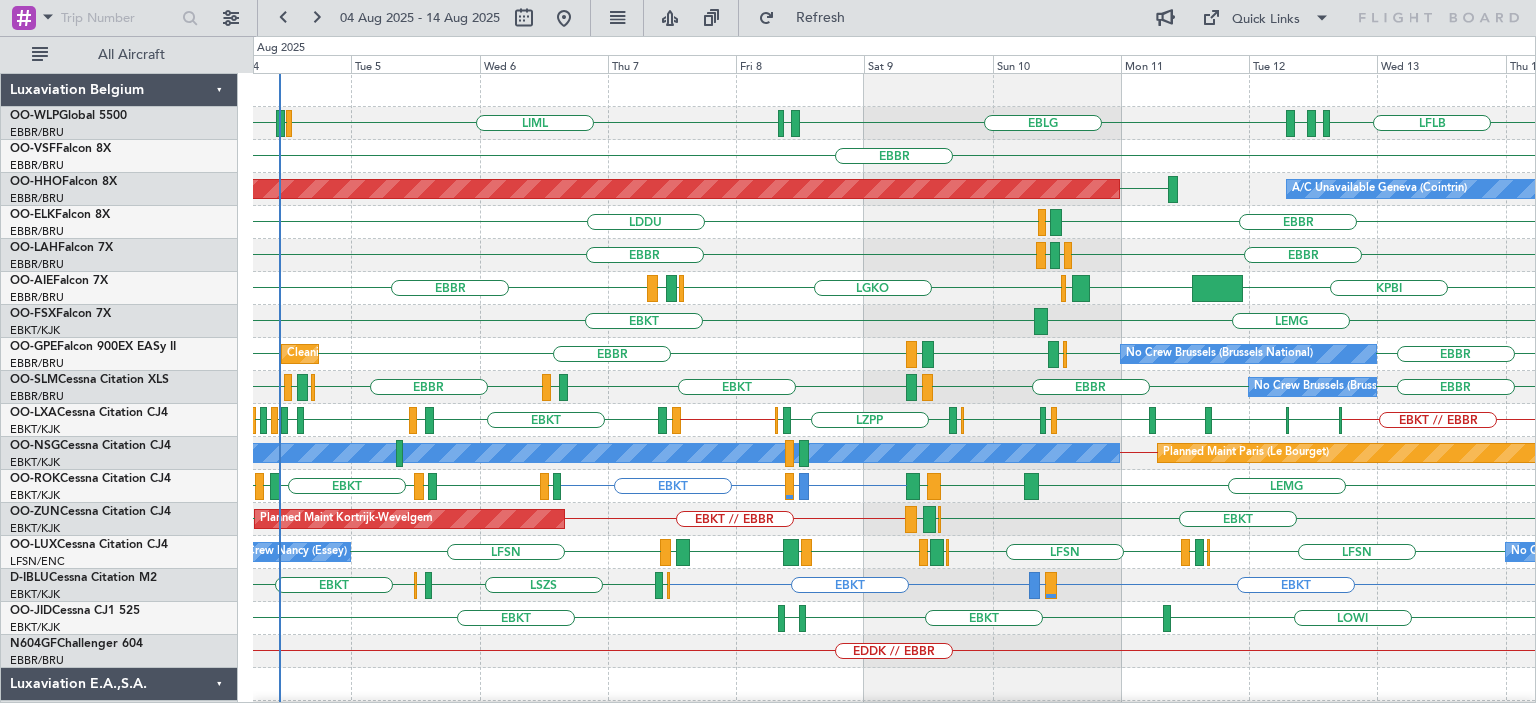click on "EBBR
EGLF
LGAV
LGKO
LGAV
LIEO
KPBI" 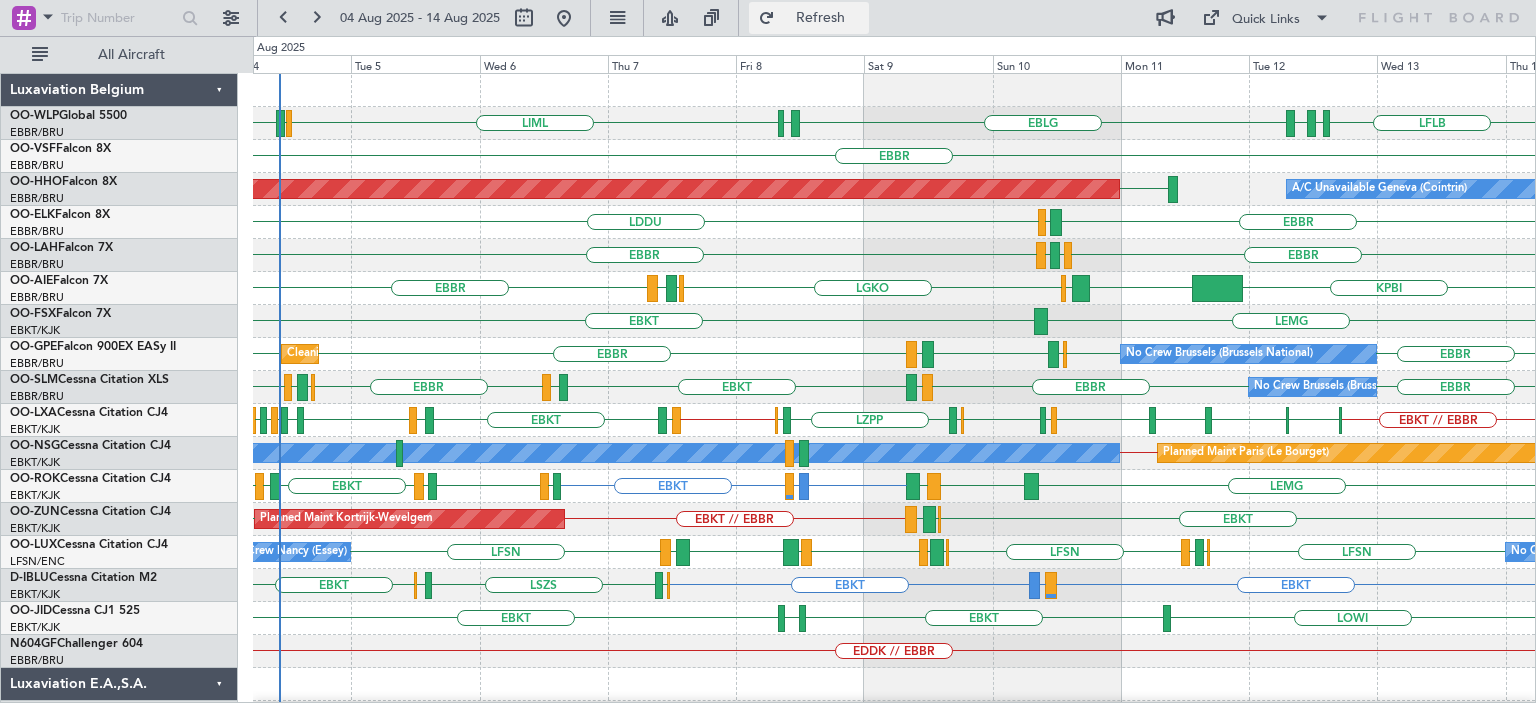 click on "Refresh" 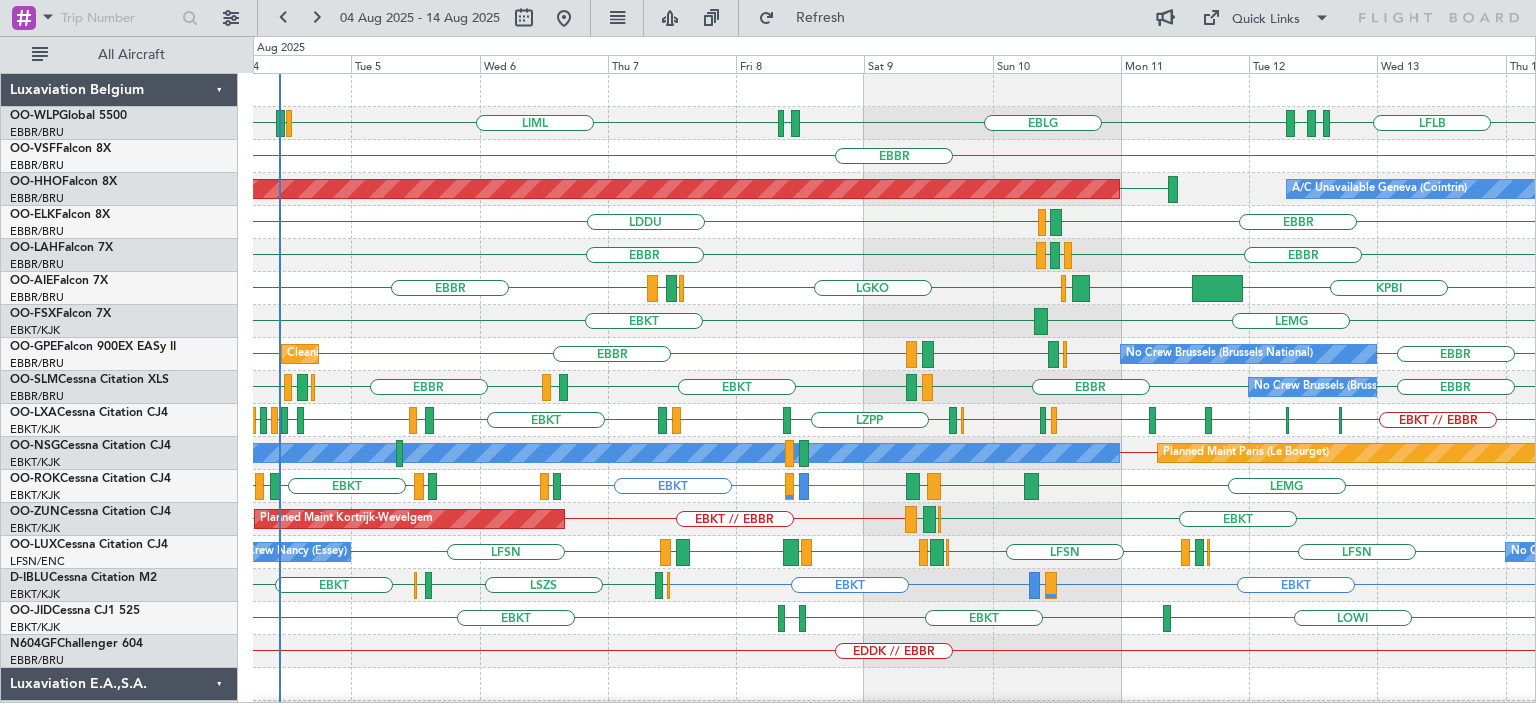 click on "EBBR
KPBI
EGLF
LGAV
LGKO
LGAV
LIEO" 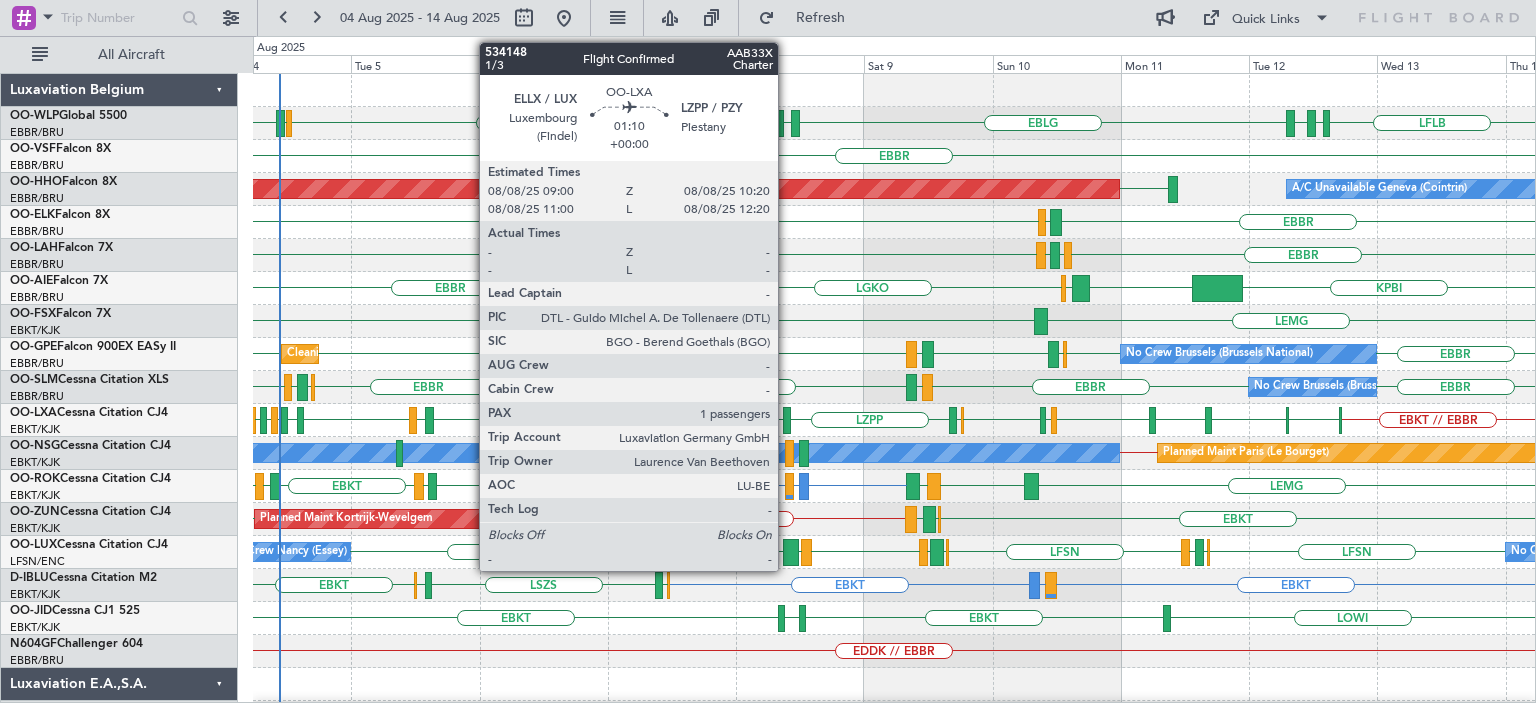 click 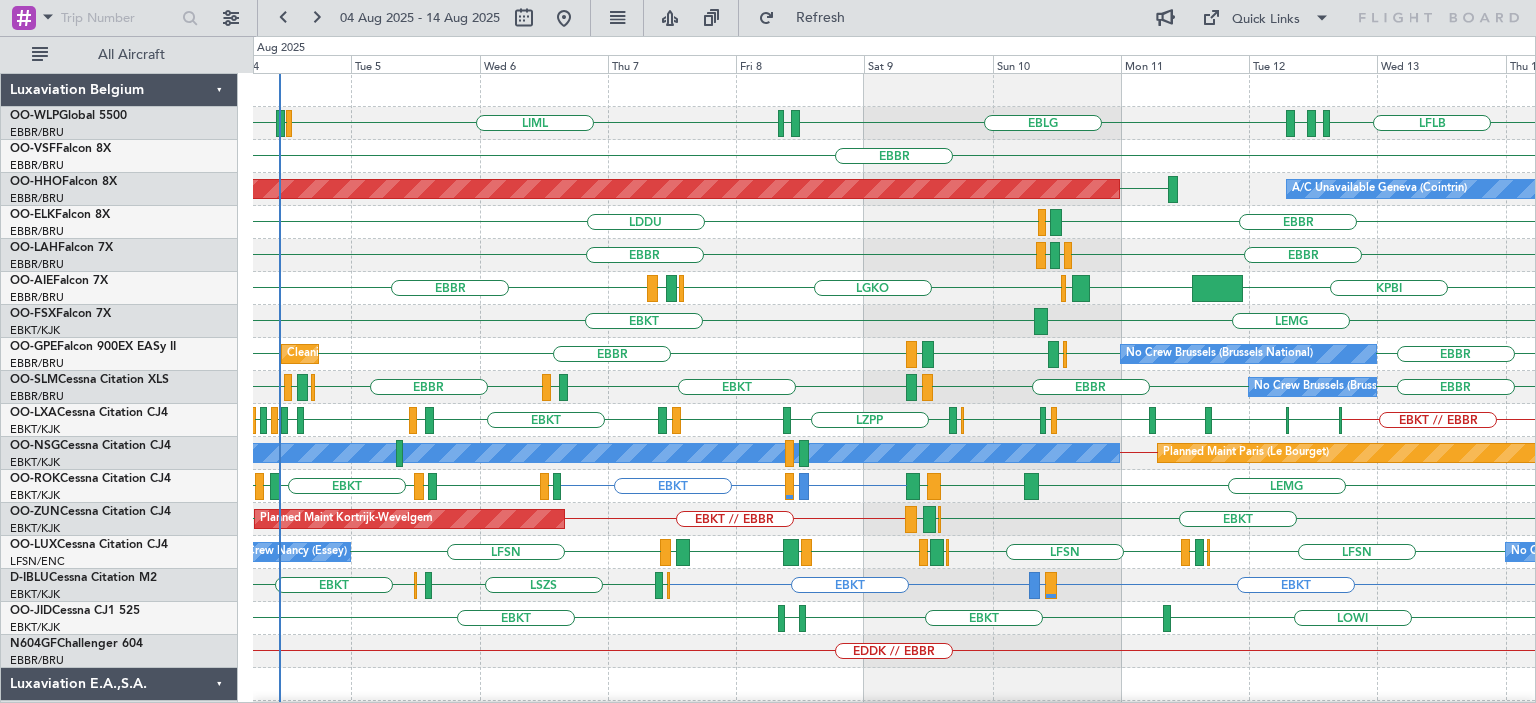 click on "EBBR
EBBR
EGPF
ENGM" 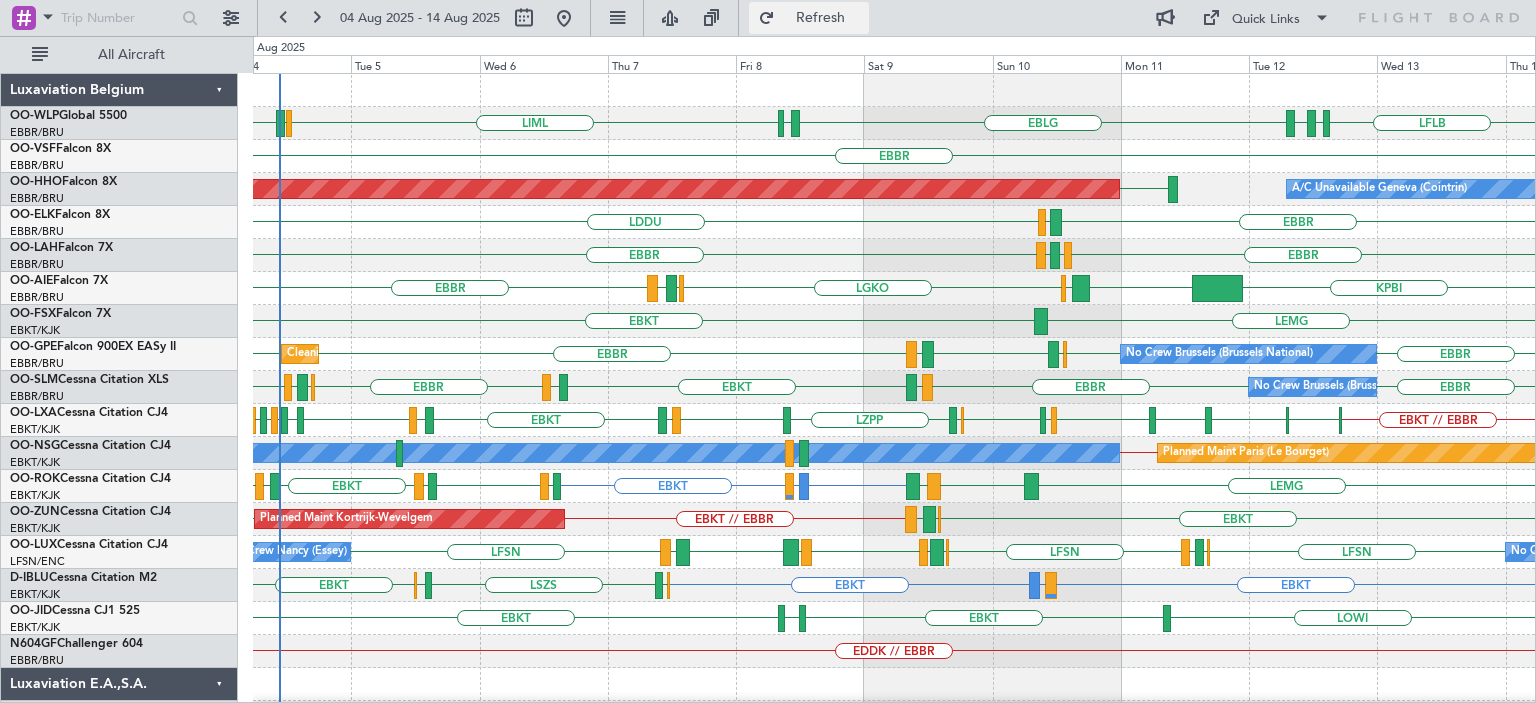 click on "Refresh" 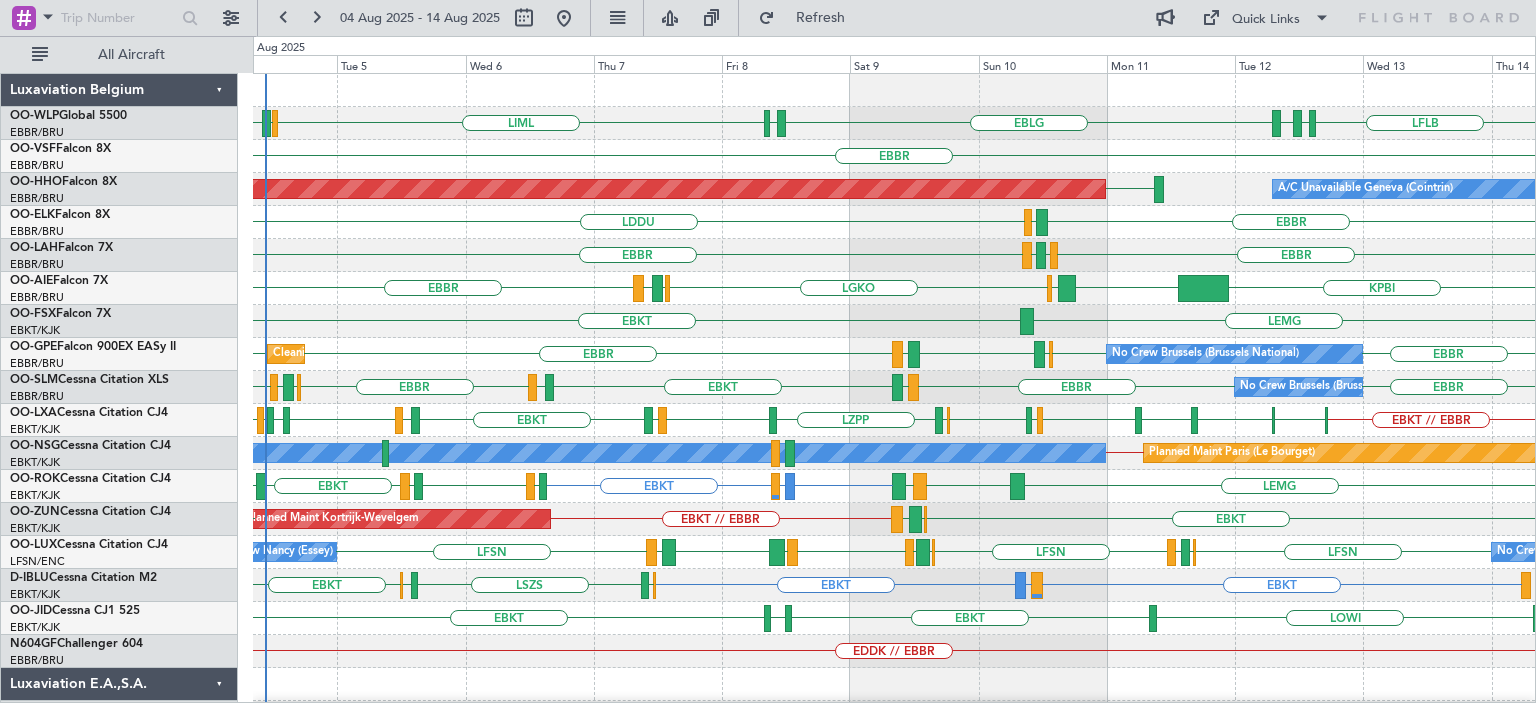 click on "EBKT
LEMG" 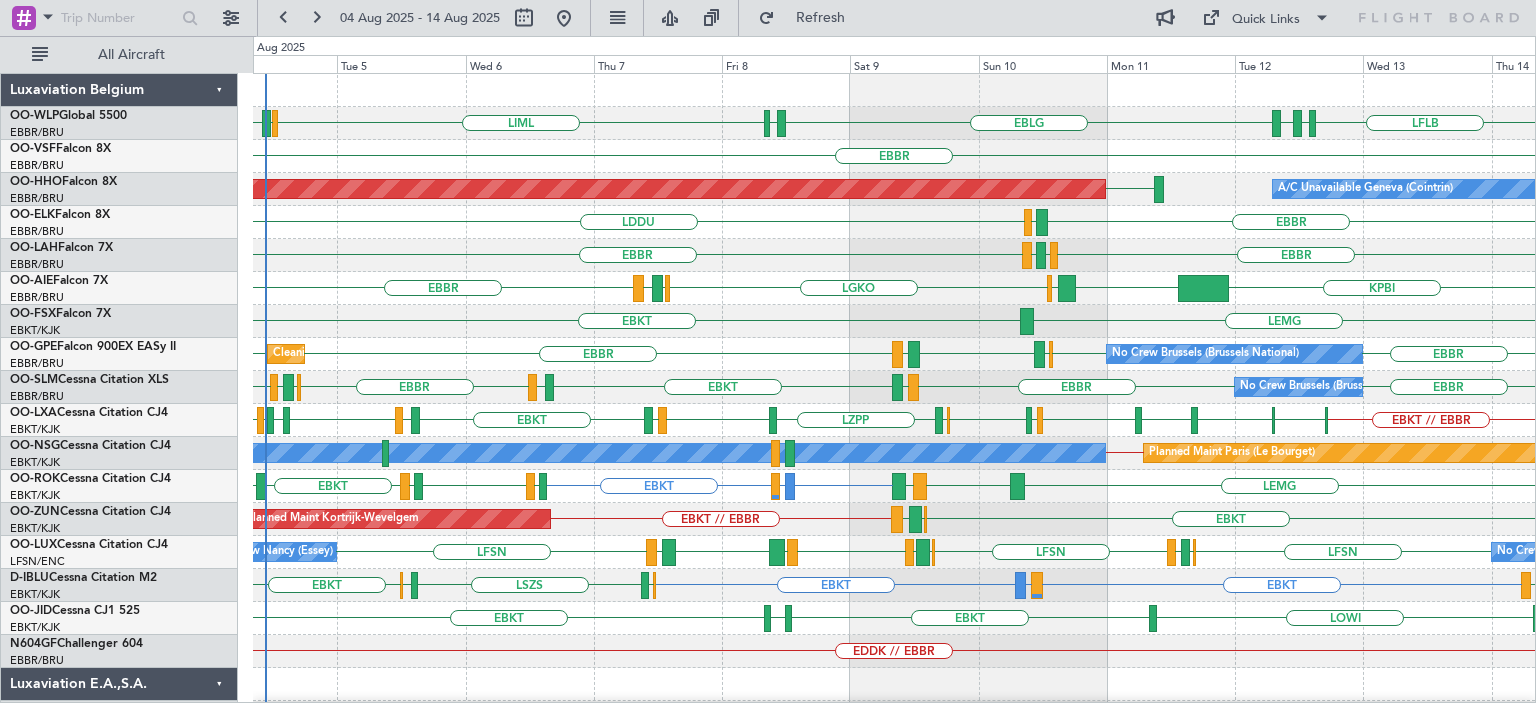 click on "EBKT
LEMG" 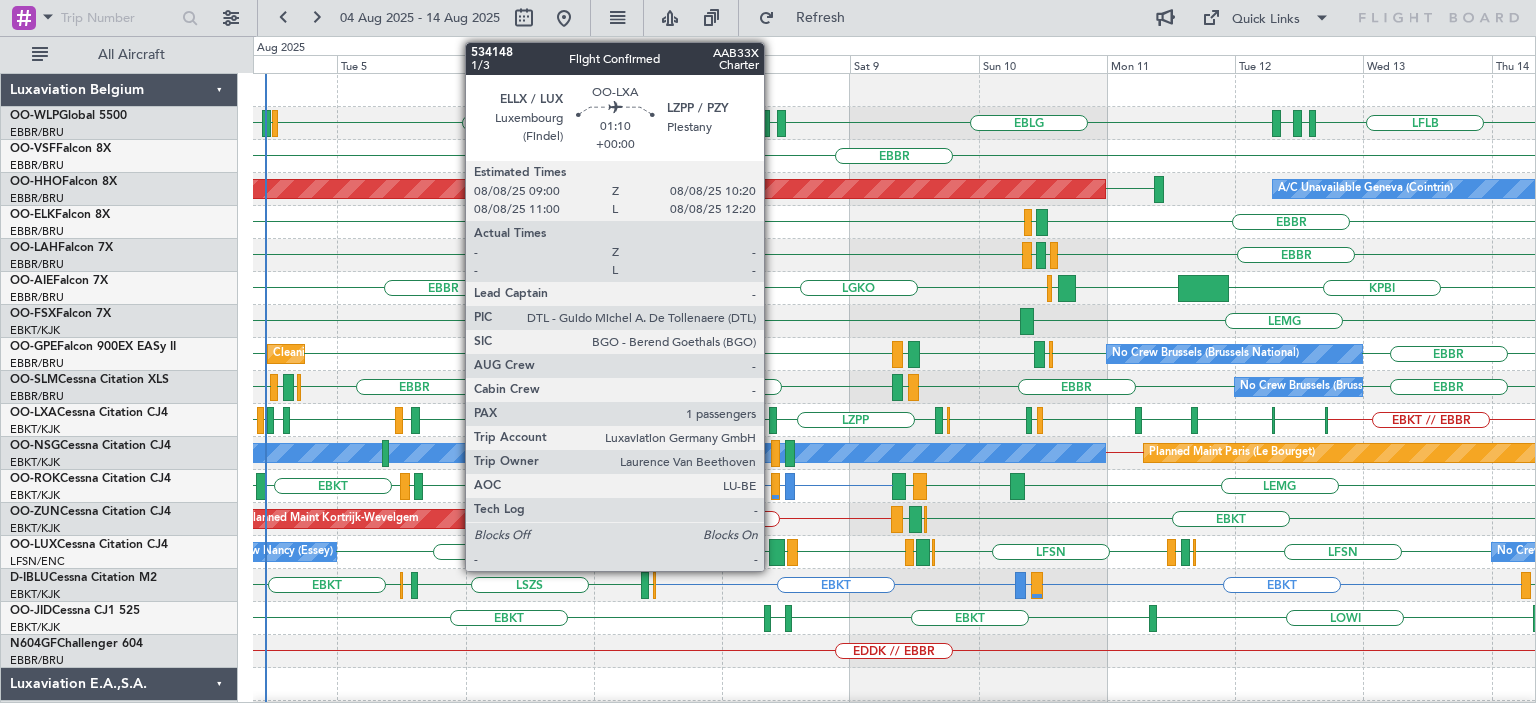 click 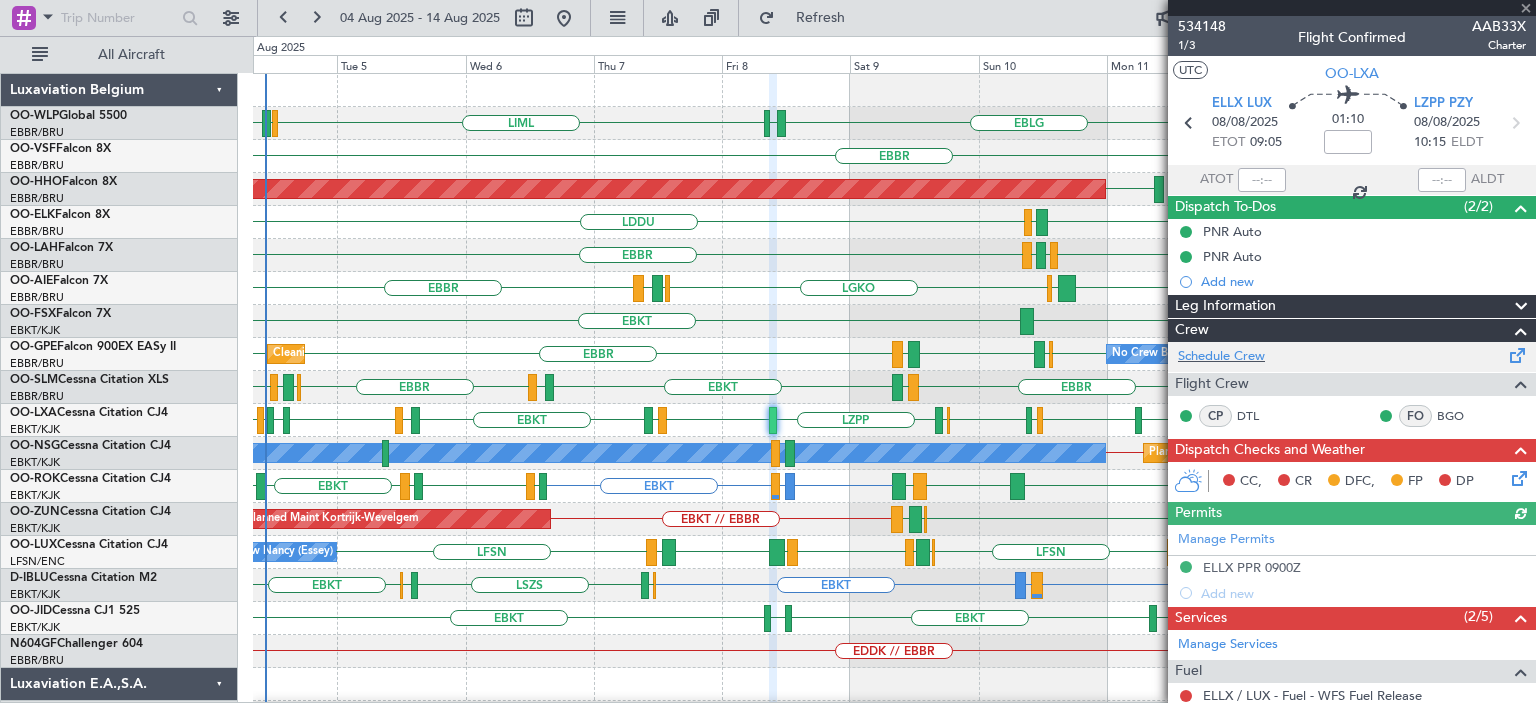 scroll, scrollTop: 300, scrollLeft: 0, axis: vertical 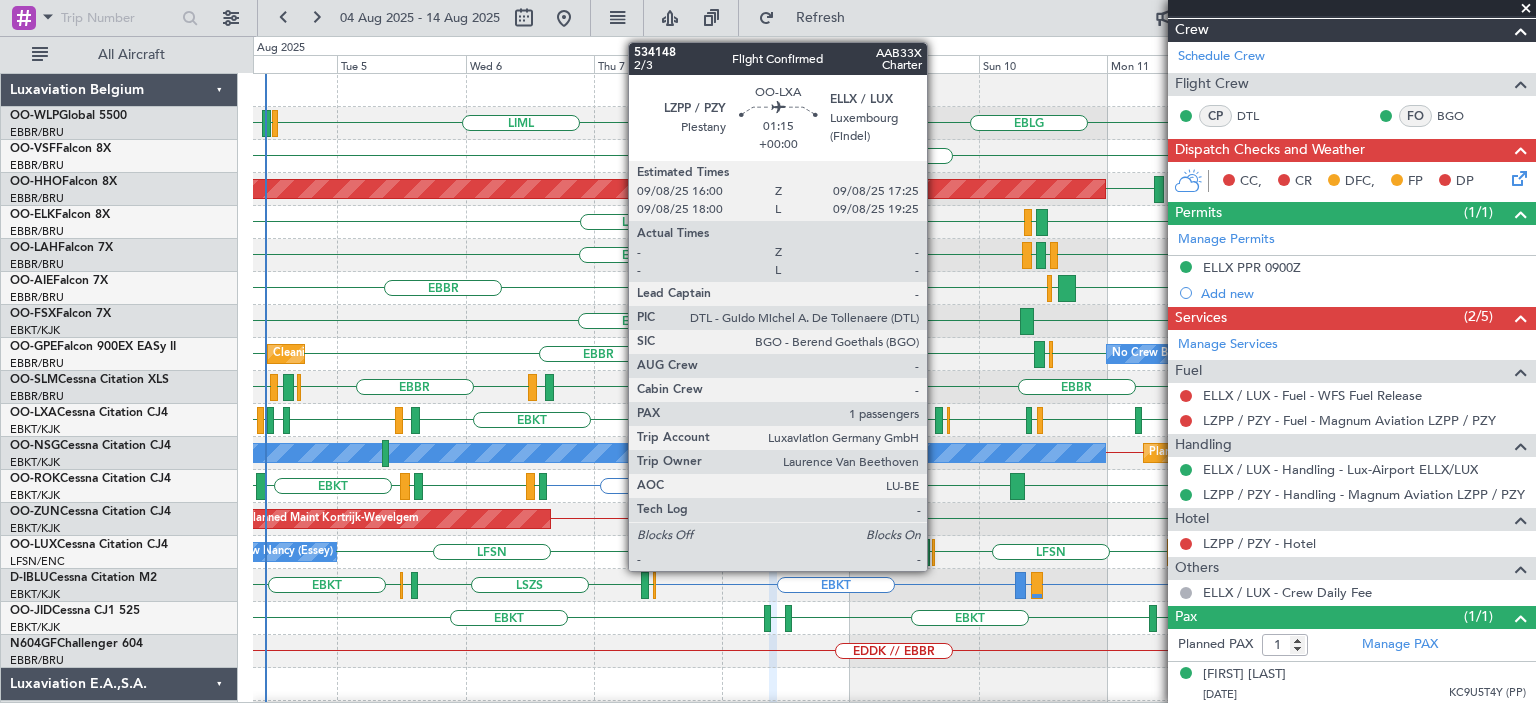 click 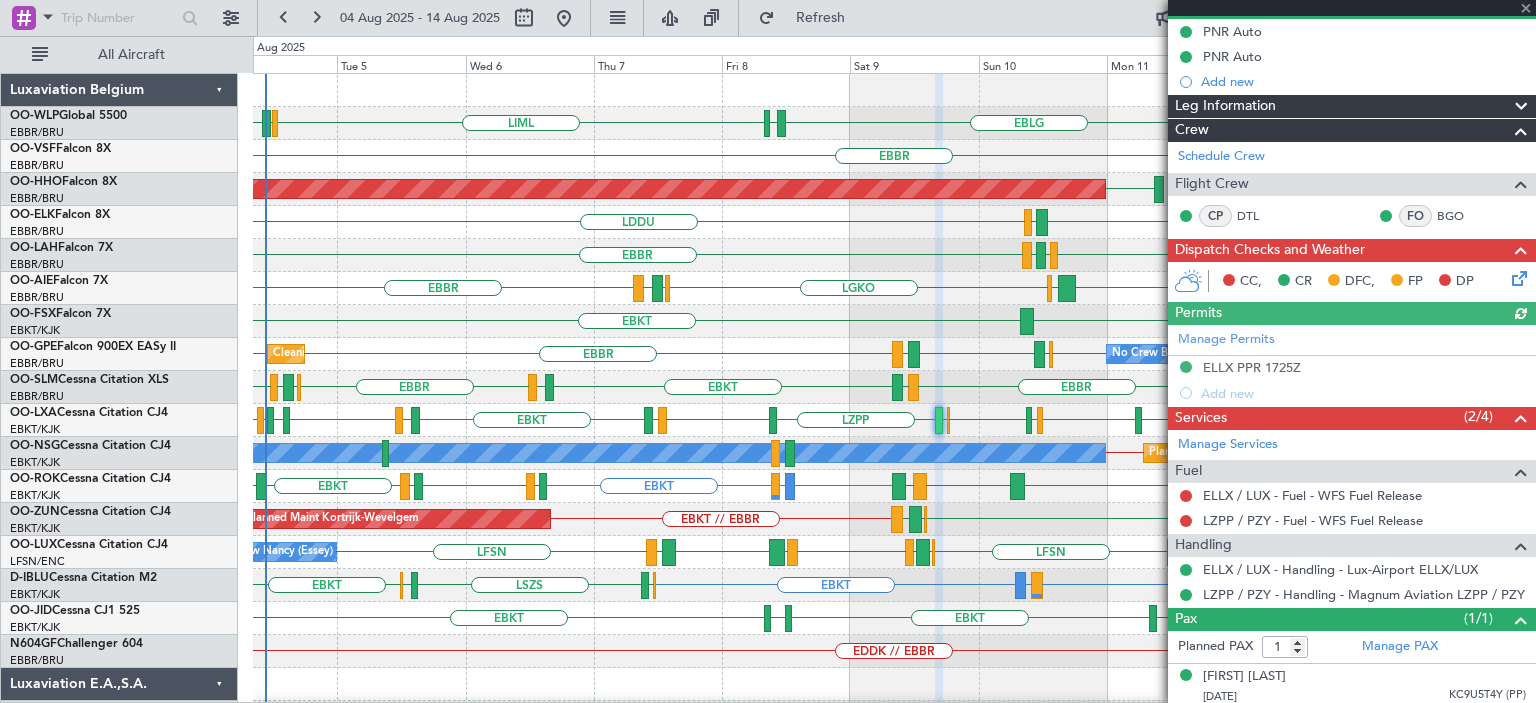 scroll, scrollTop: 203, scrollLeft: 0, axis: vertical 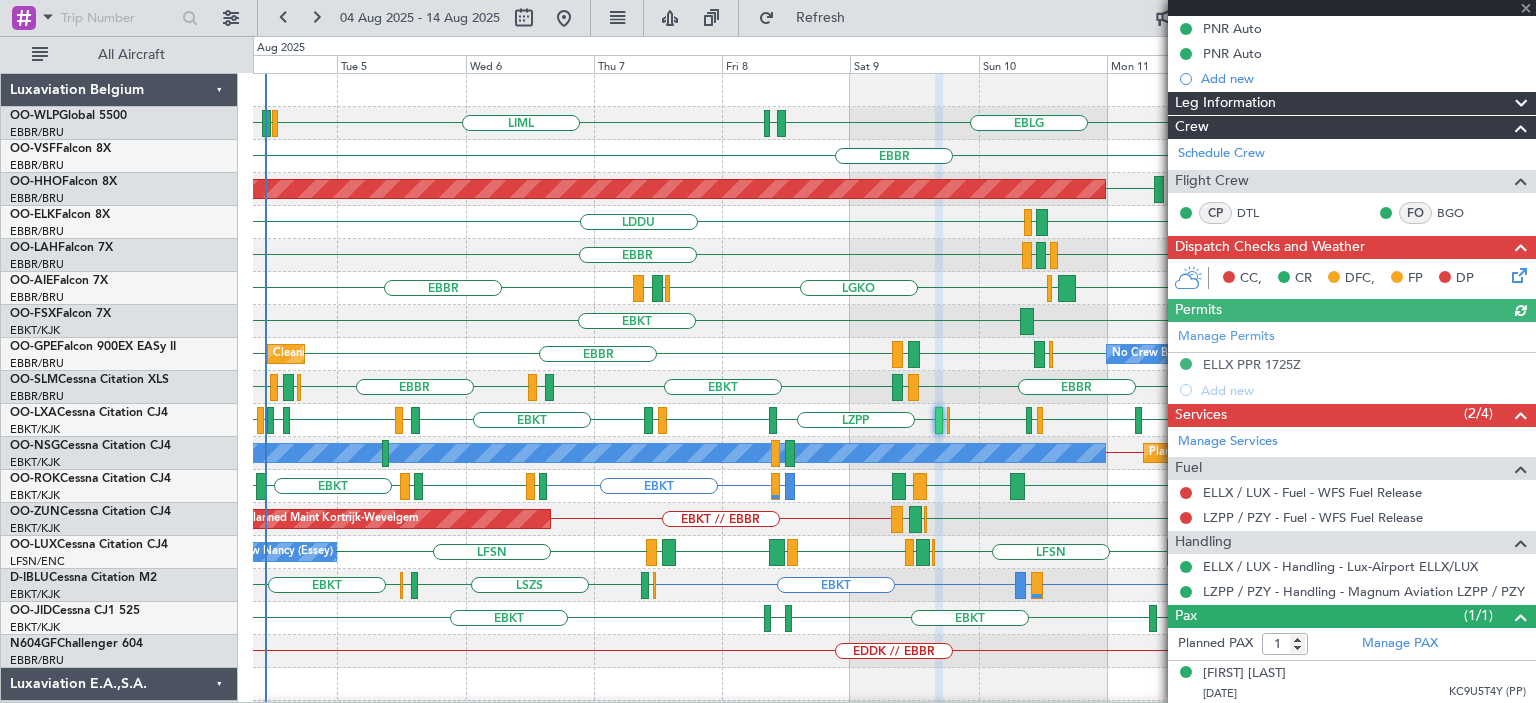 click on "EBBR
EHAM
LIEO
LRCL
EBBR
EBBR
EBBR
No Crew Brussels (Brussels National)
Cleaning Brussels (Brussels National)" 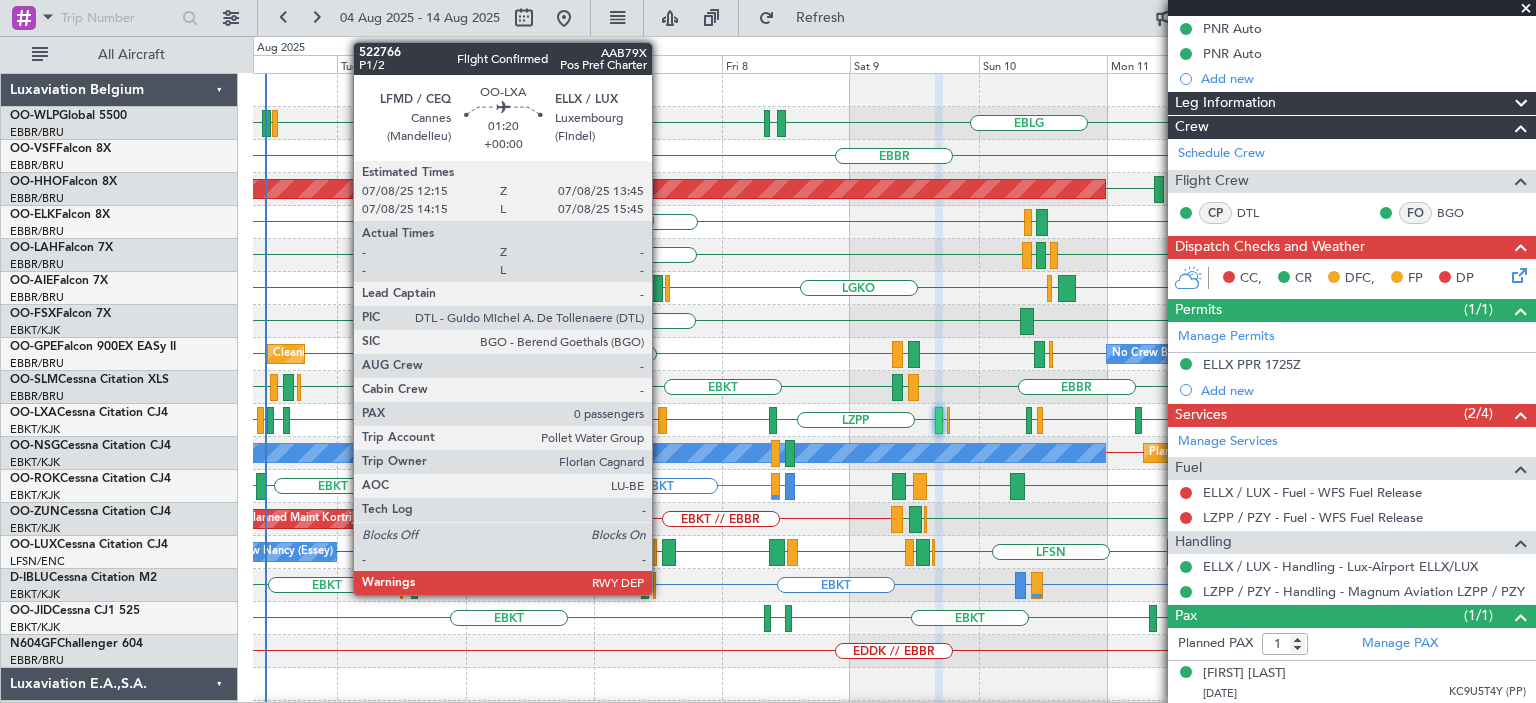 click 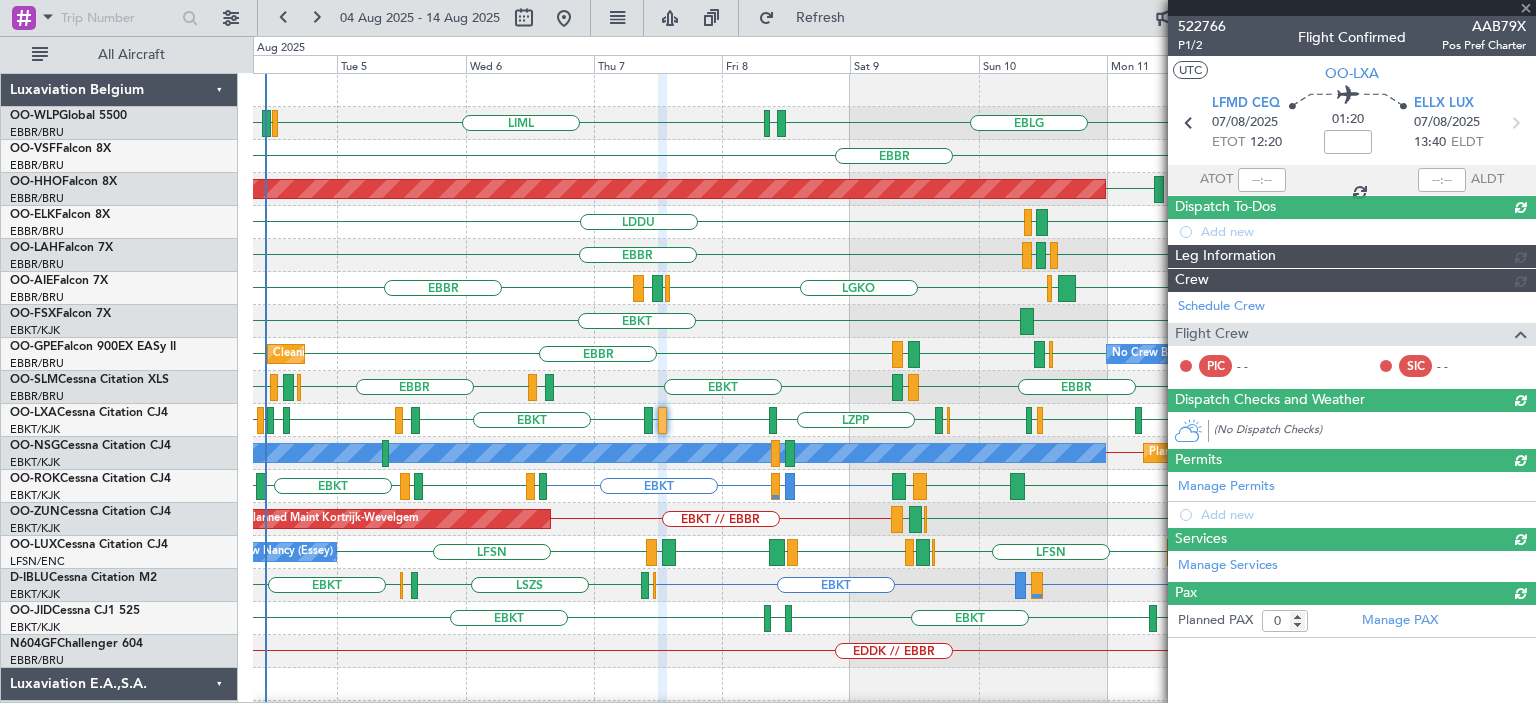 scroll, scrollTop: 0, scrollLeft: 0, axis: both 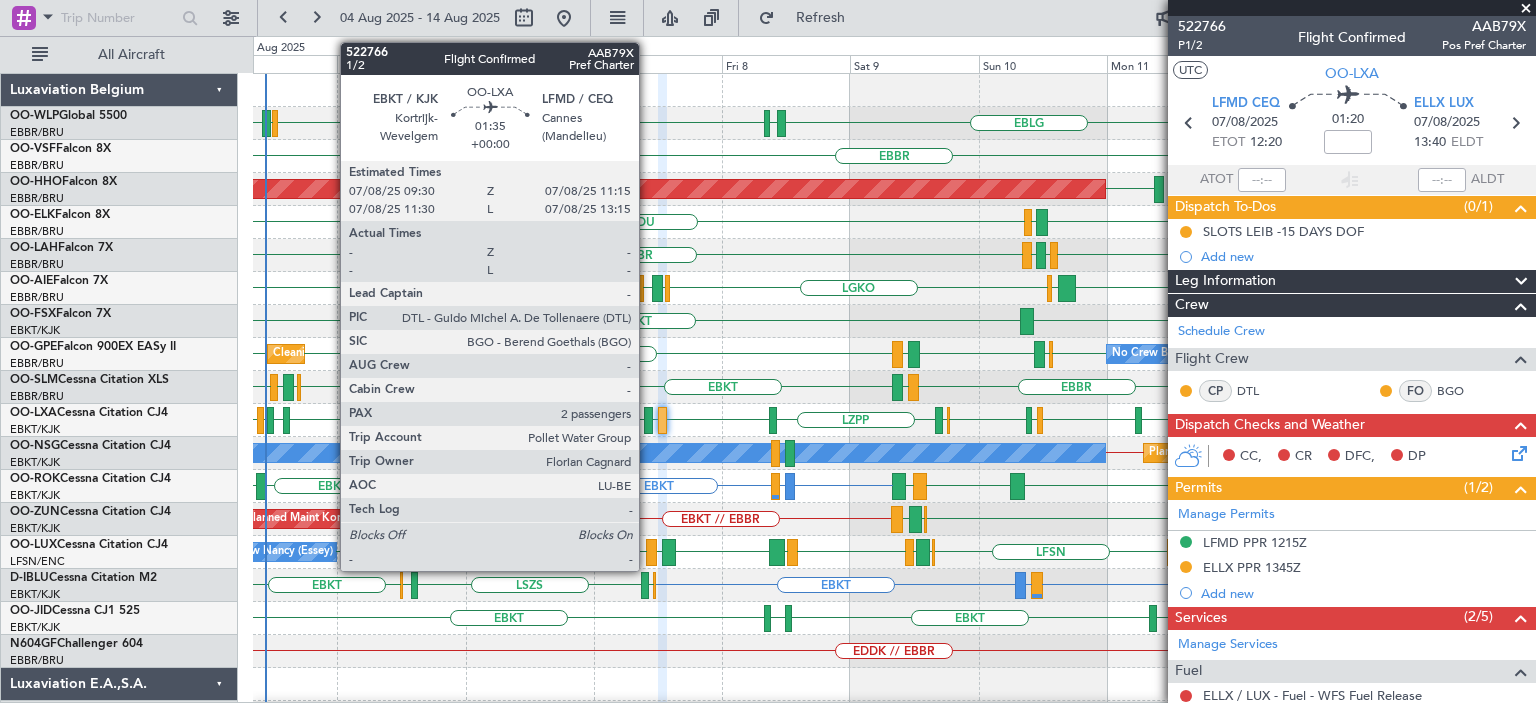 click 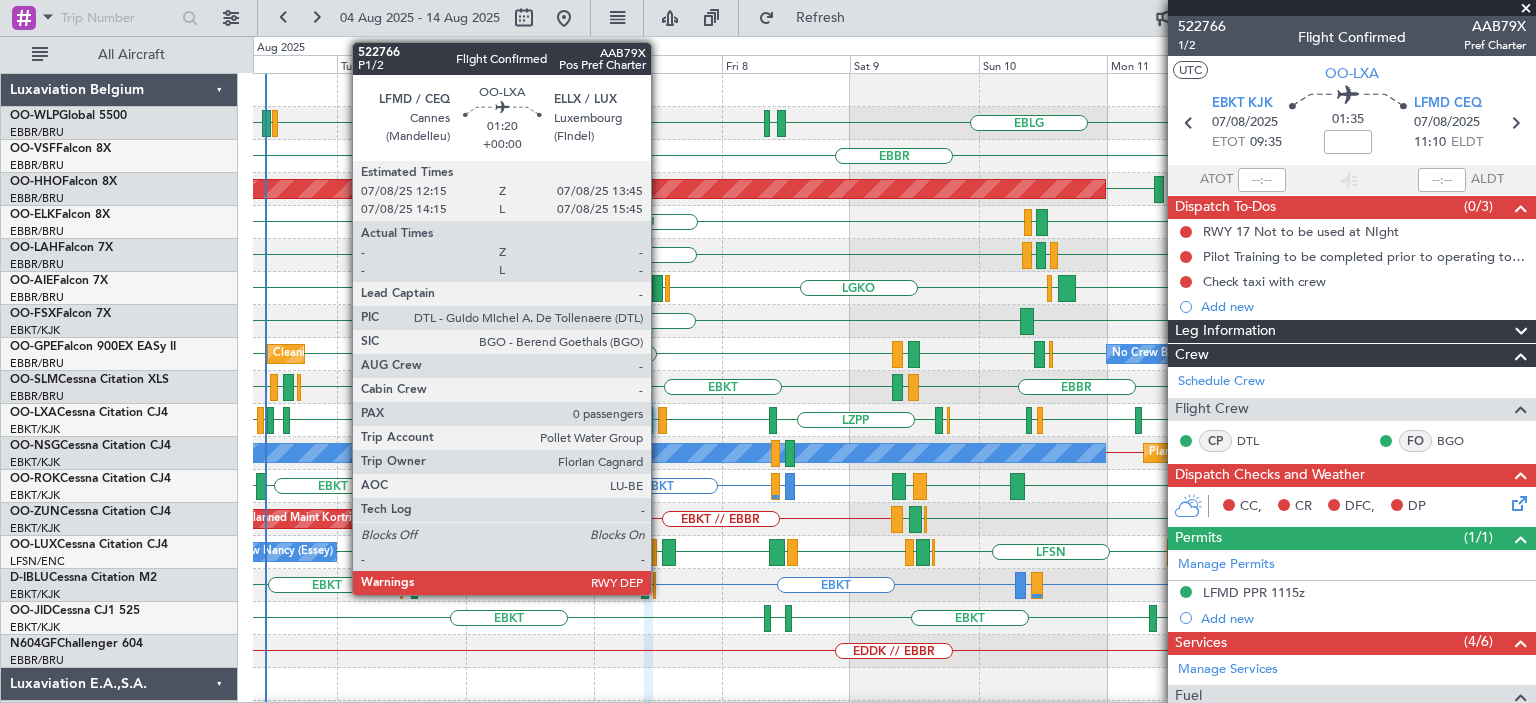 click 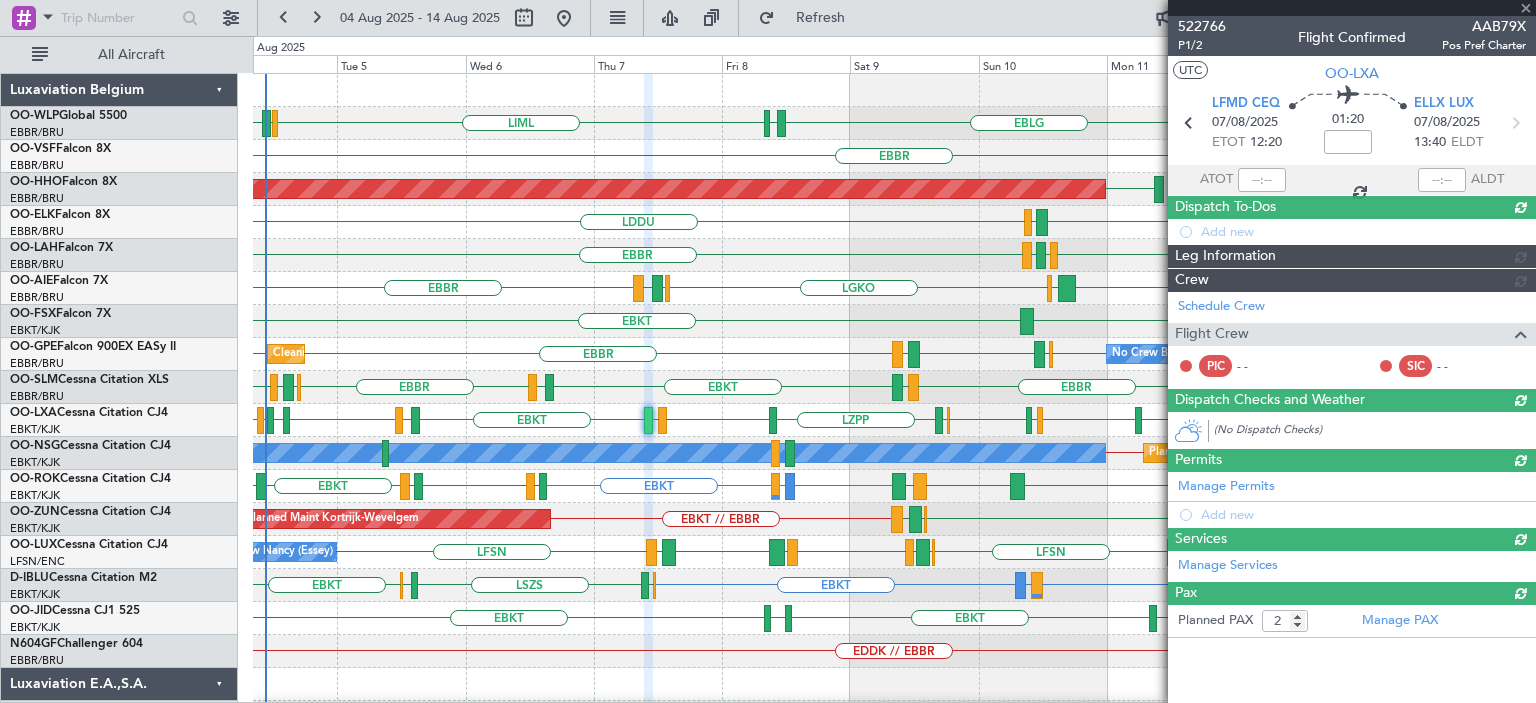 type on "0" 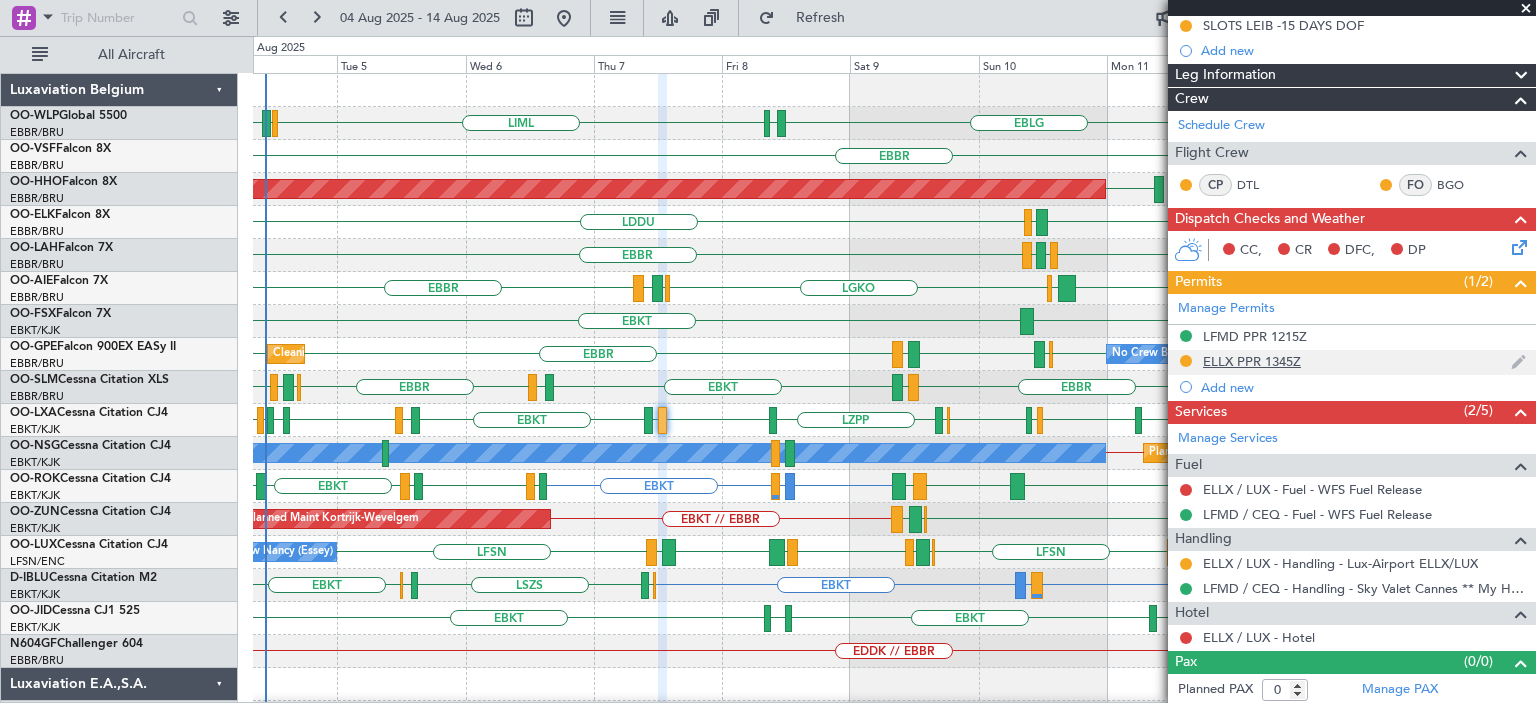 scroll, scrollTop: 0, scrollLeft: 0, axis: both 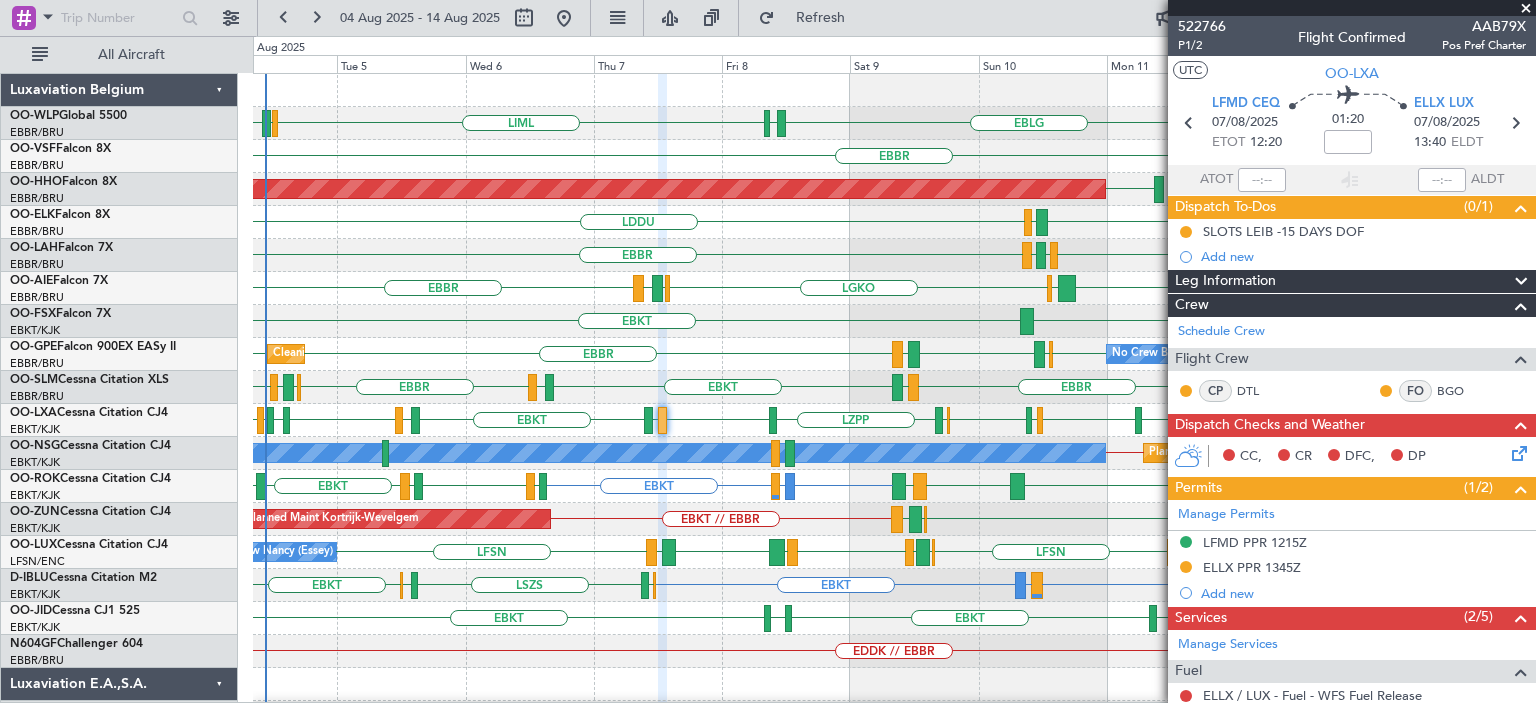 click on "EBBR
EGPF
ENGM
EBBR" 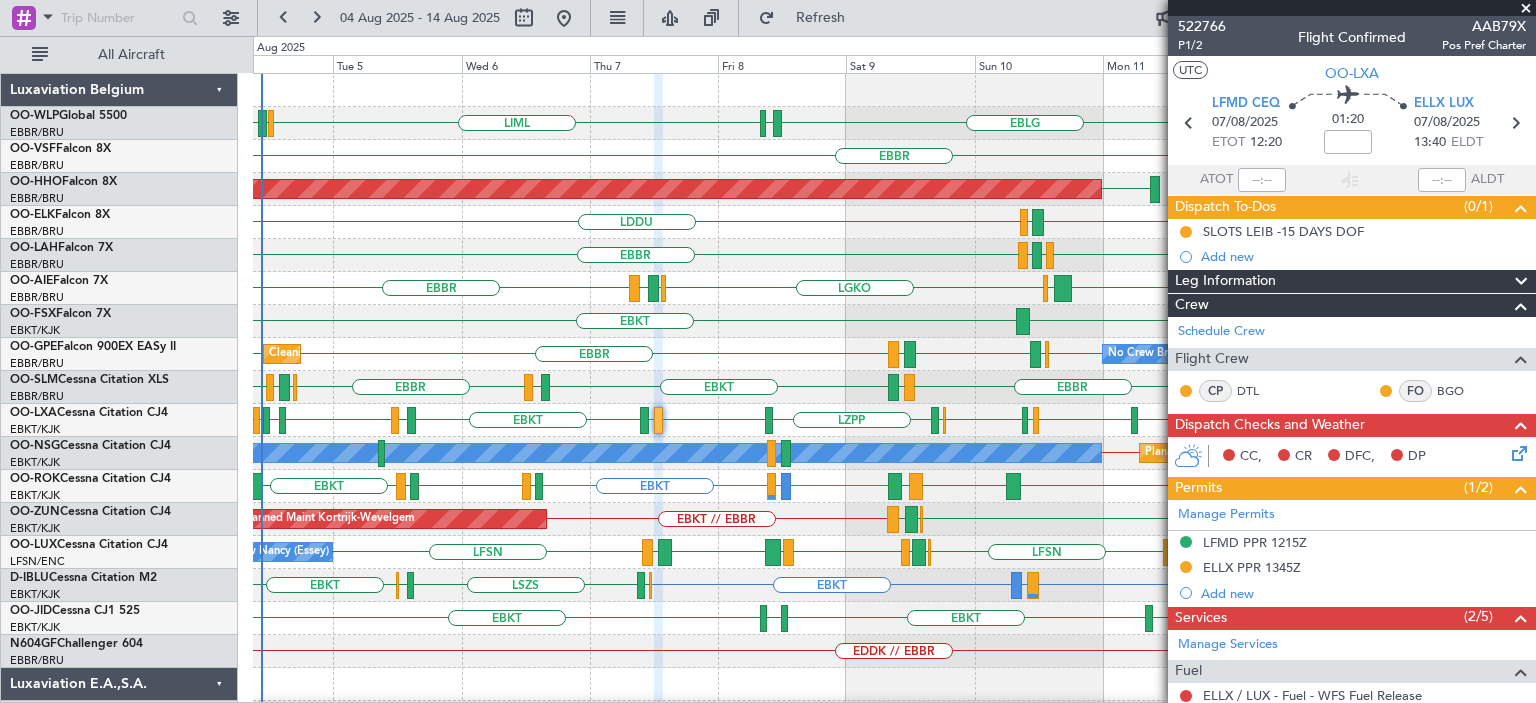 click on "EBLG
LDPL
LIML
LDPL
EBLG
LDZD
EBLG
LFLB
EBBR
LSGG
Planned Maint Geneva (Cointrin)
A/C Unavailable Geneva (Cointrin)
EBBR
LIRN
LDDU
EBBR
EGPF
ENGM
EBBR
EGLF
LGAV
LGKO
LGAV
LIEO
EBBR
KPBI
LEMG
EBKT
EBBR
EHAM
LIEO
LRCL
EBBR
EBBR" 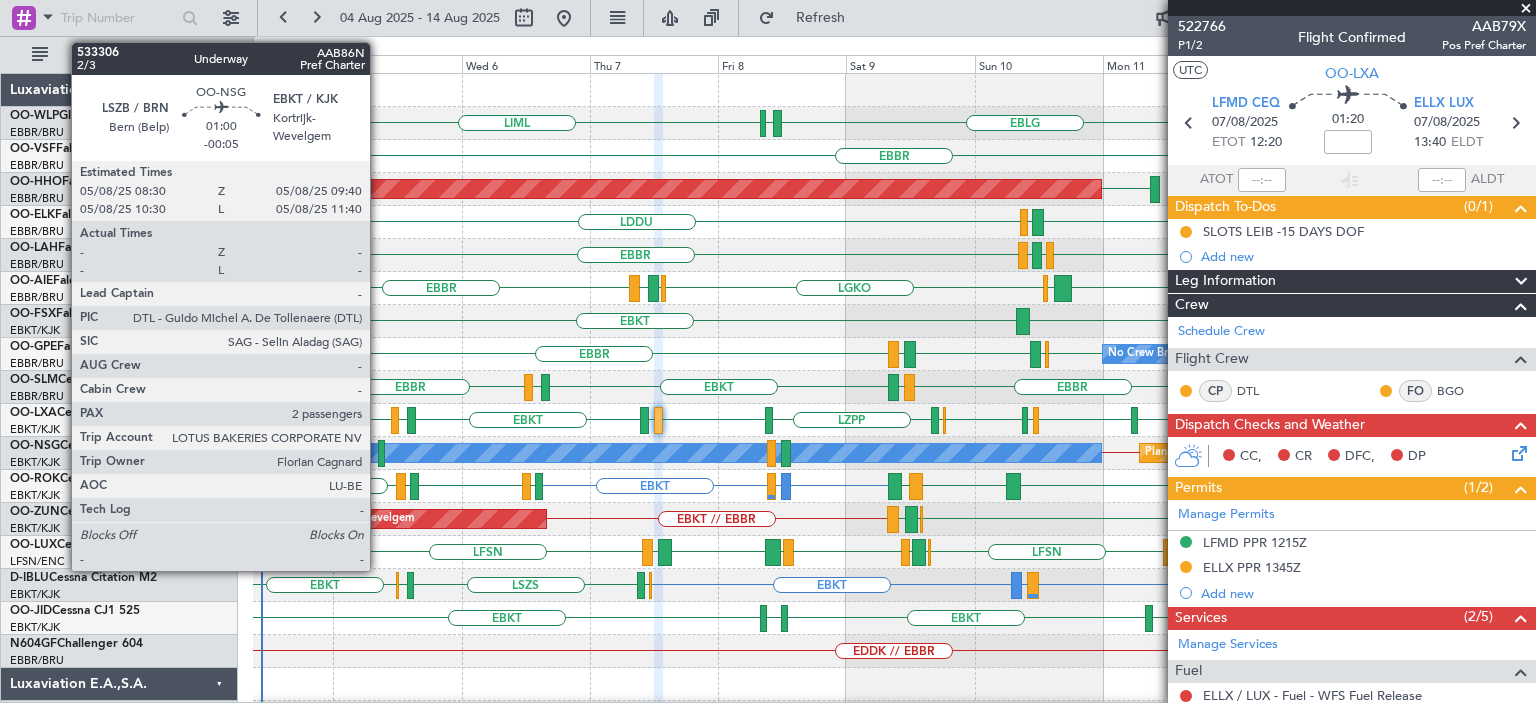 click 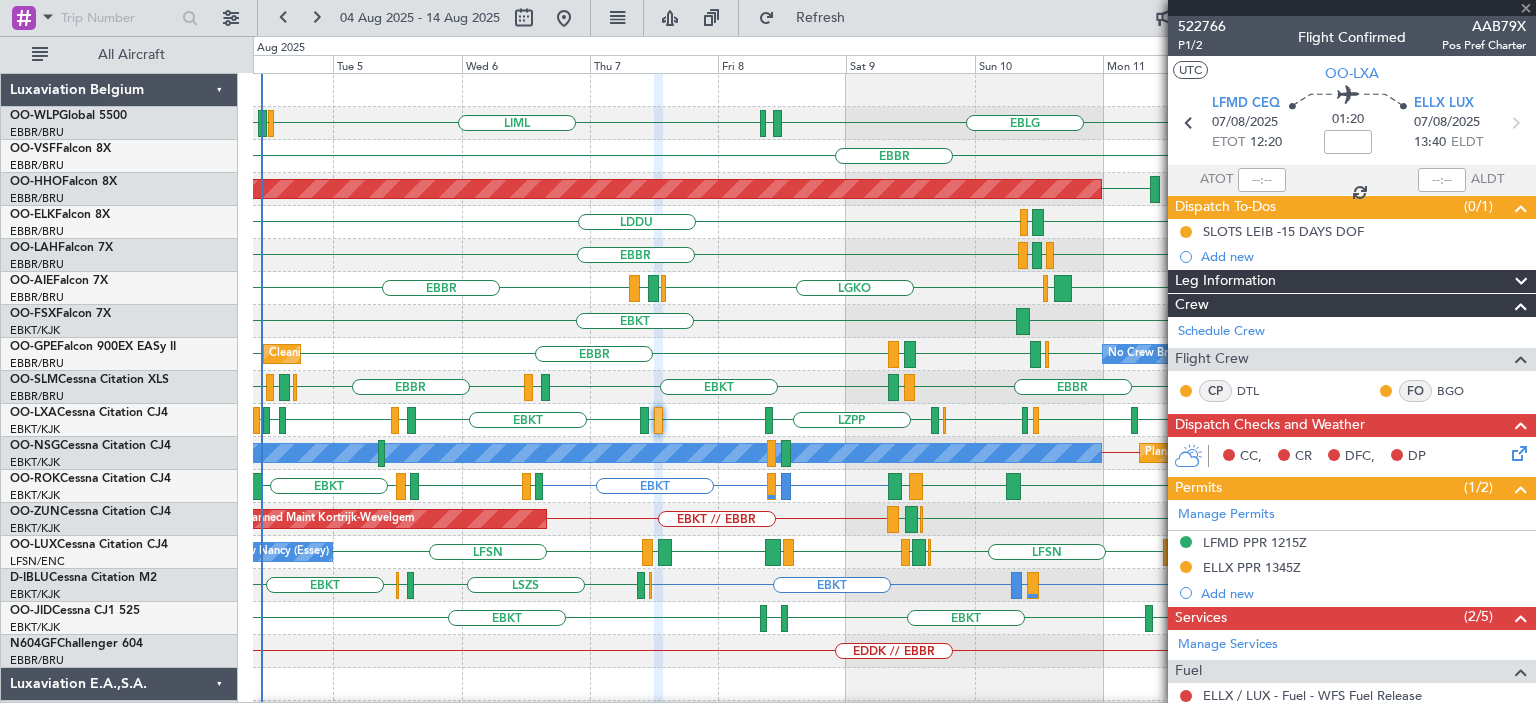 type on "-00:05" 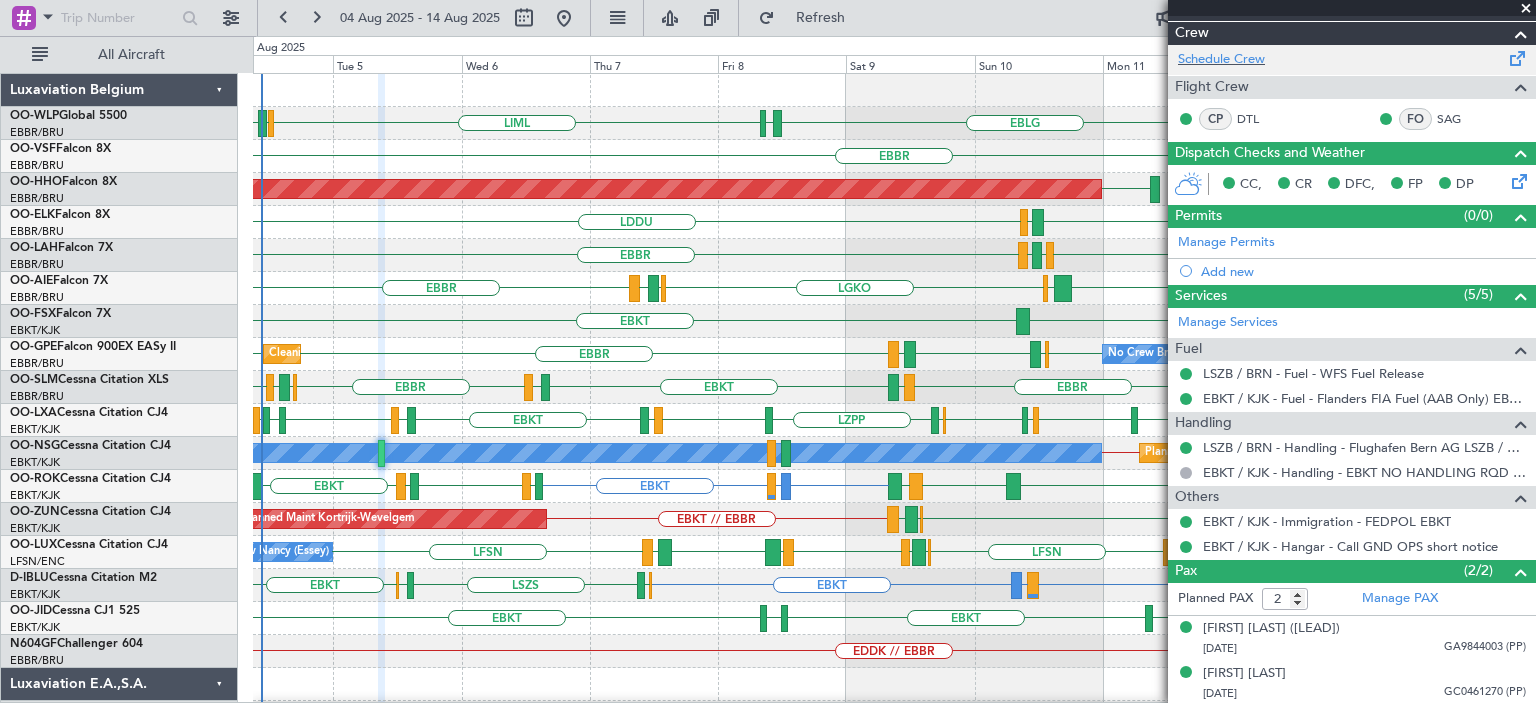 scroll, scrollTop: 0, scrollLeft: 0, axis: both 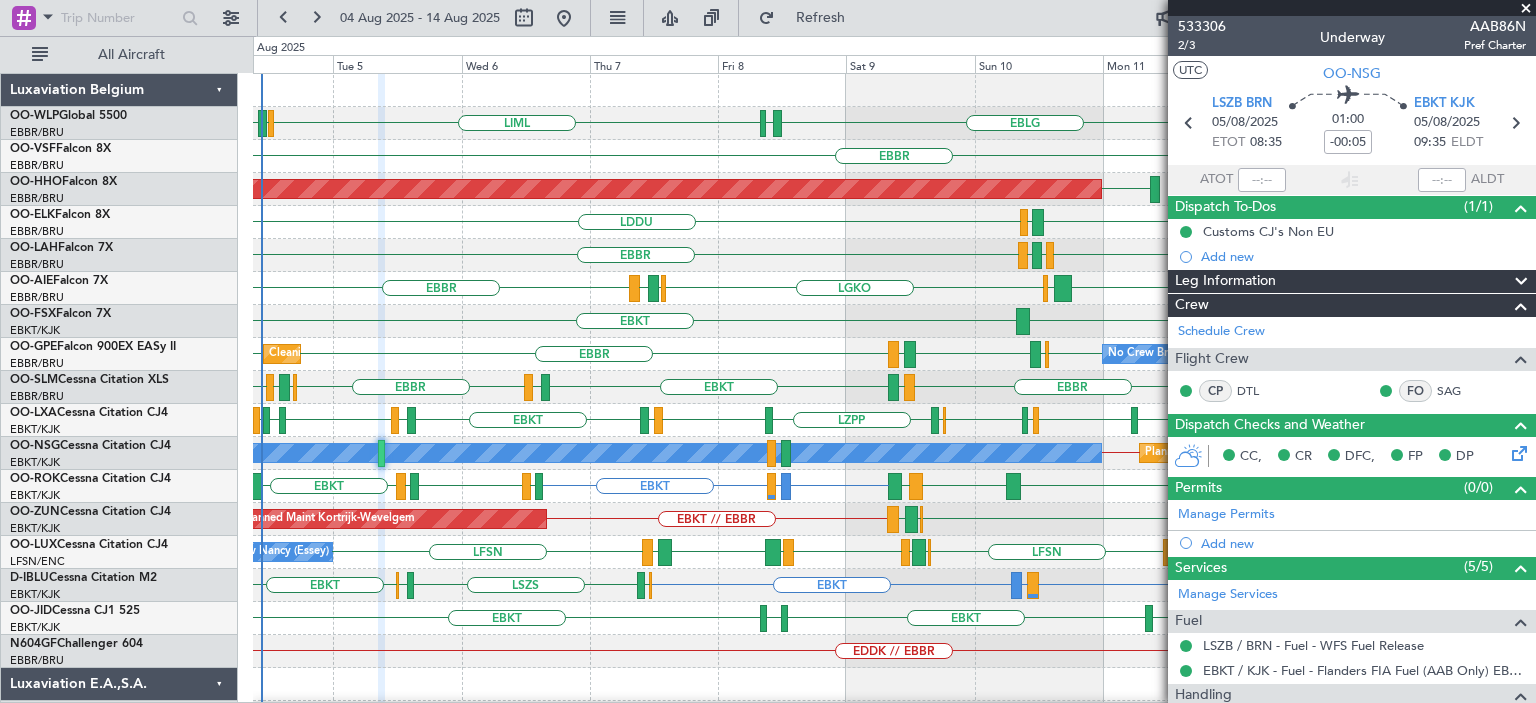 click at bounding box center [1526, 9] 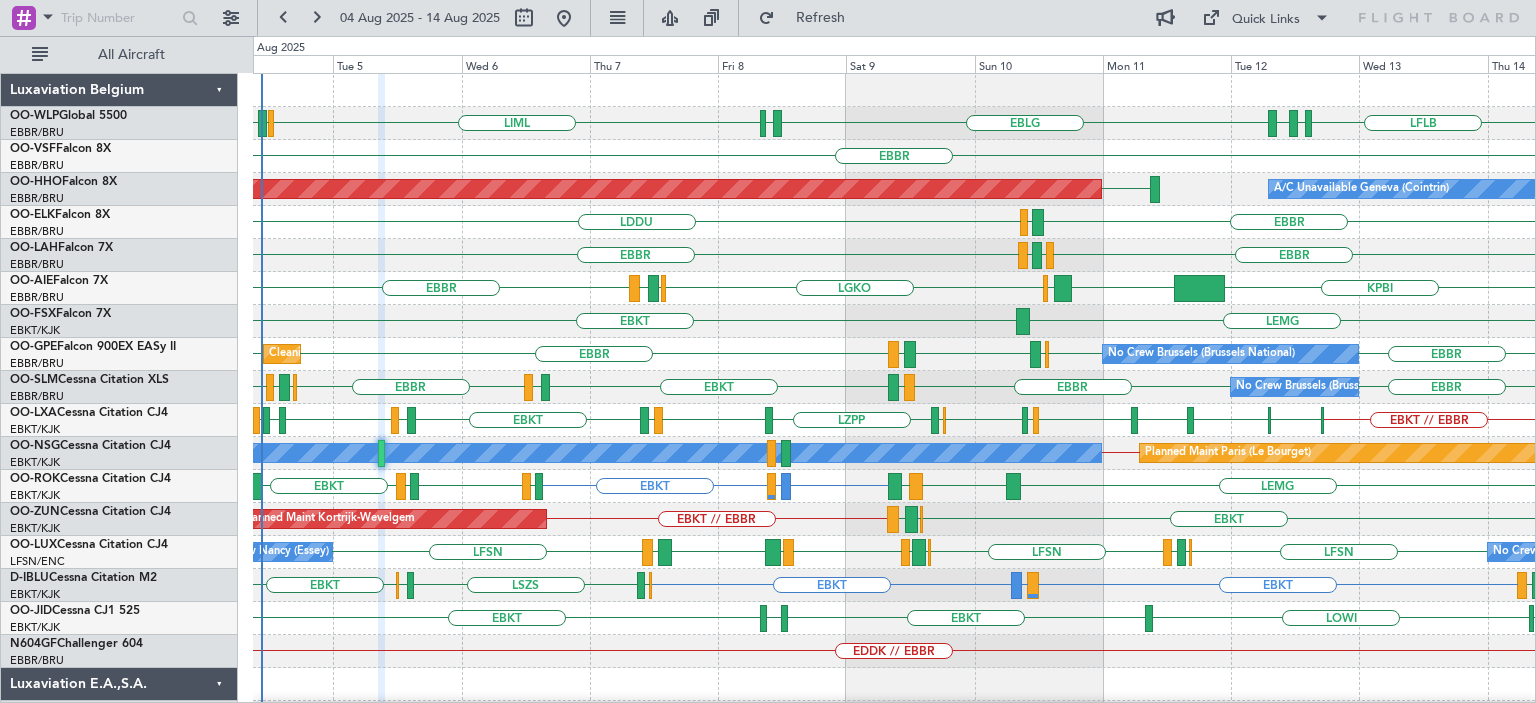 type on "0" 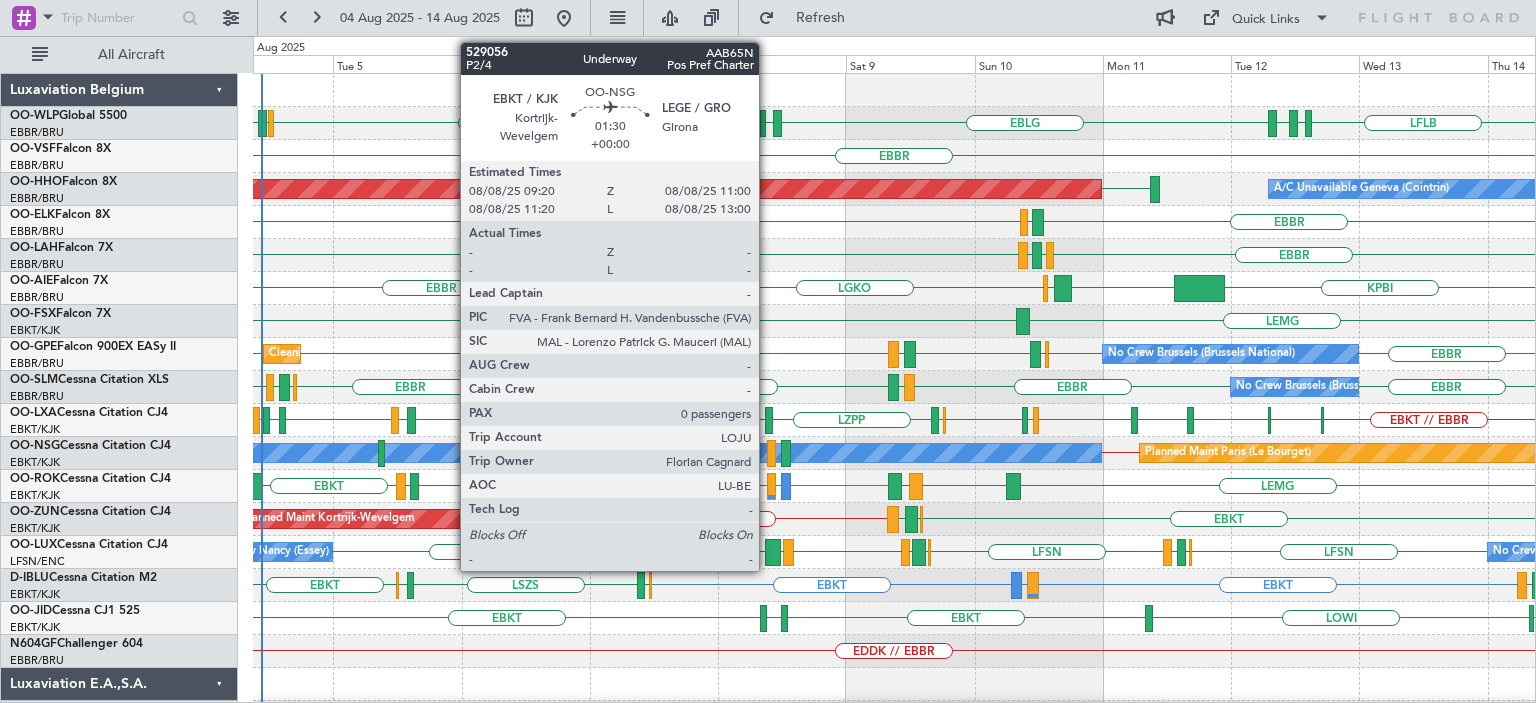 click 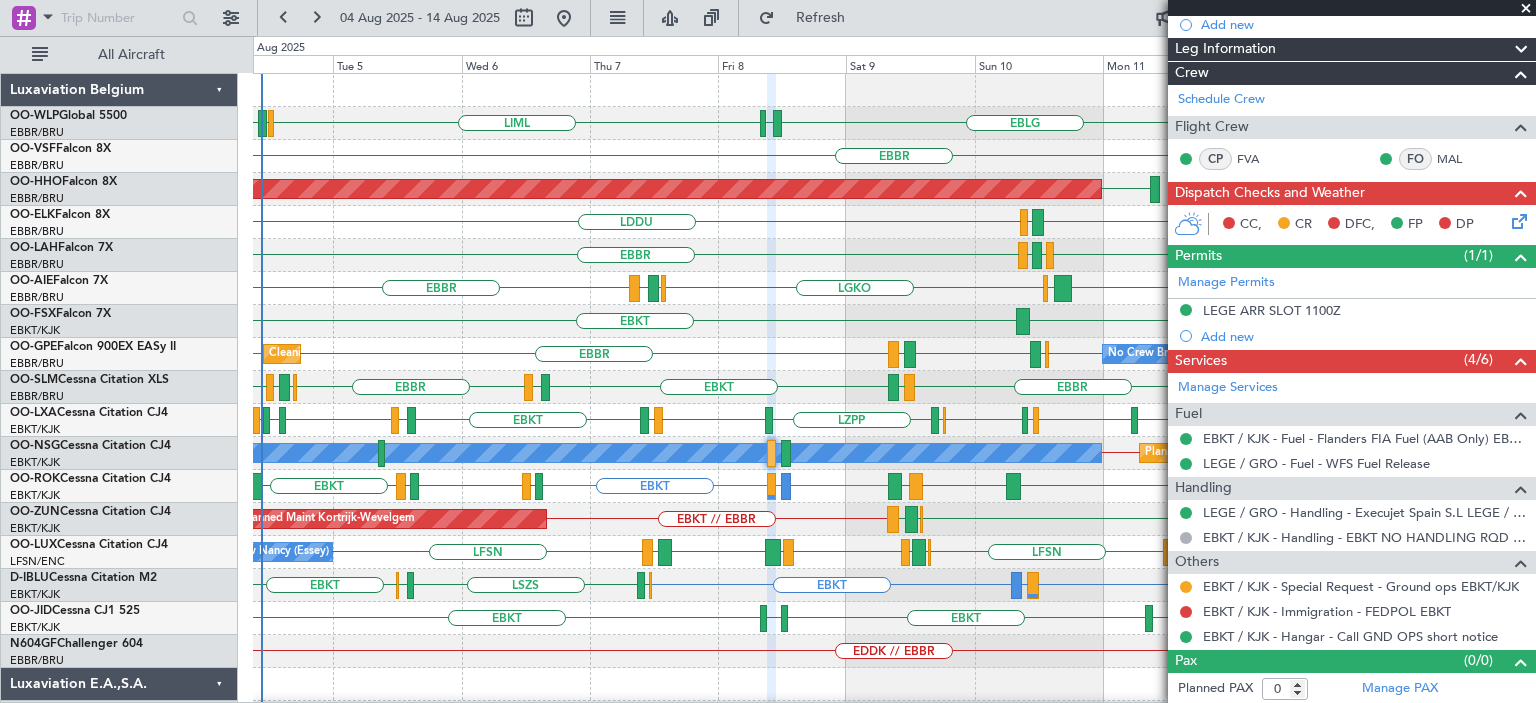 scroll, scrollTop: 0, scrollLeft: 0, axis: both 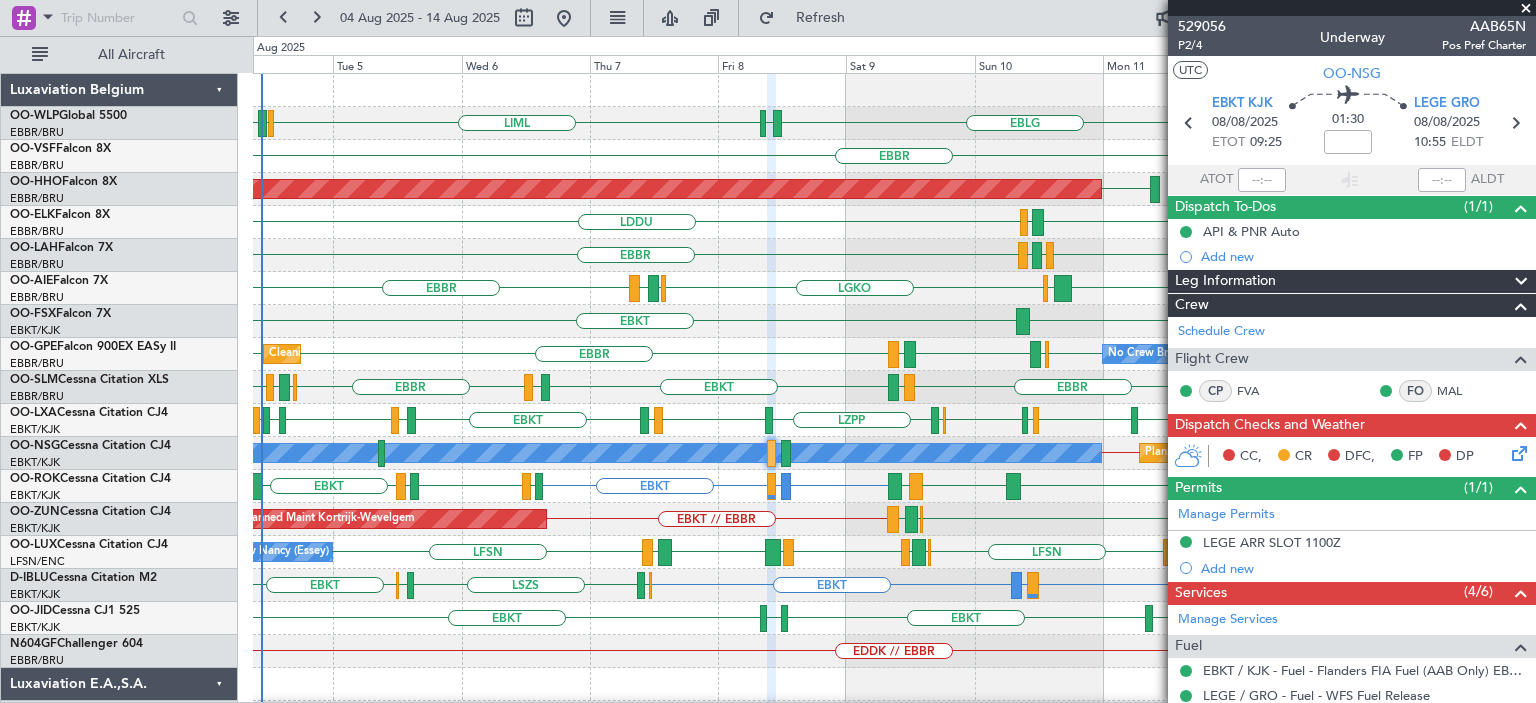 click at bounding box center (1526, 9) 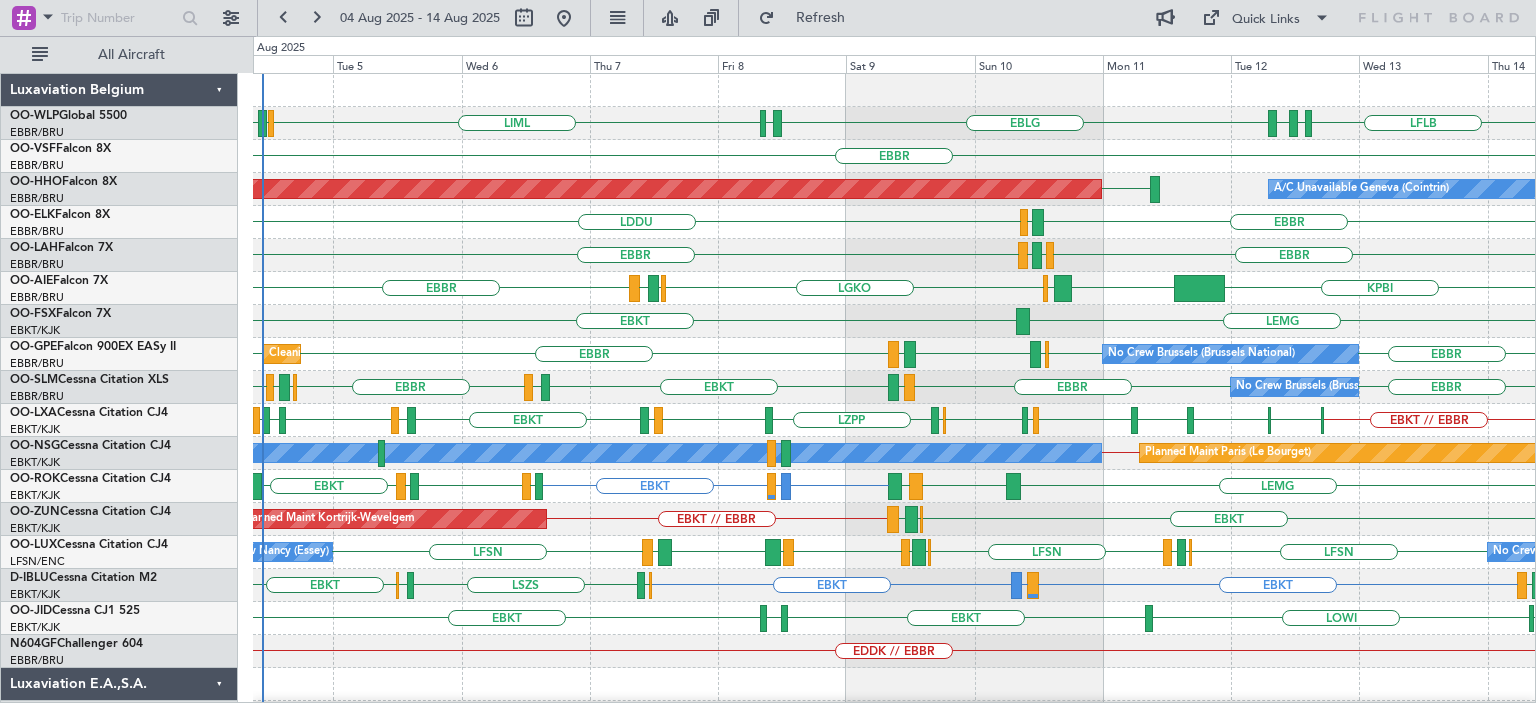 click on "LEMG
EBKT" 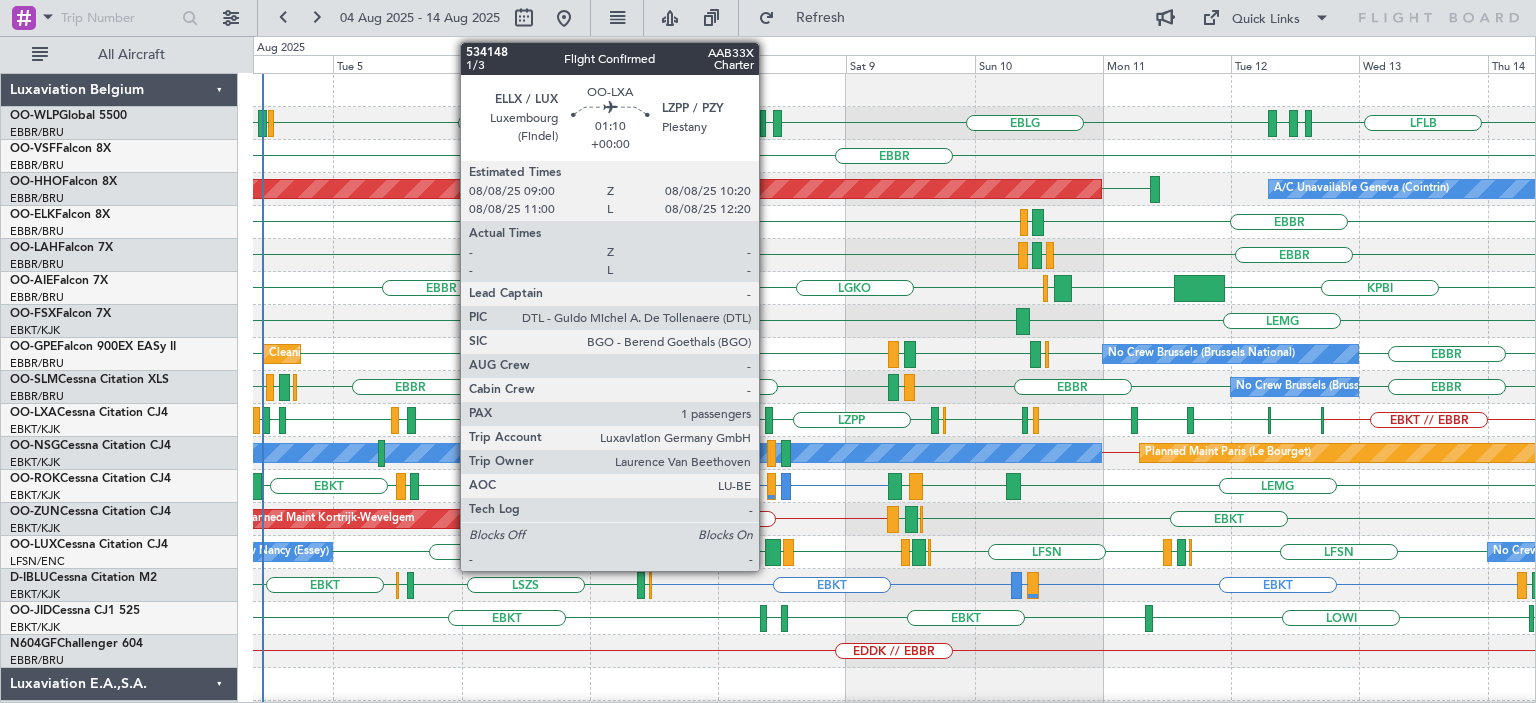 click 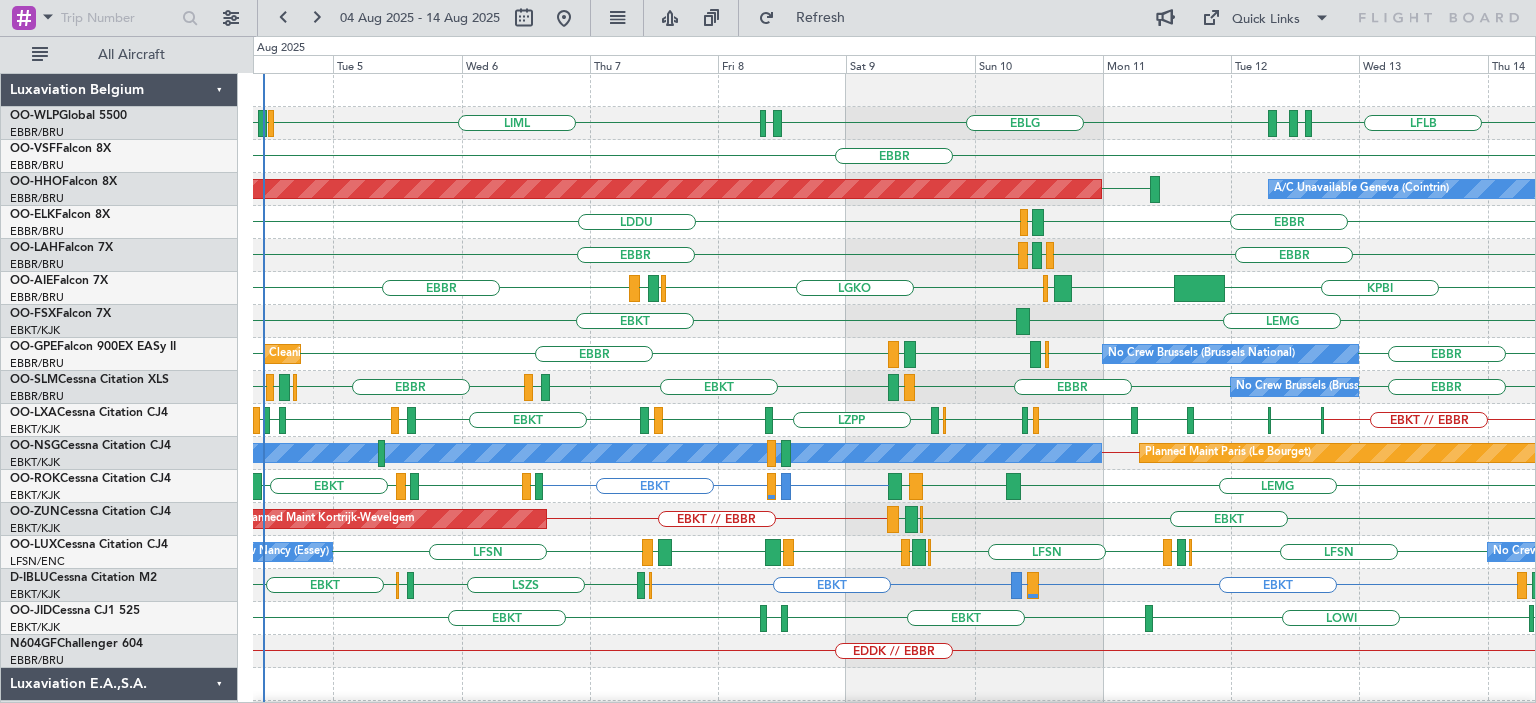 click on "EBBR
EGPF
ENGM
EBBR" 